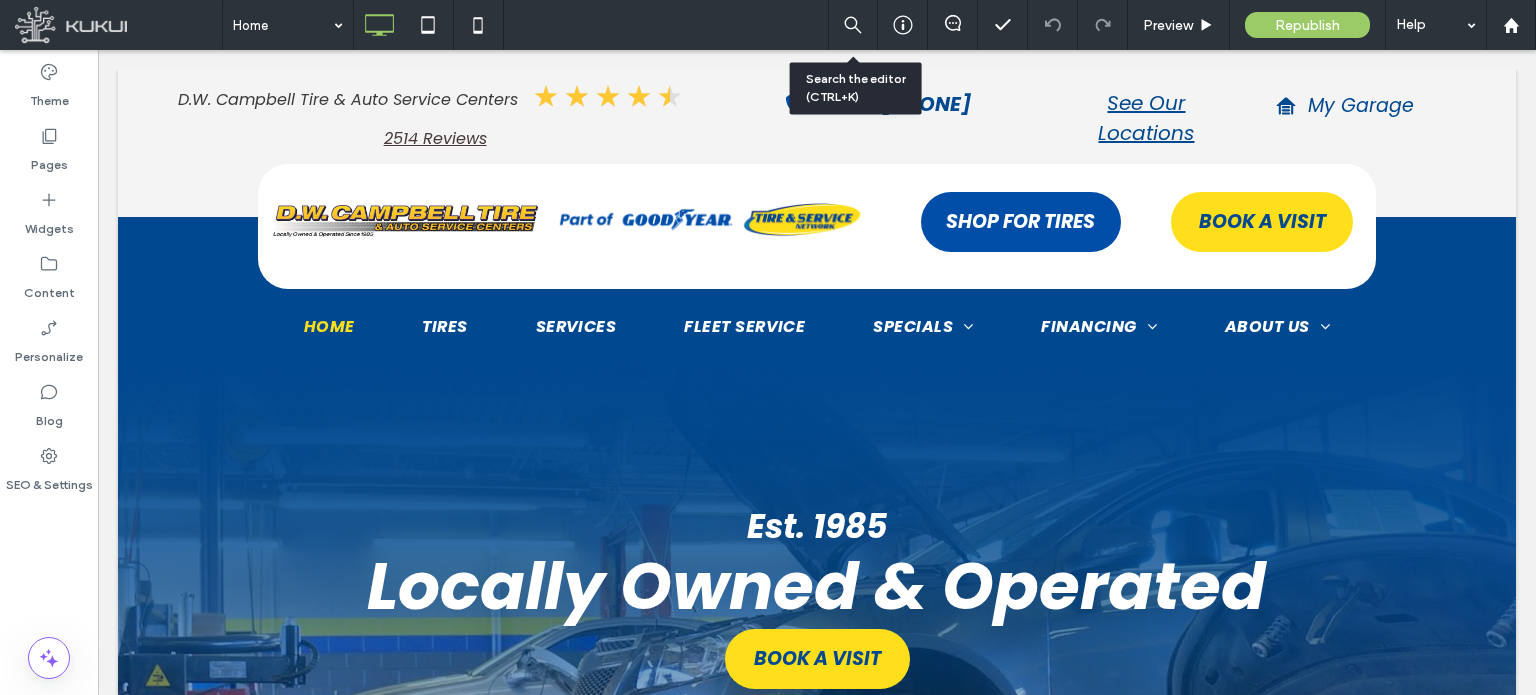 scroll, scrollTop: 0, scrollLeft: 0, axis: both 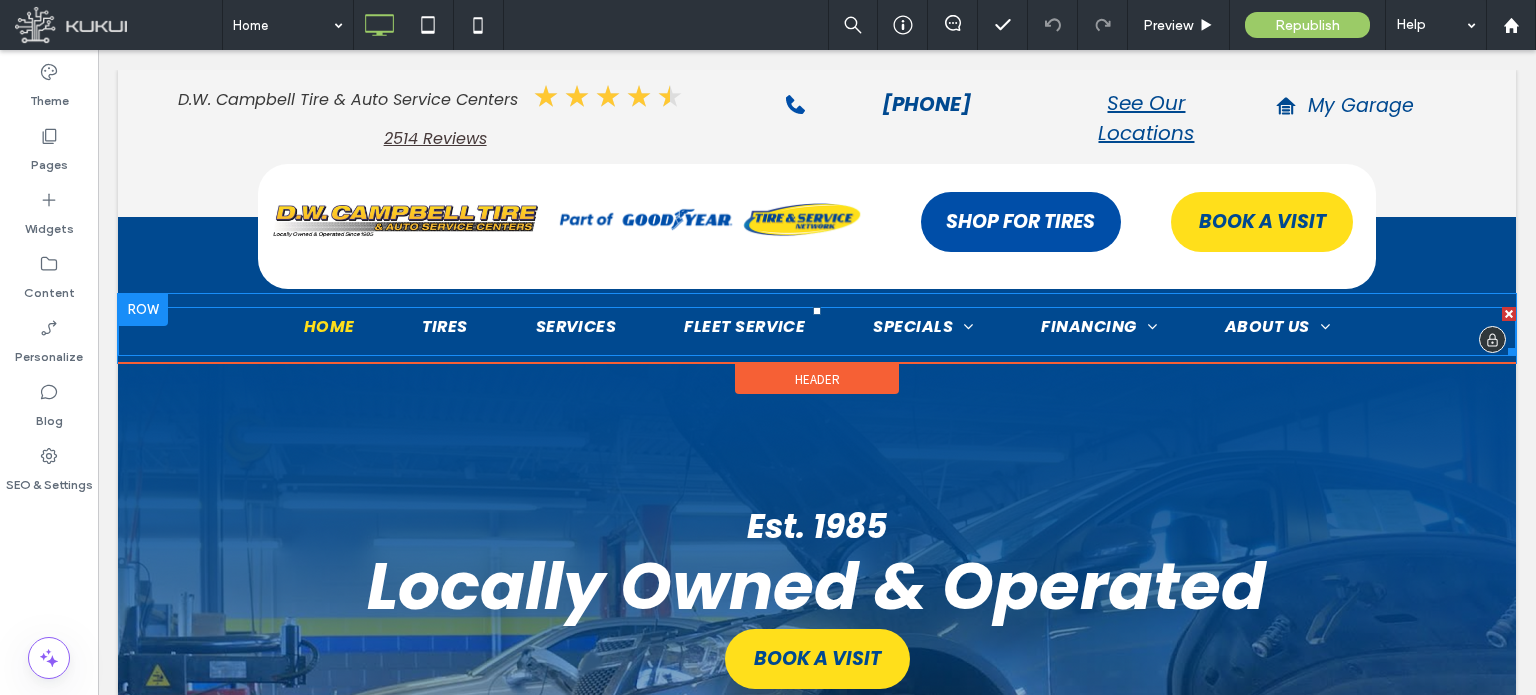 click on "Home
Tires
Services
Fleet Service
Specials
Service Specials
Tire Specials
Financing
Goodyear
Affirm
Acima
EasyPay Finance
About Us
Reviews
Contact Us
Careers
Warranty
Locations
Marietta  - Canton Rd
Kennesaw - Busbee Pkwy
Marietta - Cobb Pkwy
Marietta - Powers Ferry
Woodstock - Professional Way" at bounding box center (817, 331) 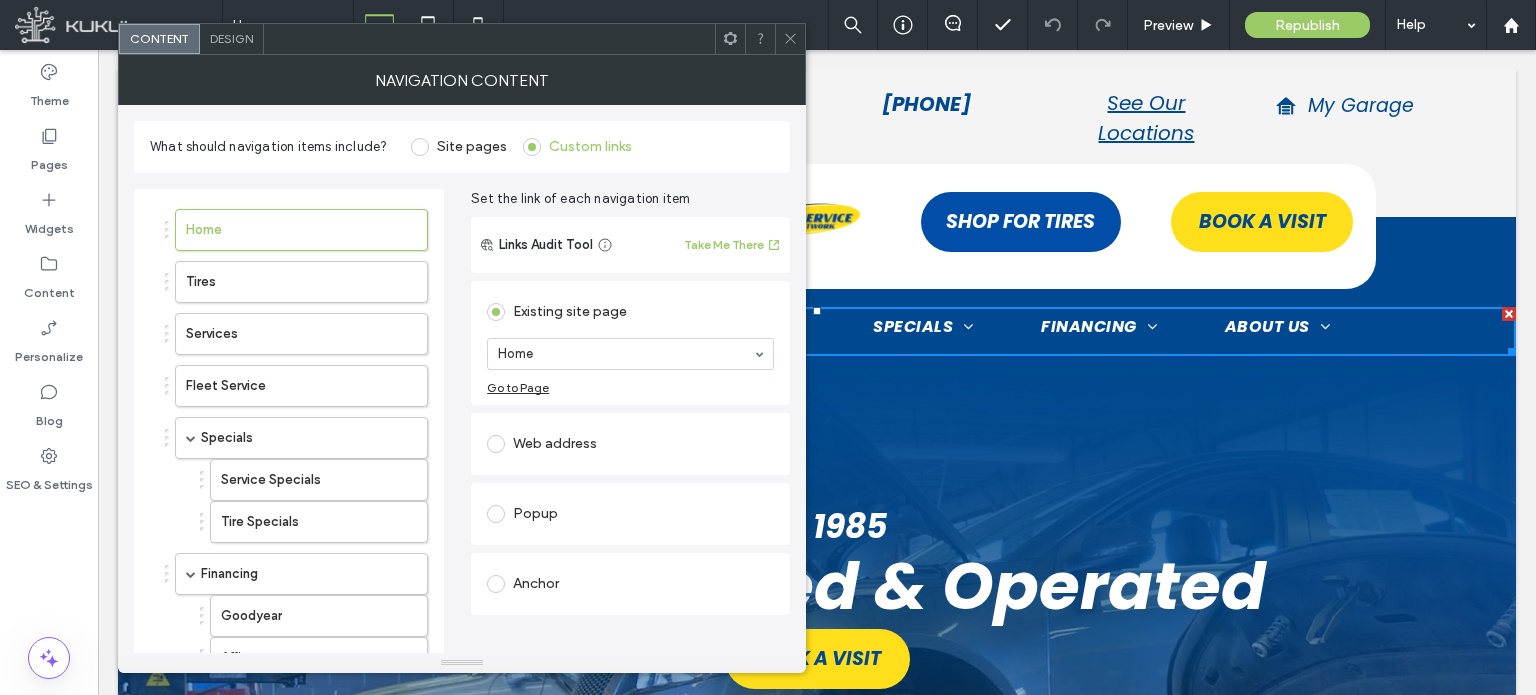click 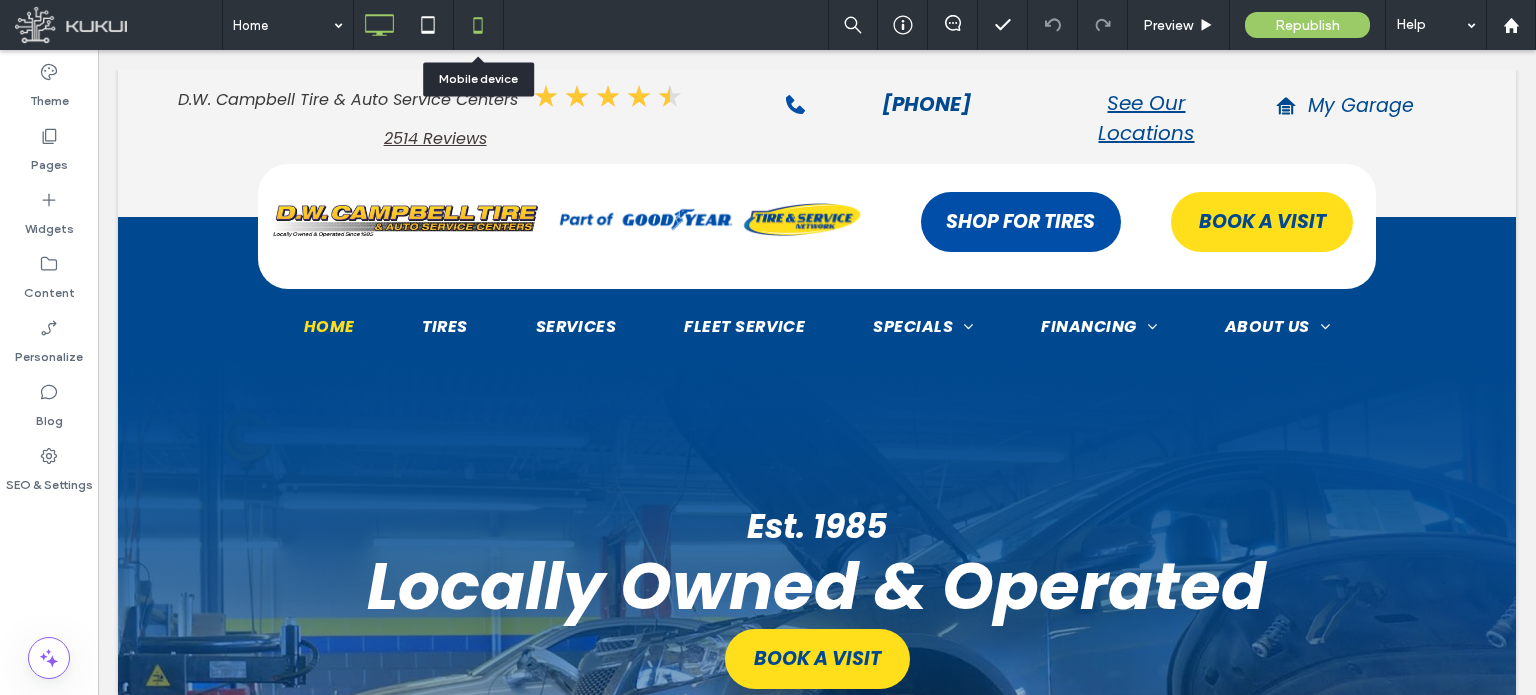 click 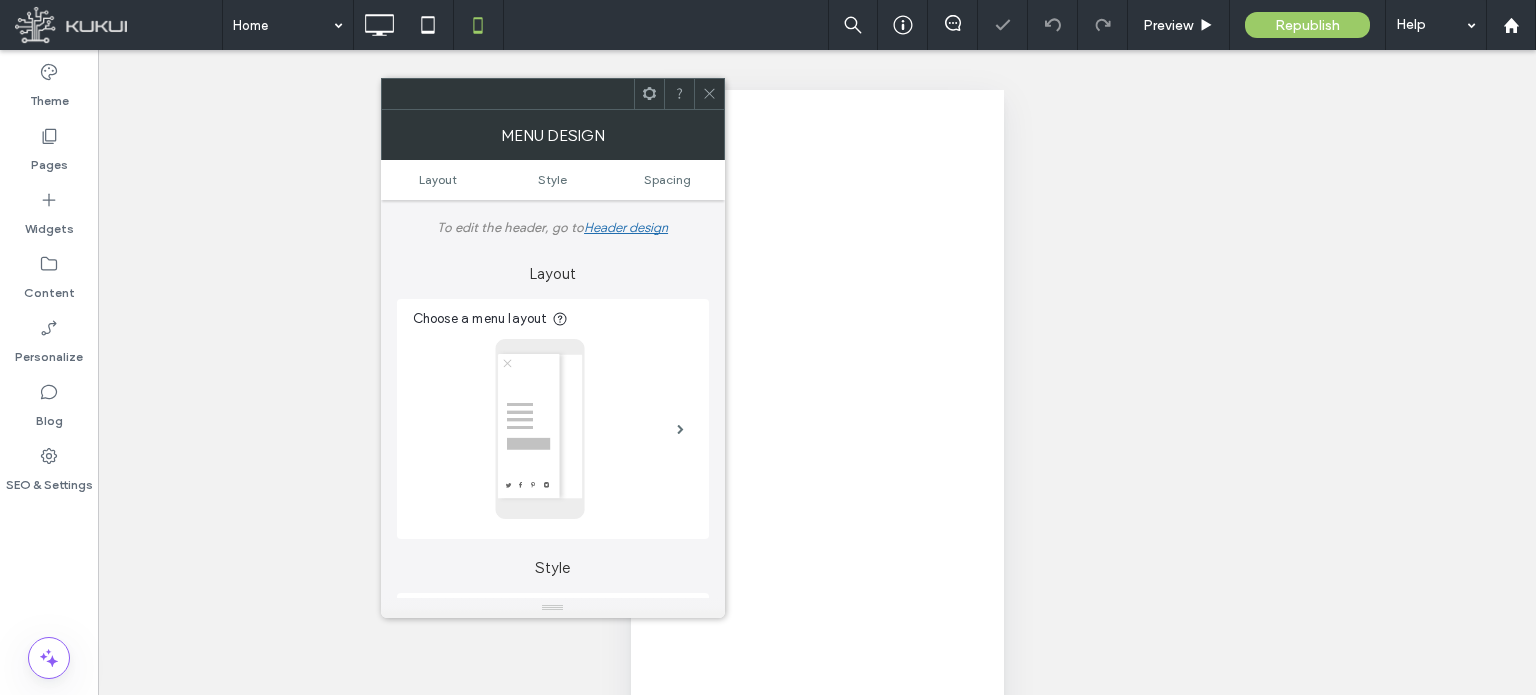 select on "***" 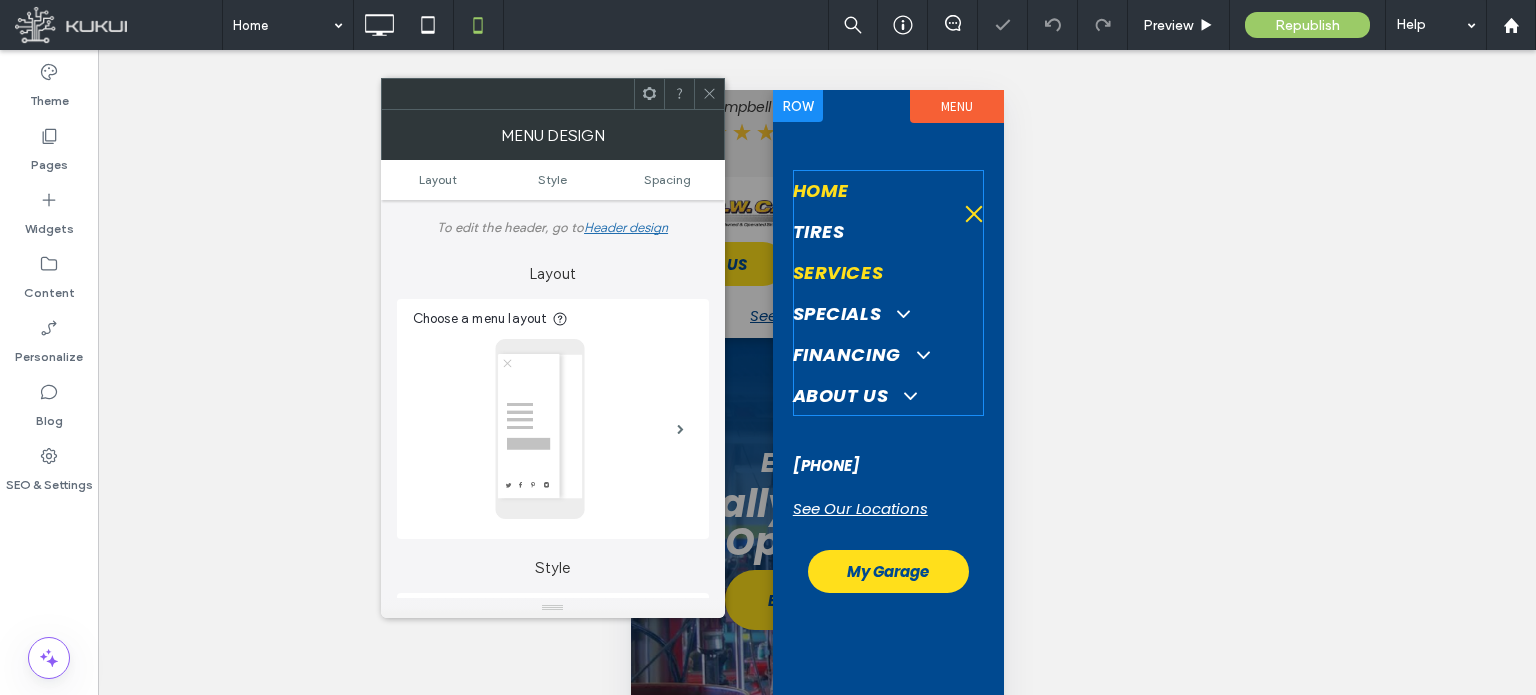 scroll, scrollTop: 0, scrollLeft: 0, axis: both 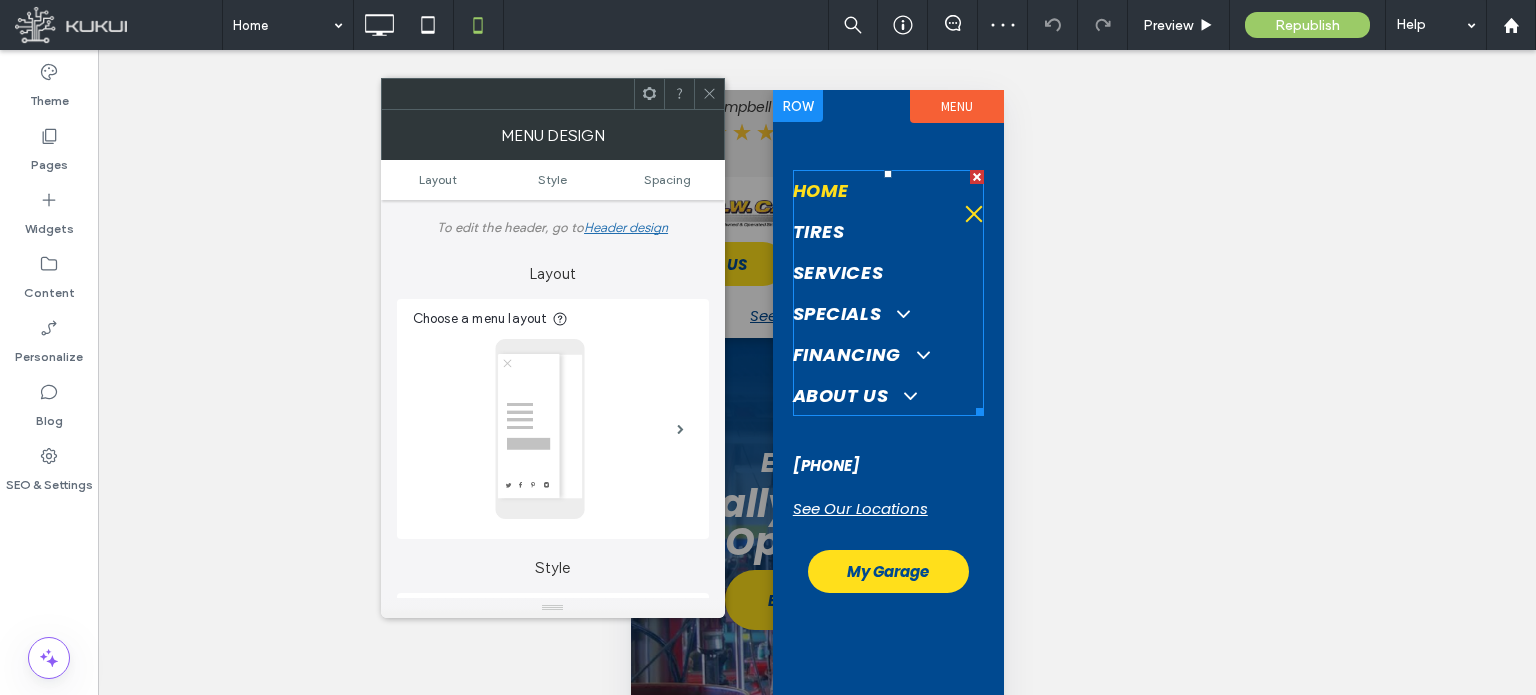 click on "Home" at bounding box center [887, 190] 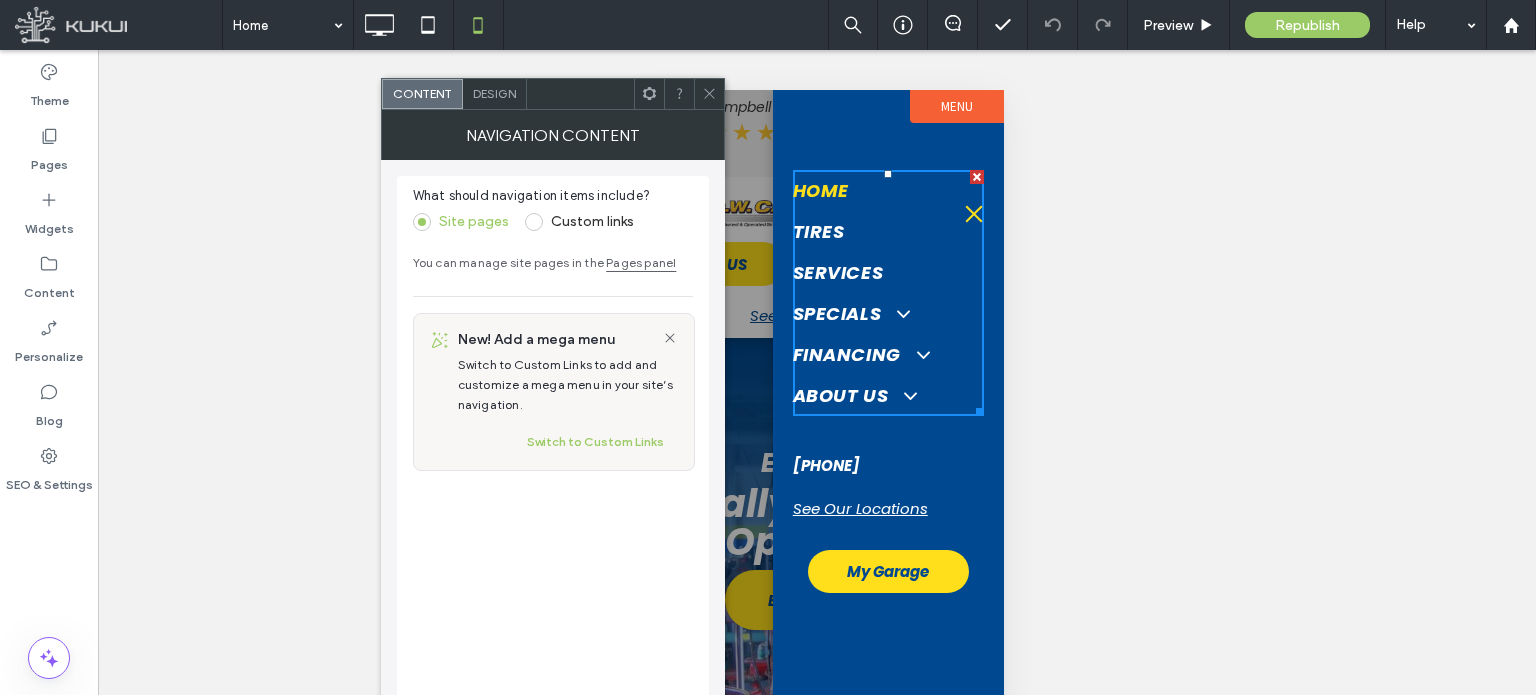click at bounding box center [534, 222] 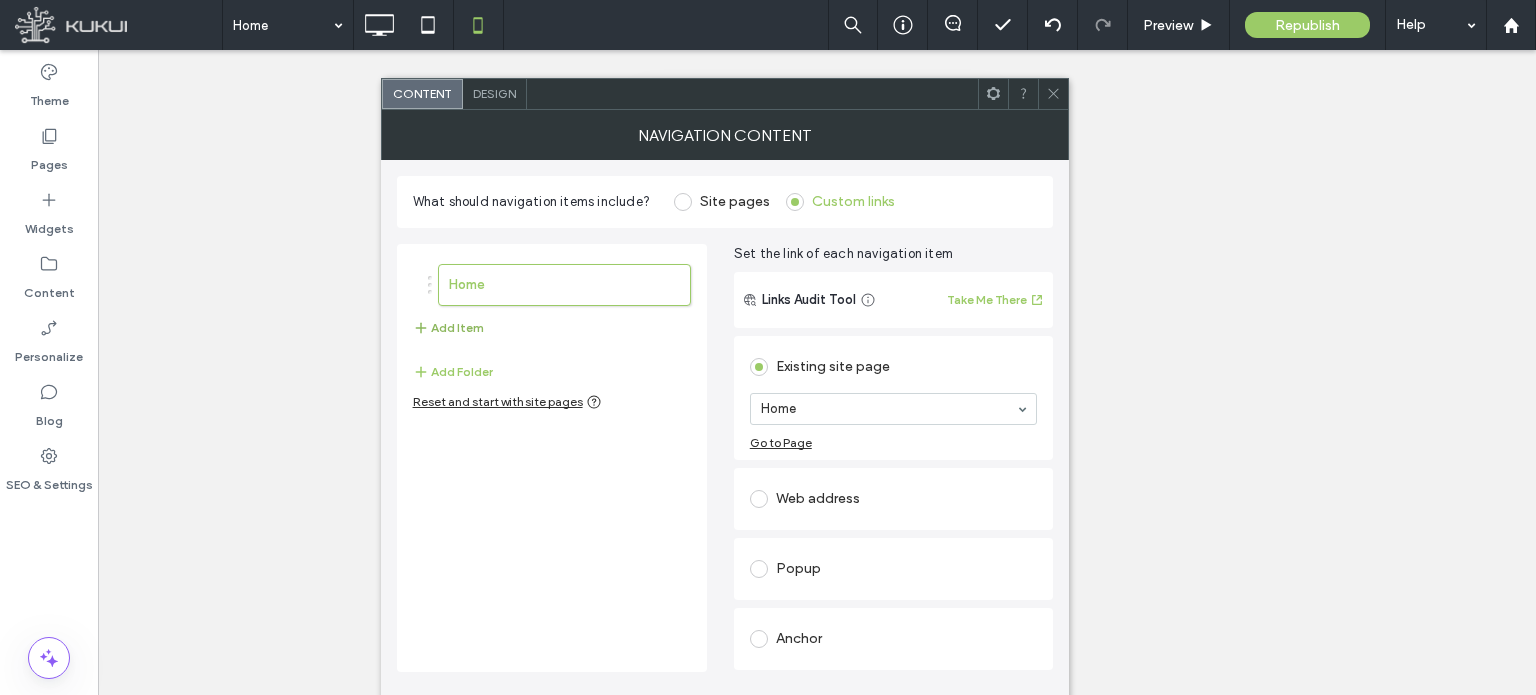 click on "Add Item" at bounding box center [448, 328] 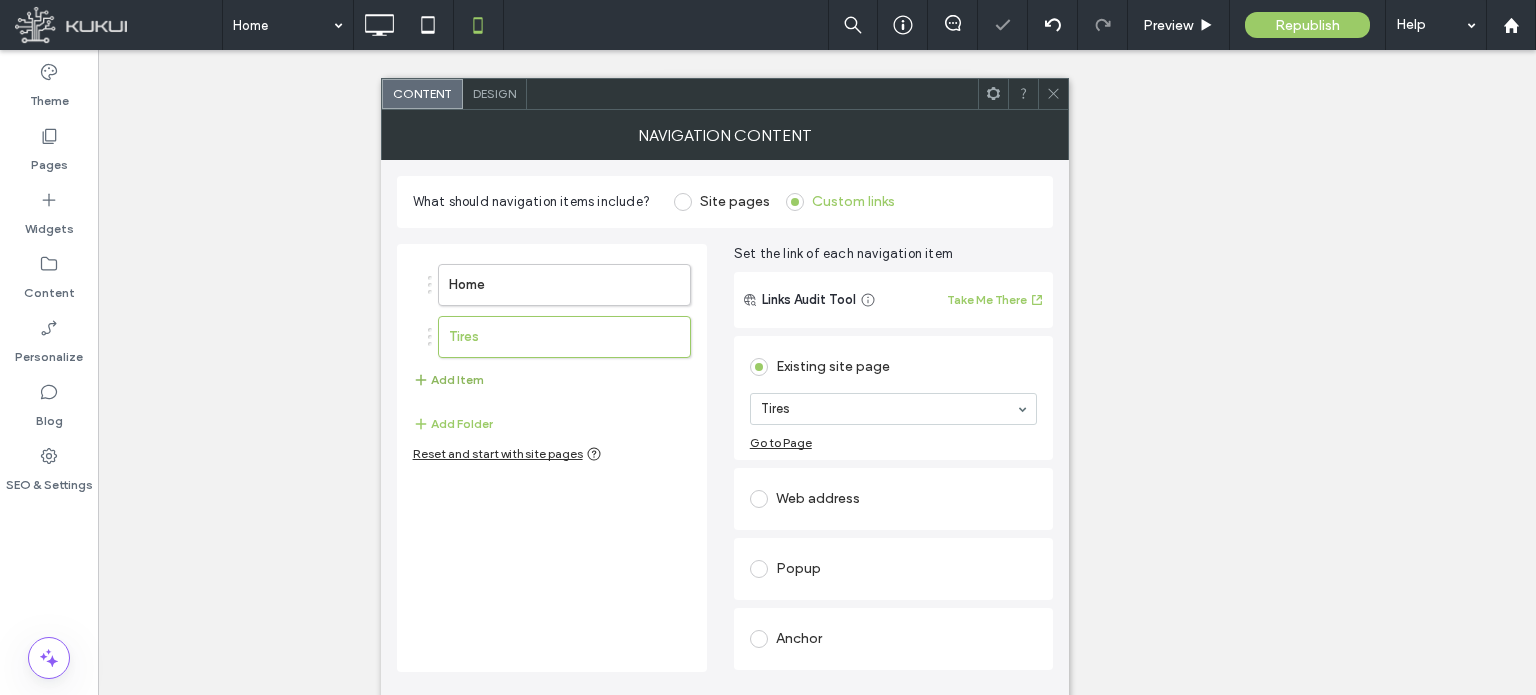 click on "Add Item" at bounding box center [448, 380] 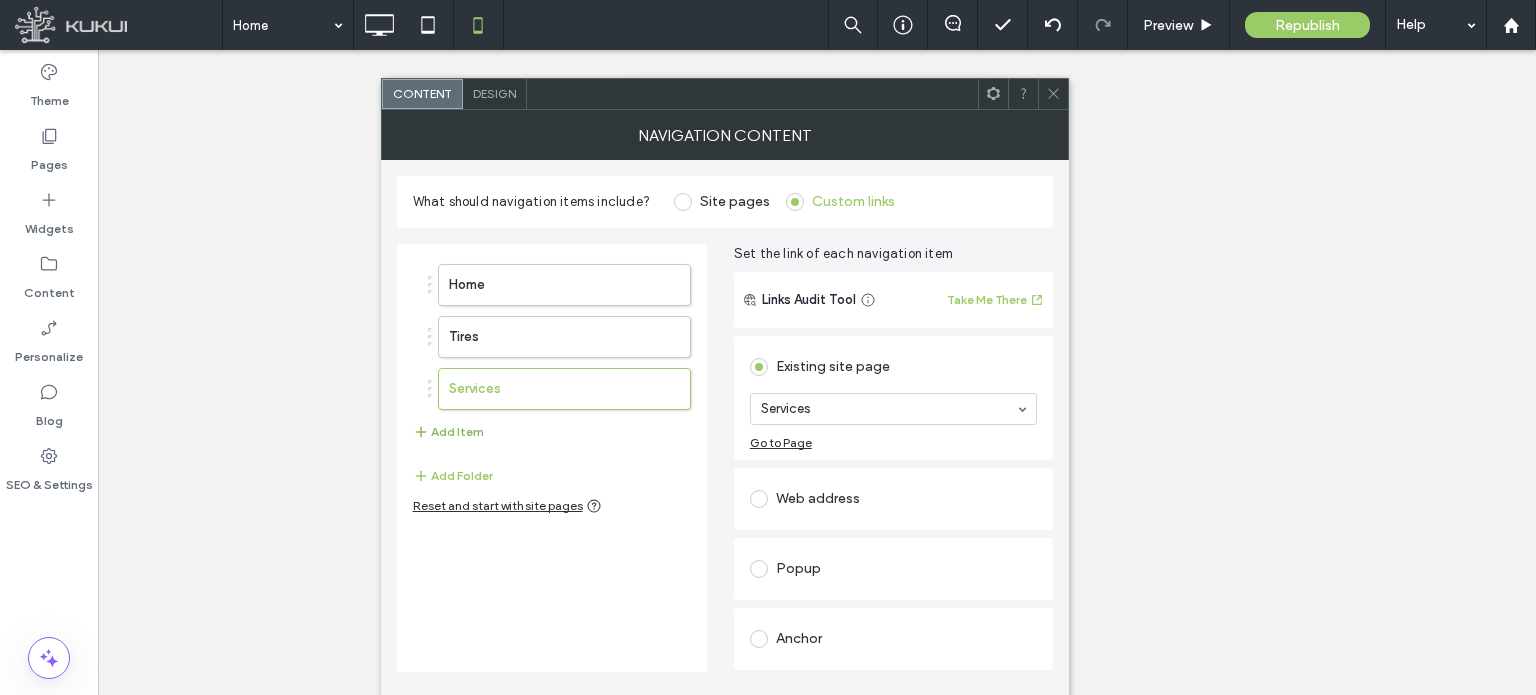 click on "Add Item" at bounding box center [448, 432] 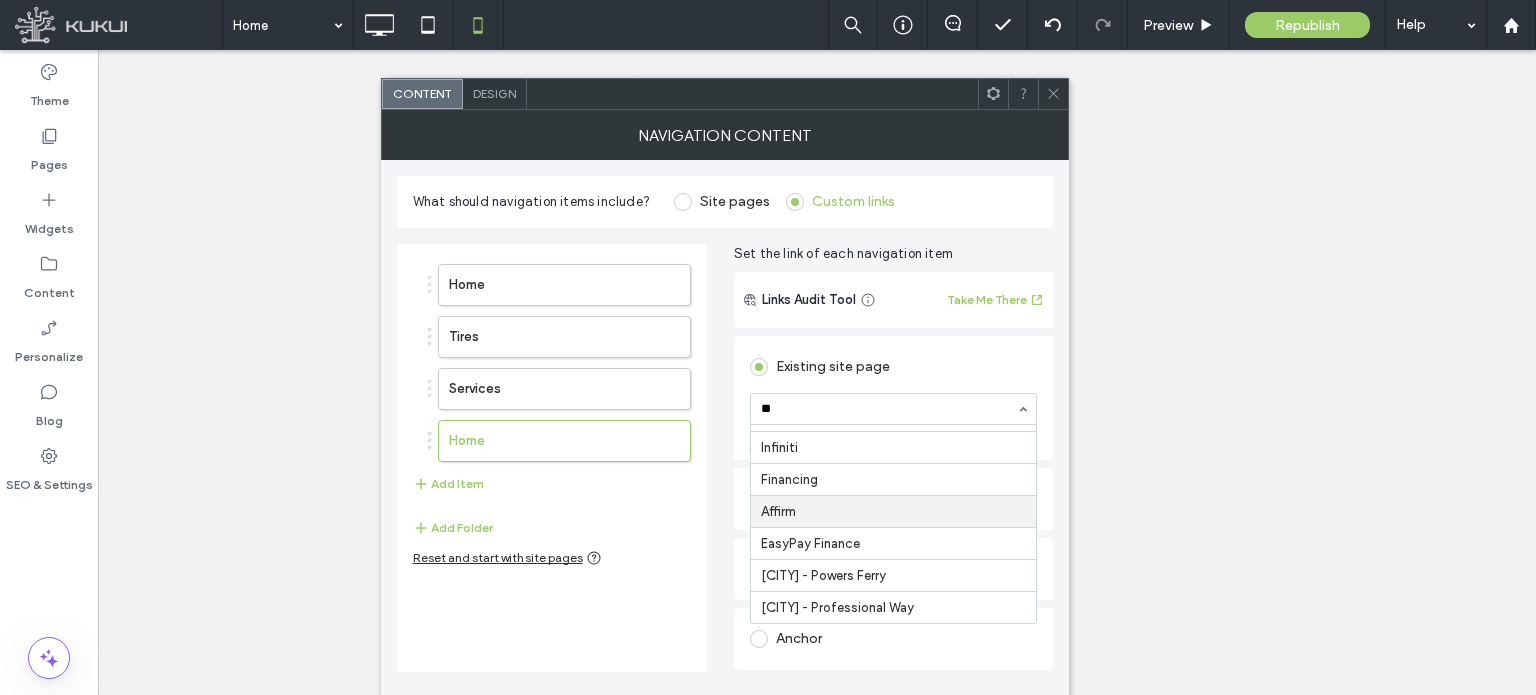 scroll, scrollTop: 0, scrollLeft: 0, axis: both 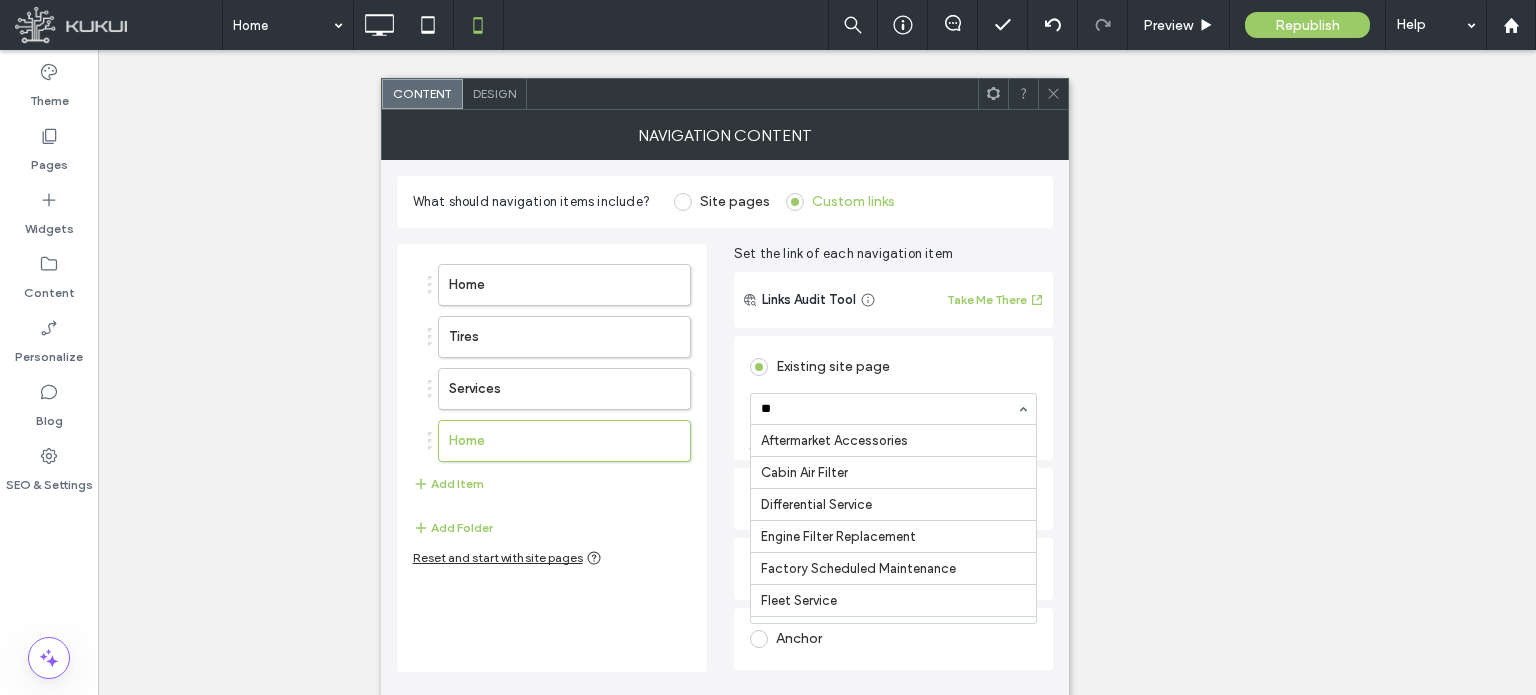 type on "***" 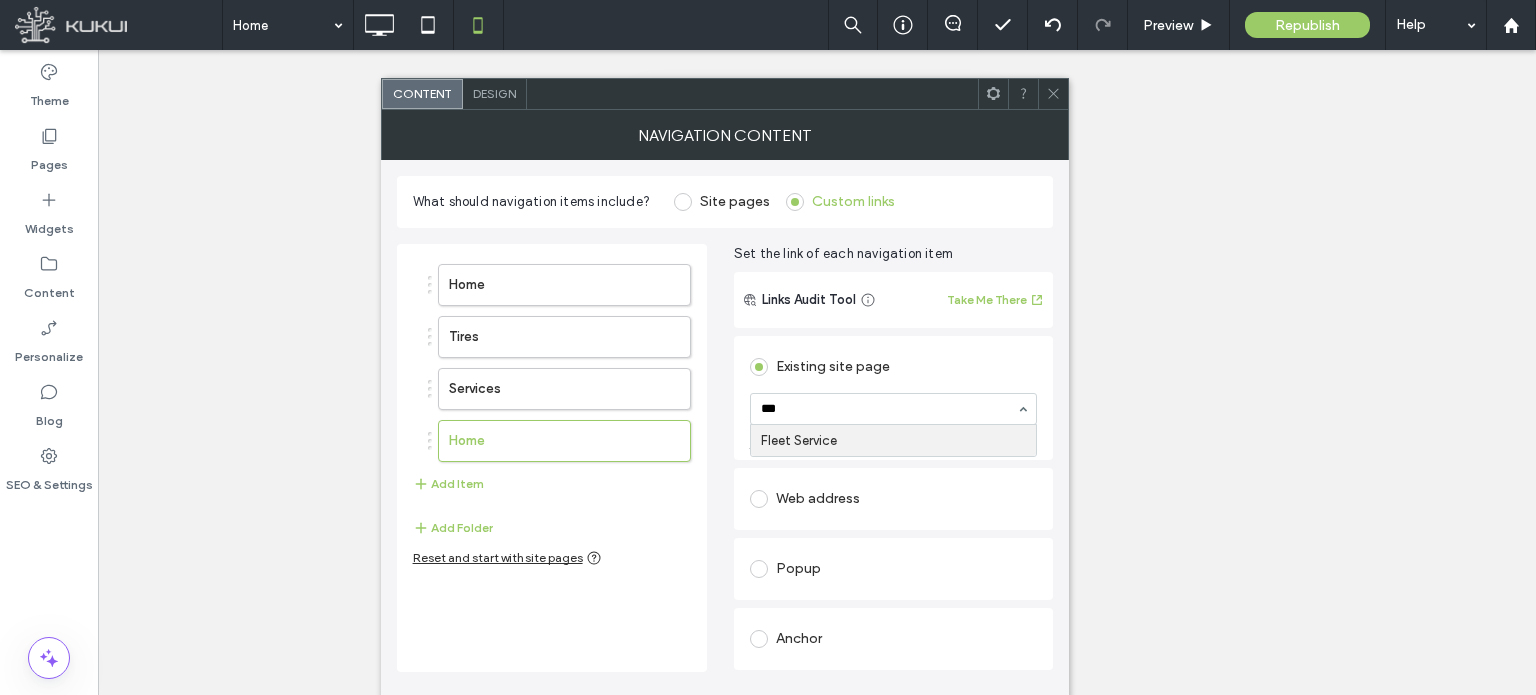 type 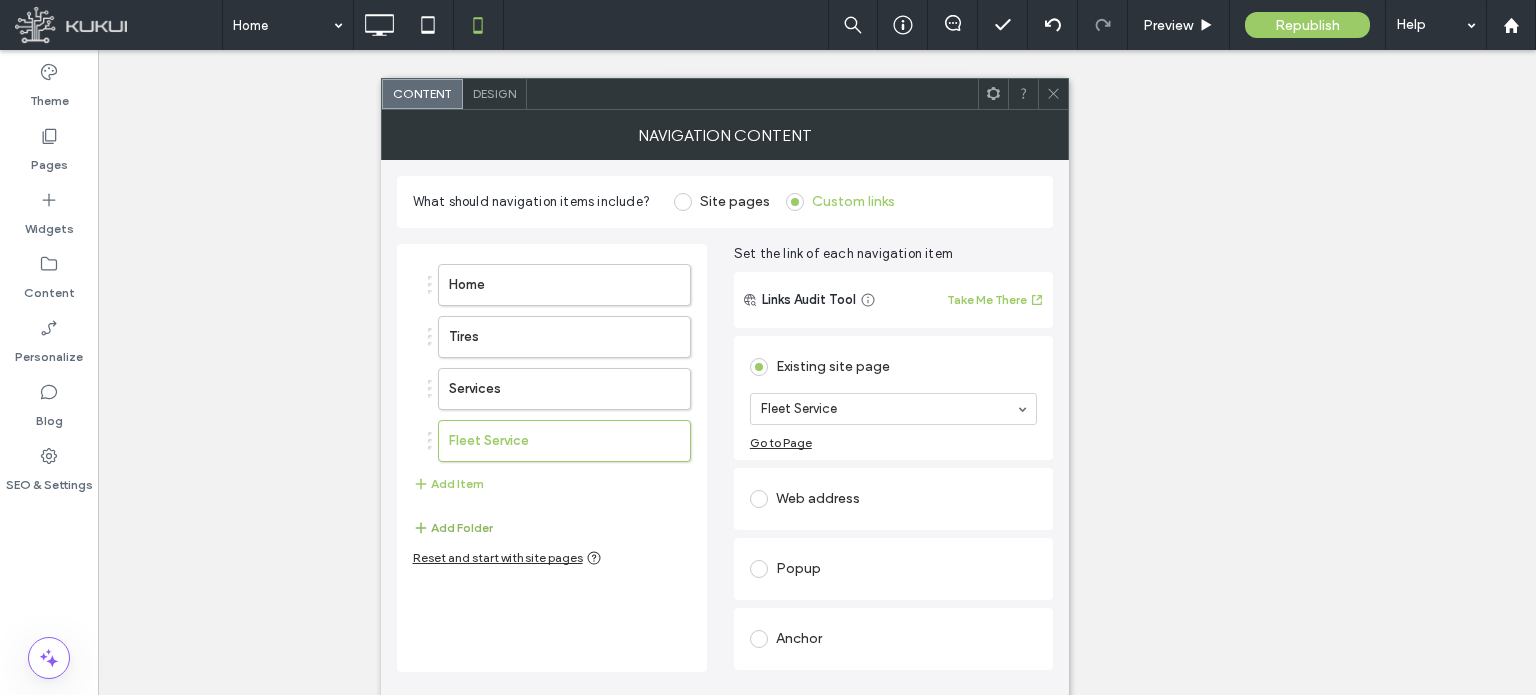 click on "Add Folder" at bounding box center [453, 528] 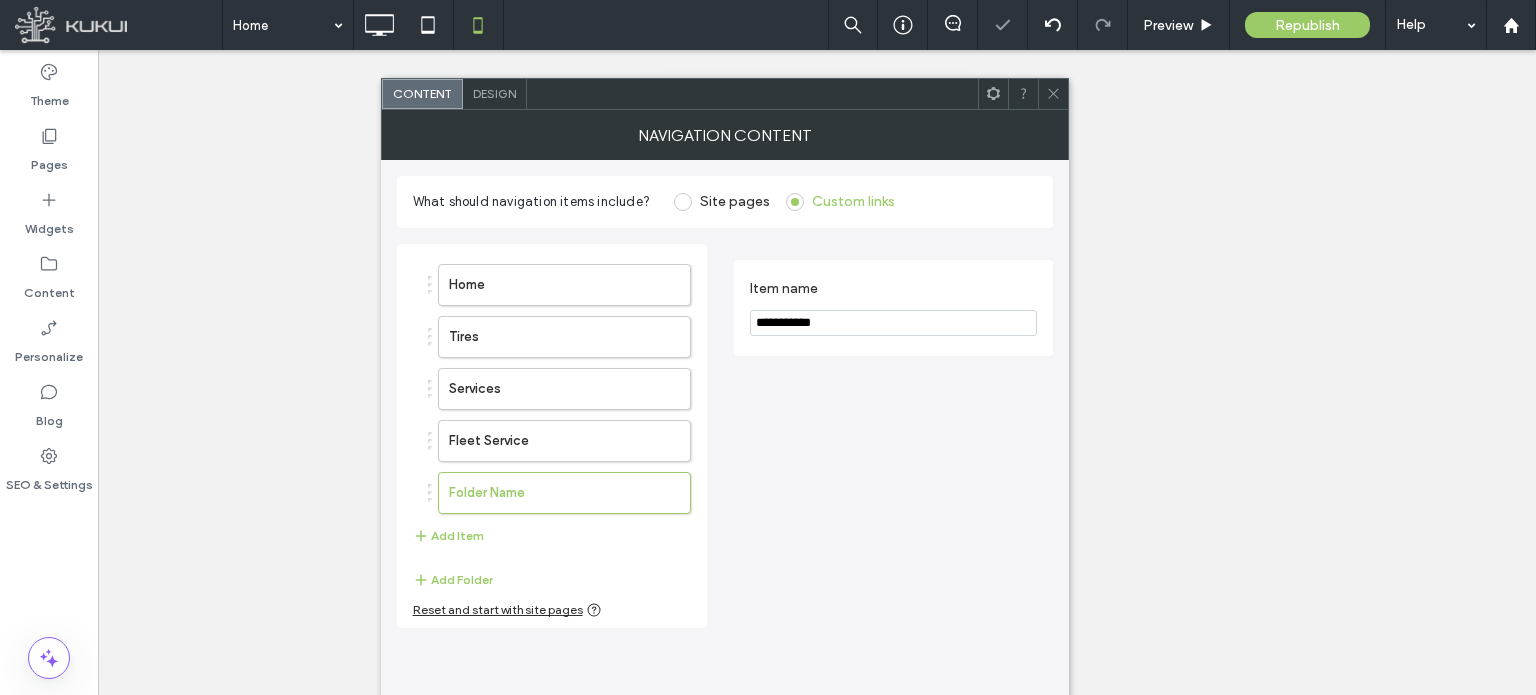 click on "**********" at bounding box center [893, 323] 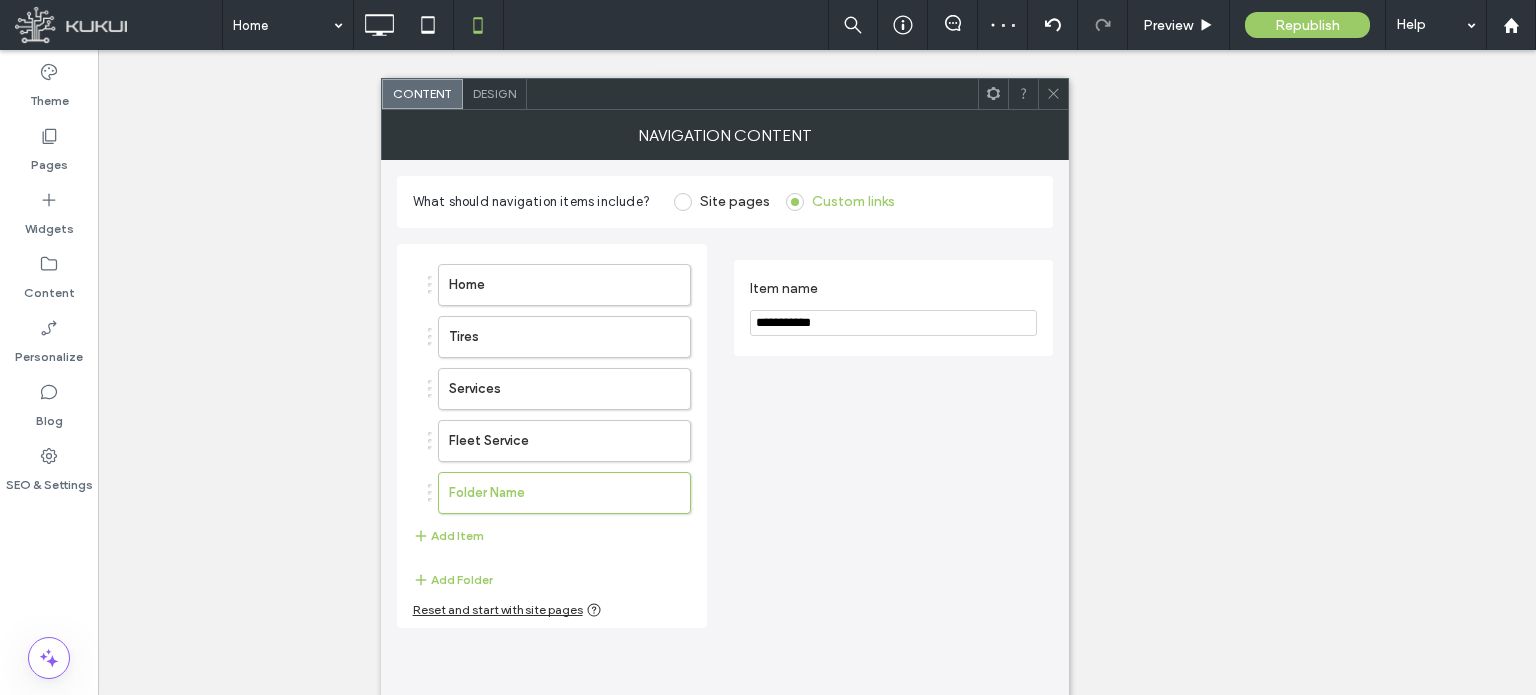 click on "**********" at bounding box center (893, 323) 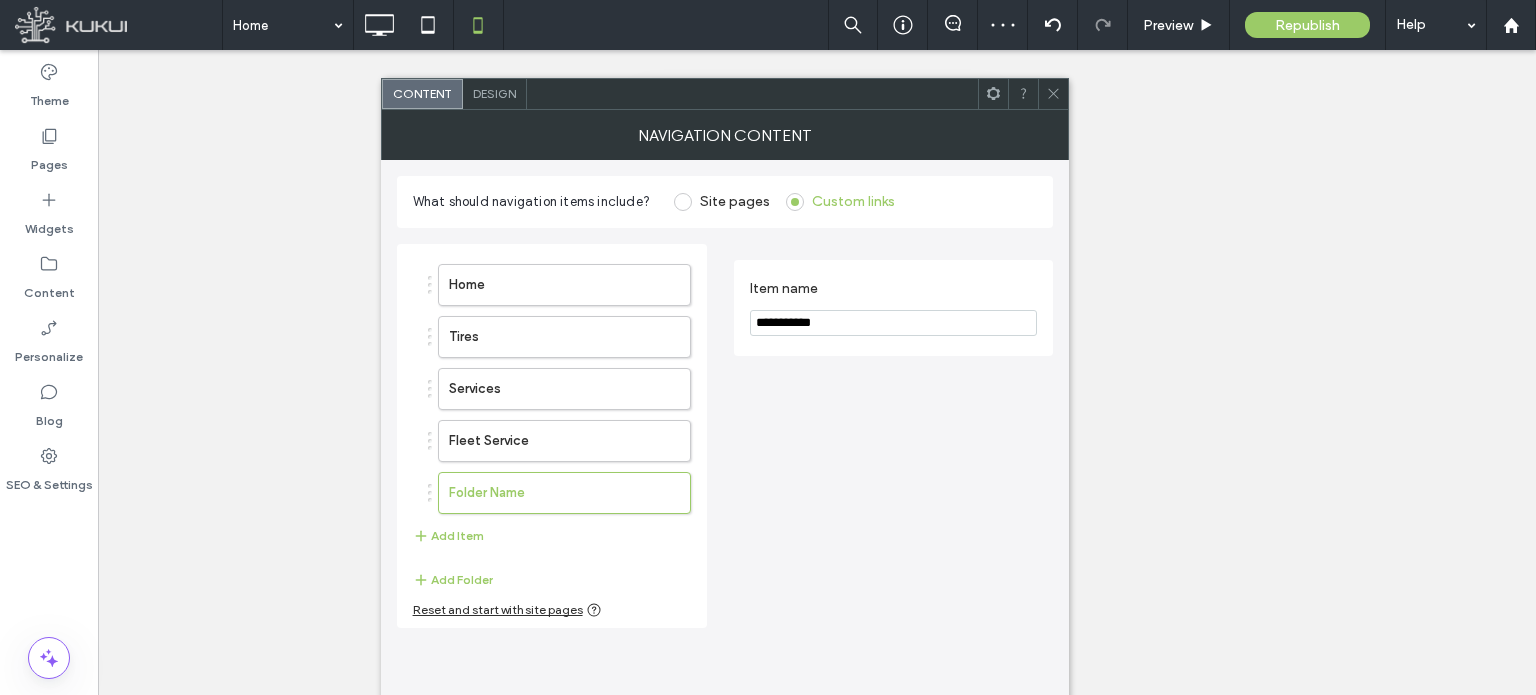 click on "**********" at bounding box center [893, 323] 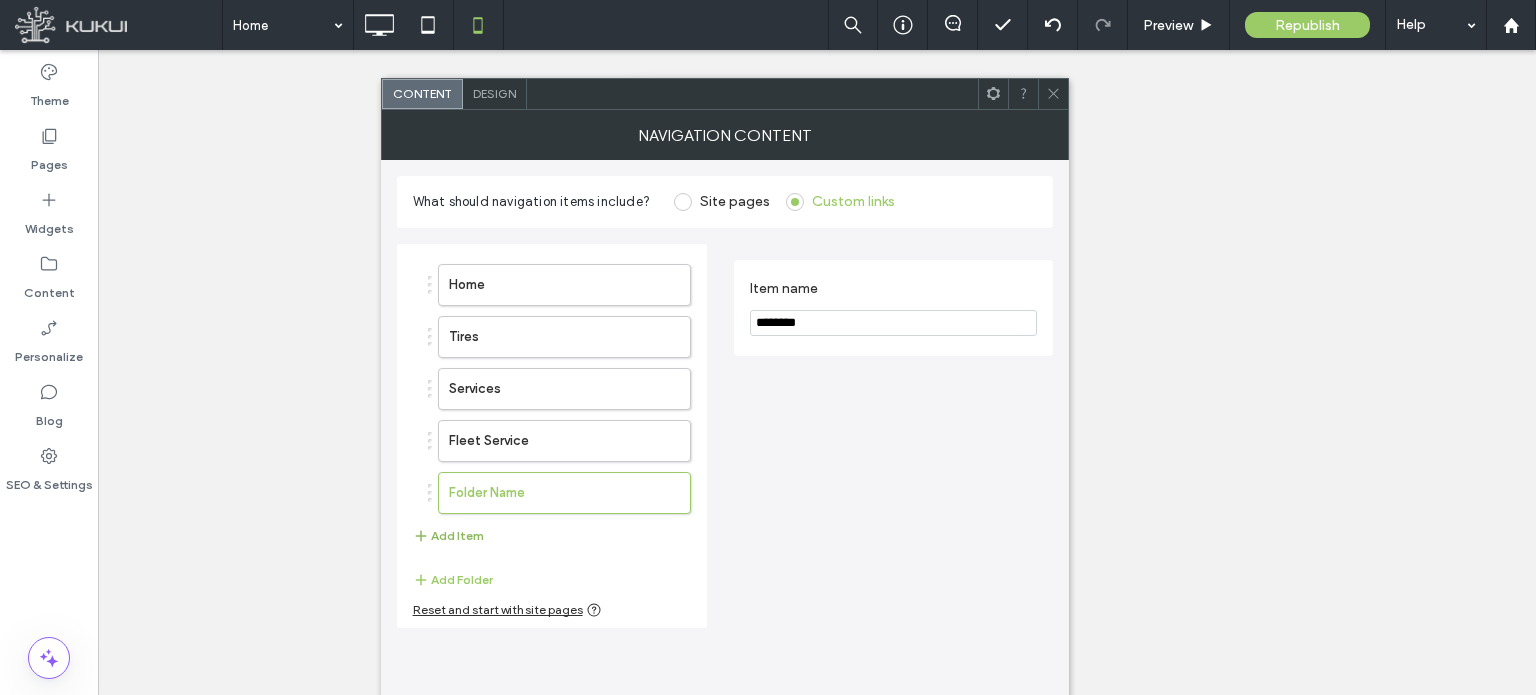 type on "********" 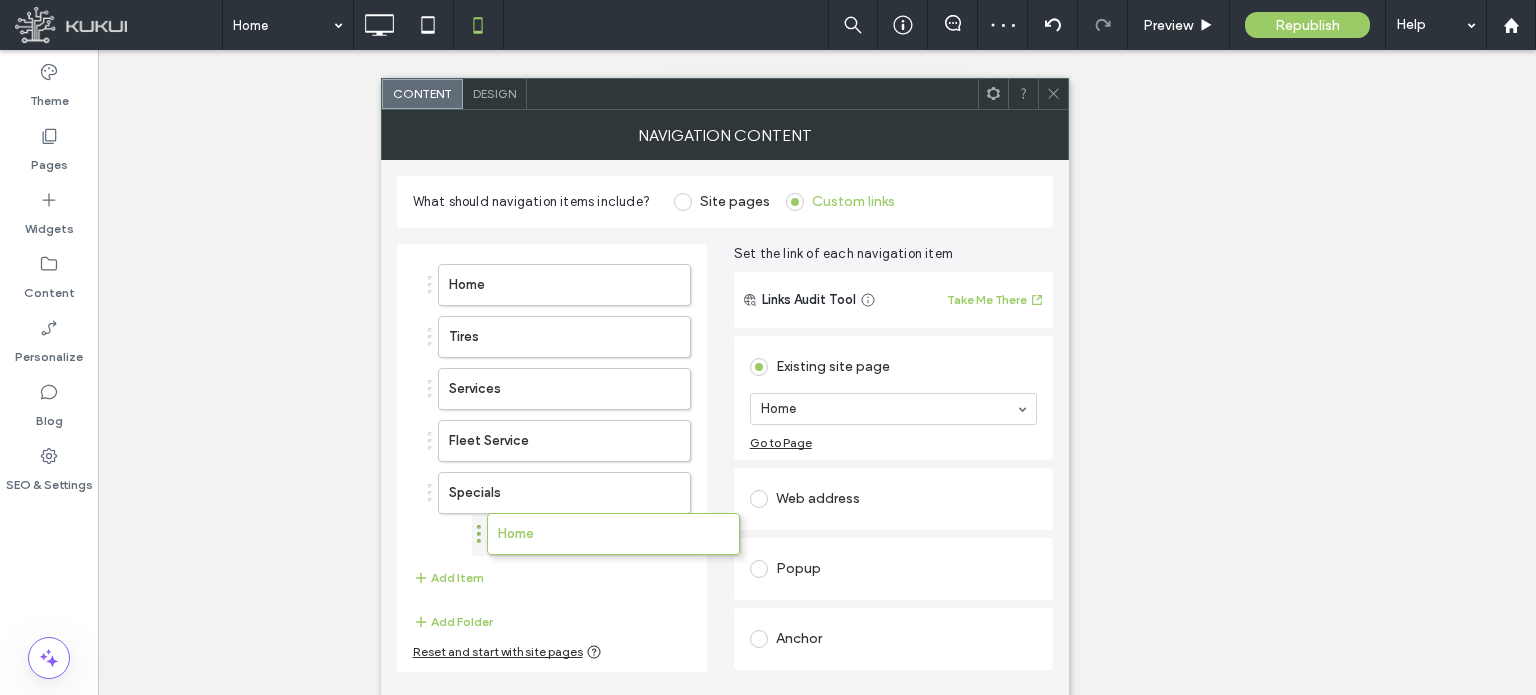 drag, startPoint x: 428, startPoint y: 543, endPoint x: 477, endPoint y: 535, distance: 49.648766 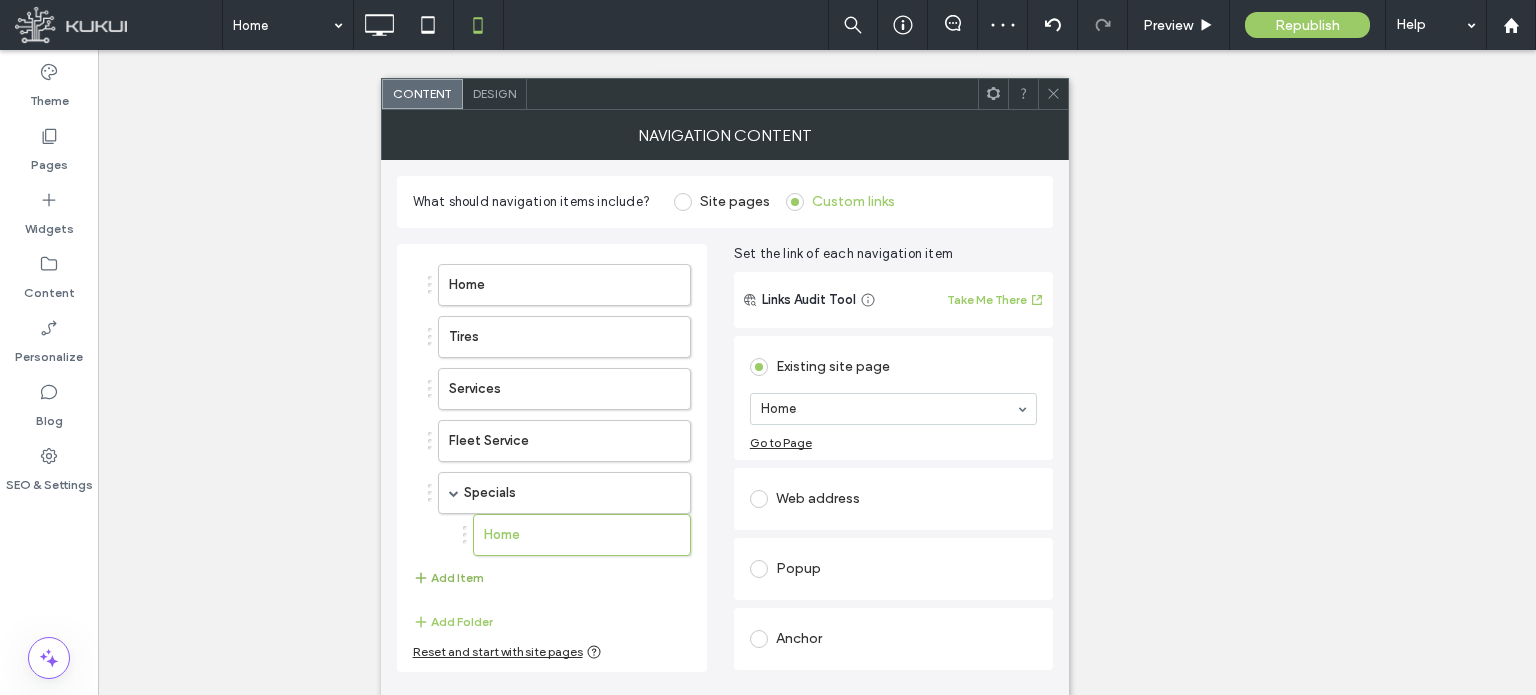 click on "Add Item" at bounding box center (448, 578) 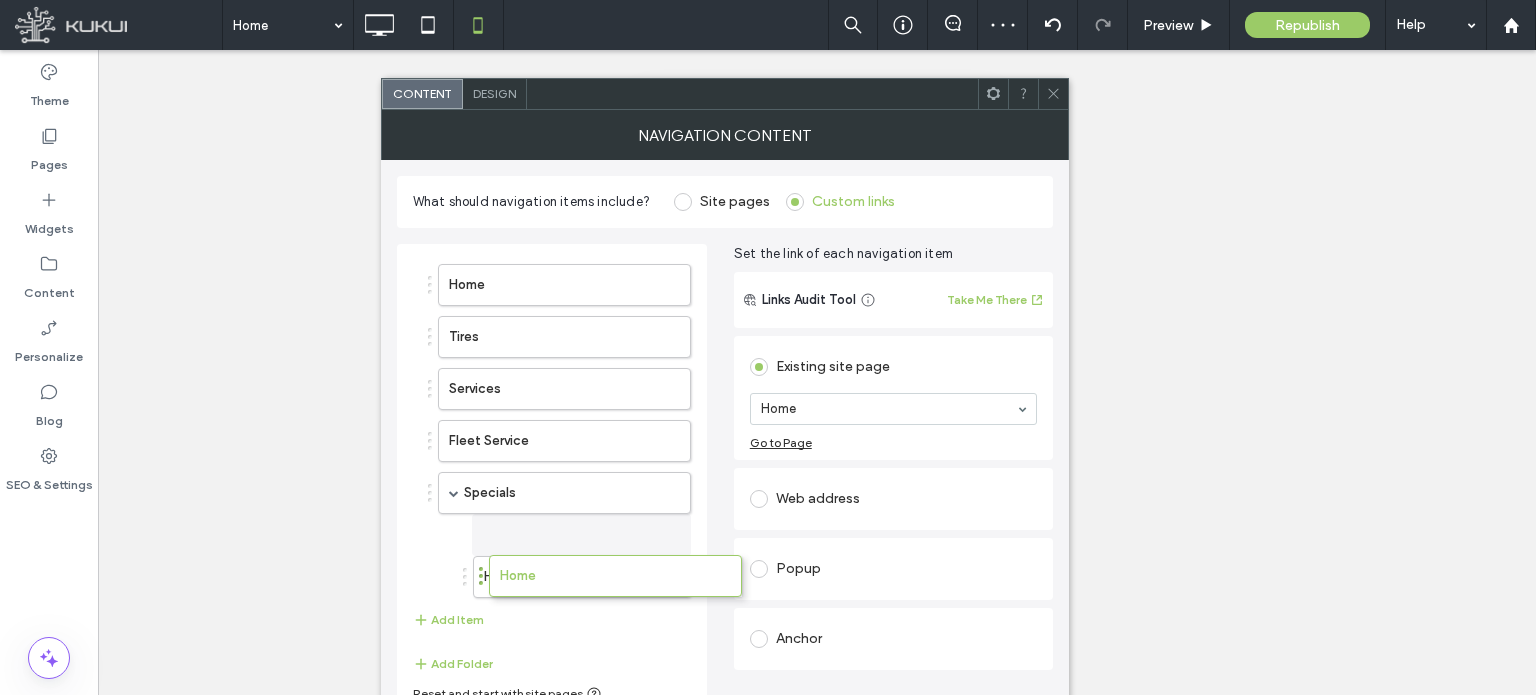 drag, startPoint x: 429, startPoint y: 588, endPoint x: 482, endPoint y: 580, distance: 53.600372 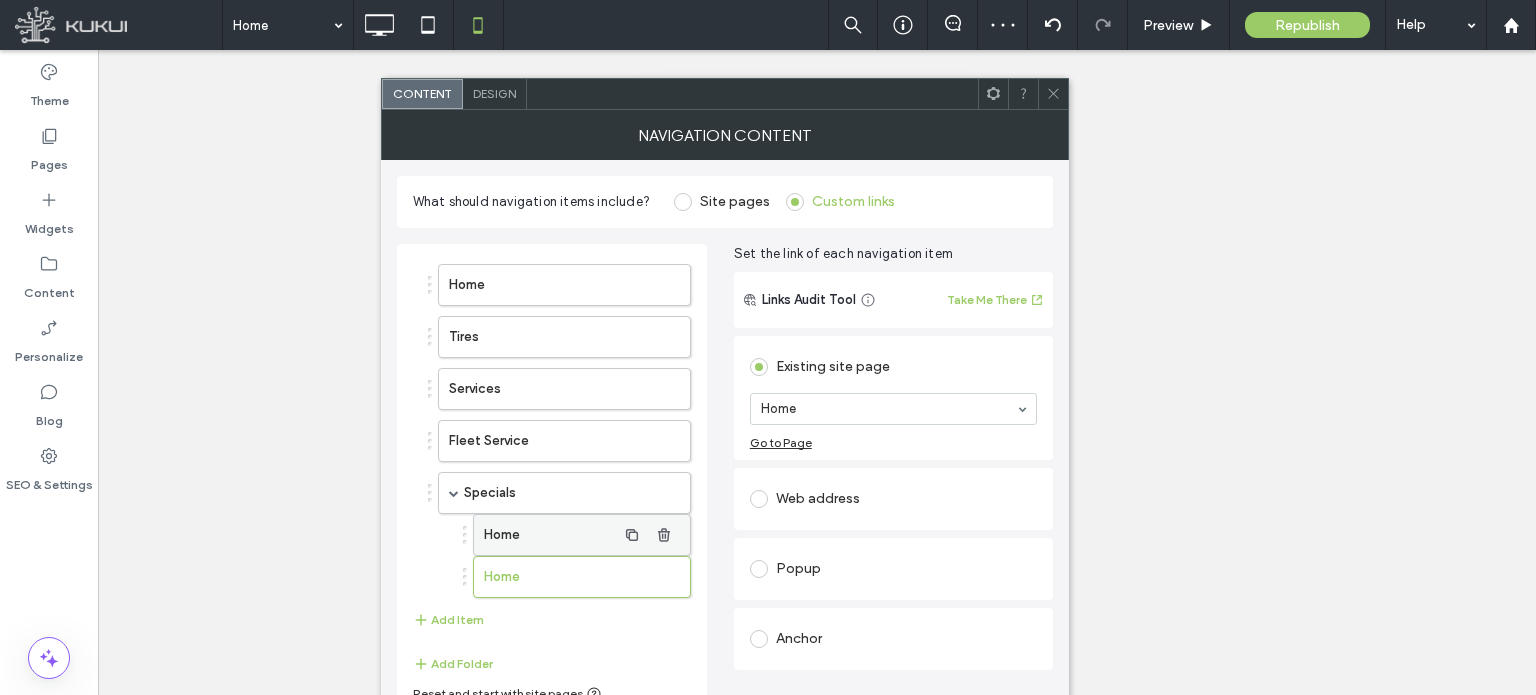 click on "Home" at bounding box center [550, 535] 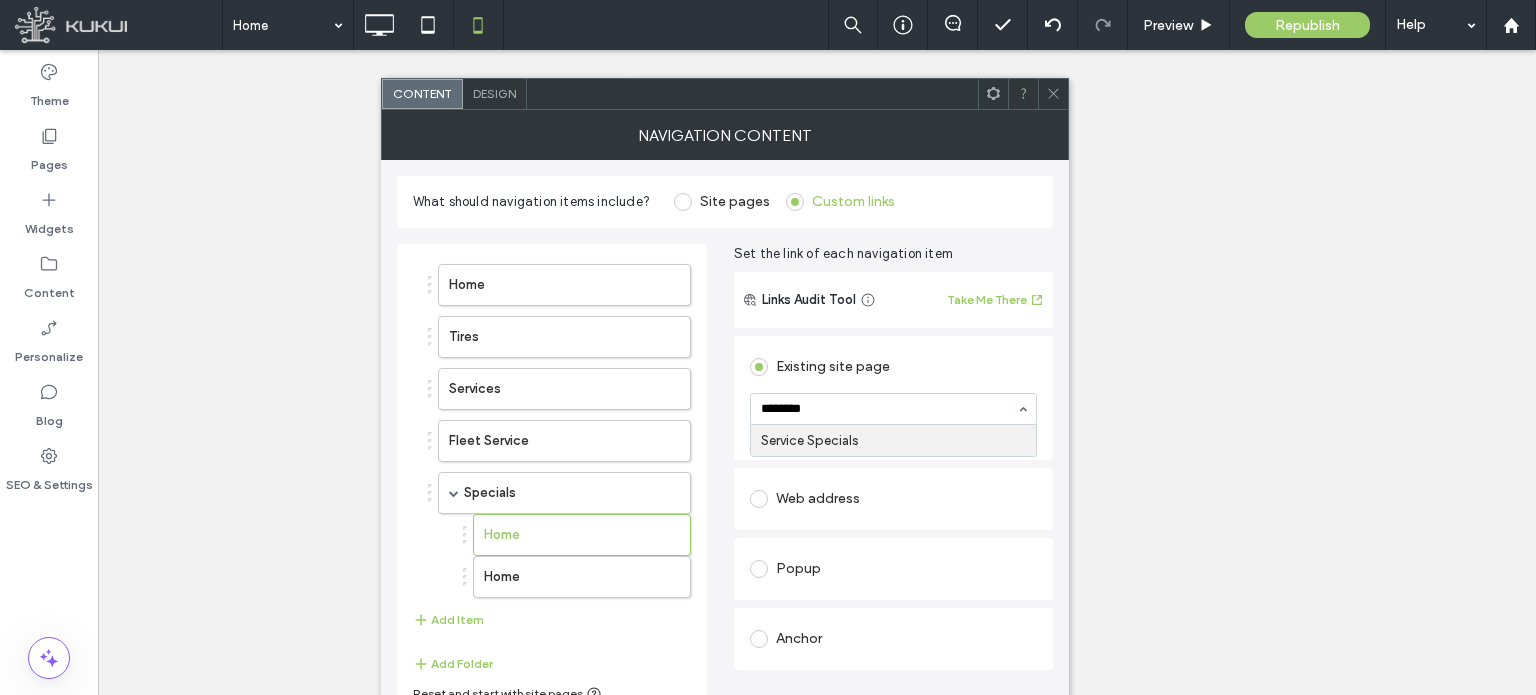 type on "*********" 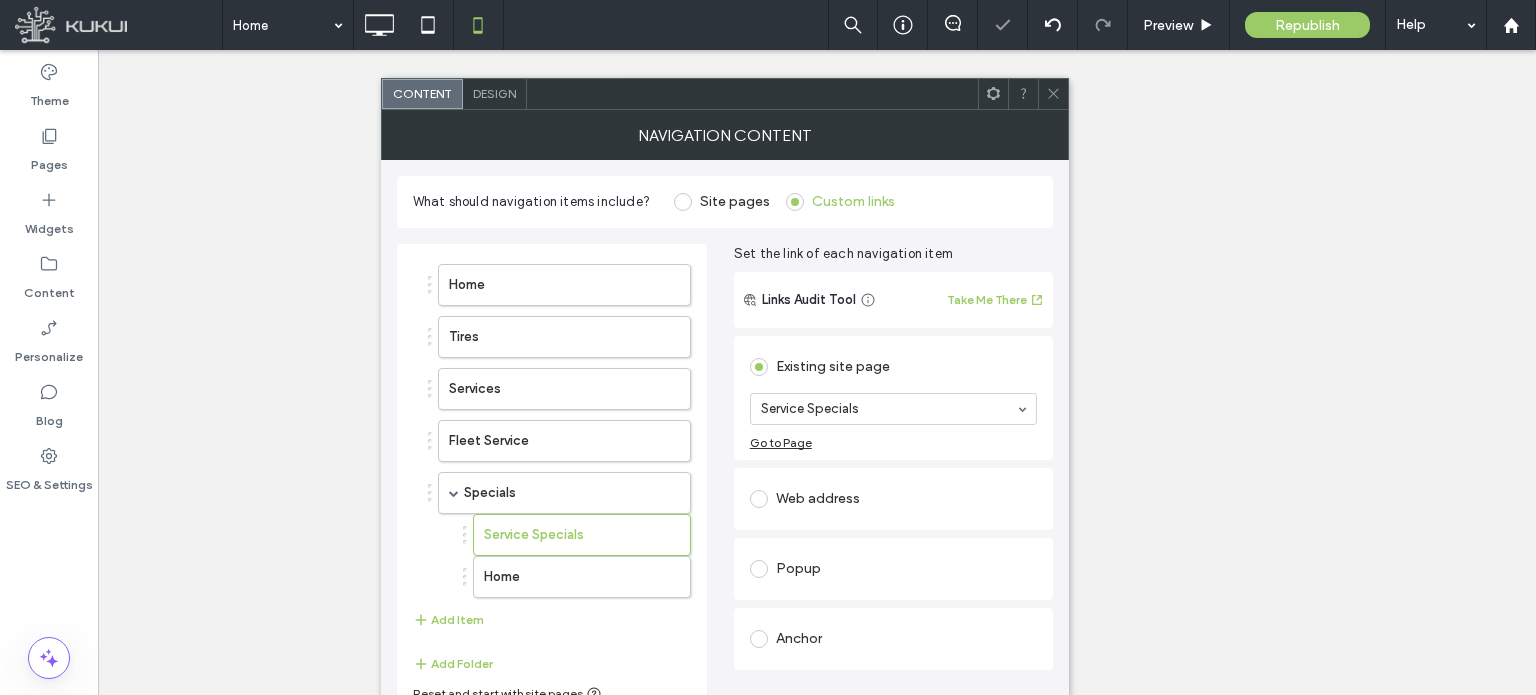 type 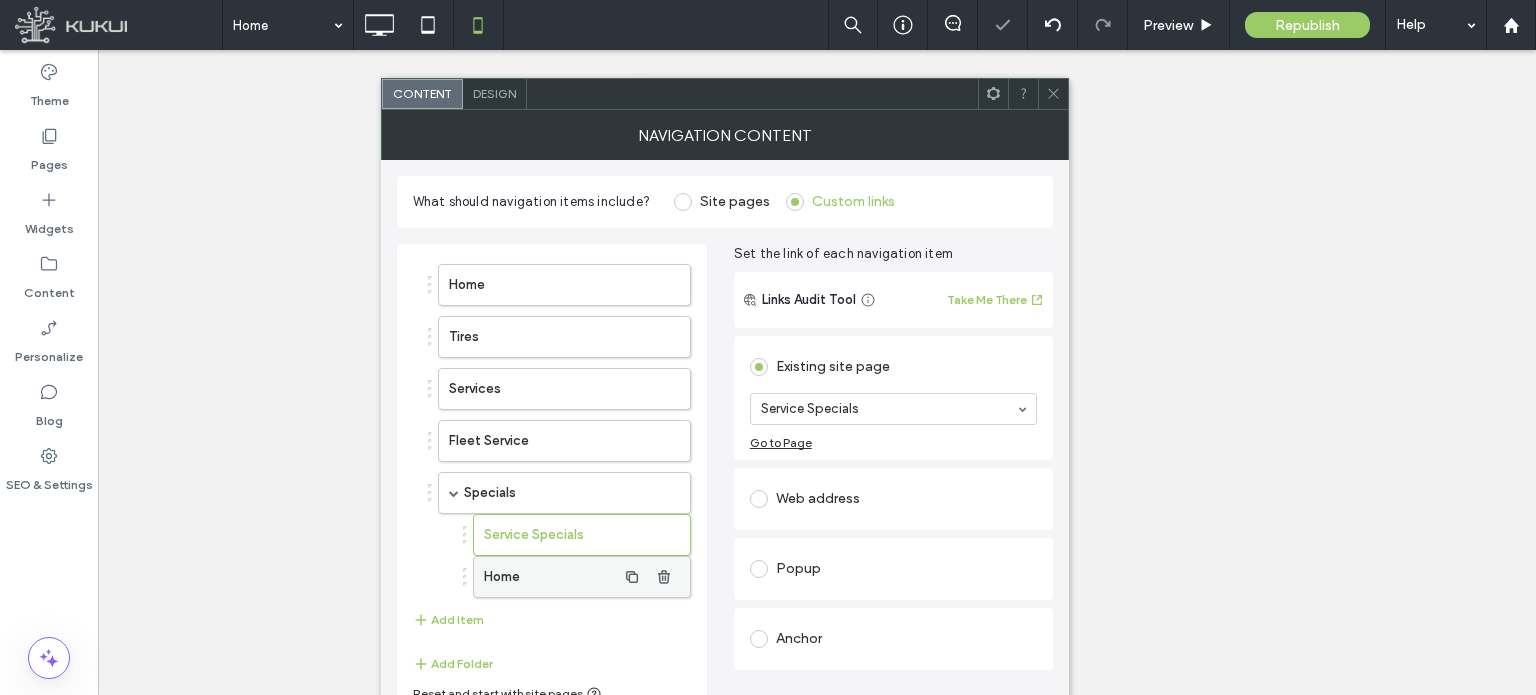 click on "Home" at bounding box center (550, 577) 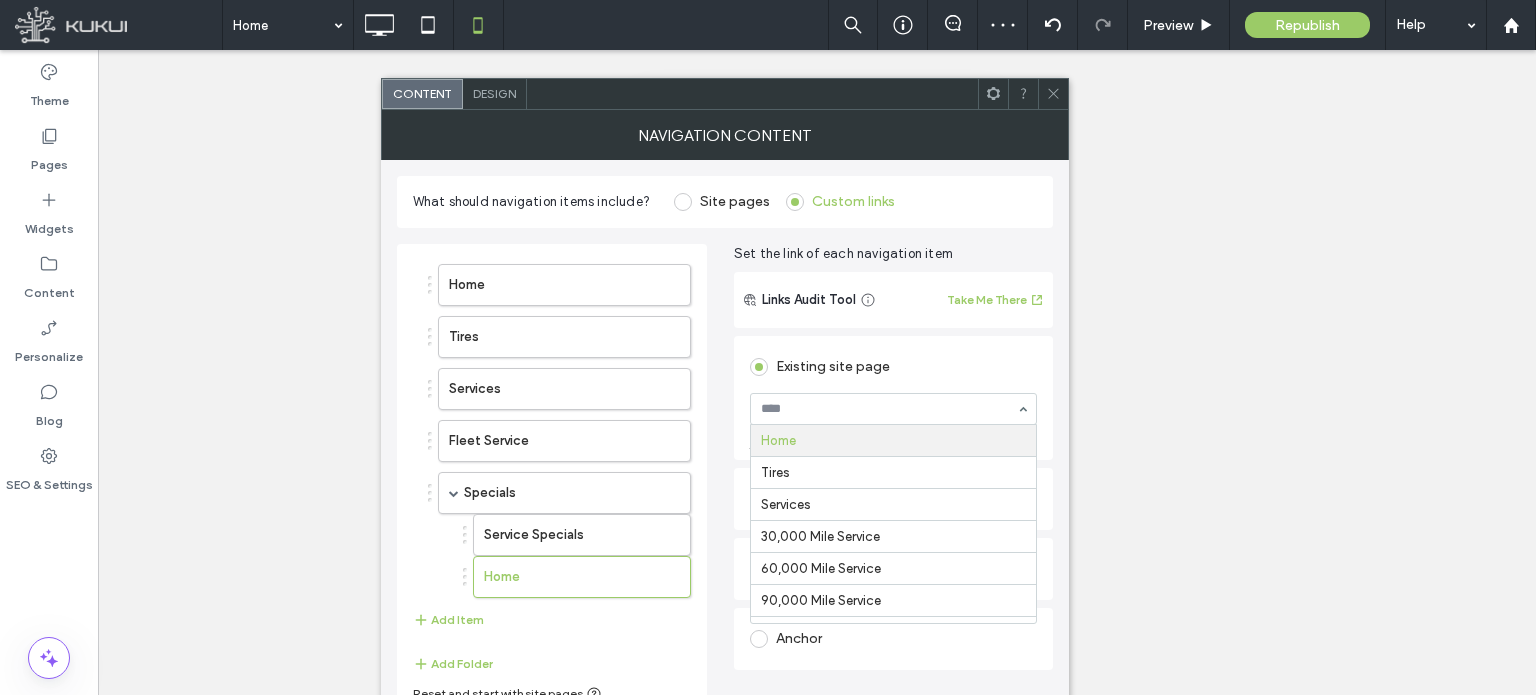click at bounding box center (888, 409) 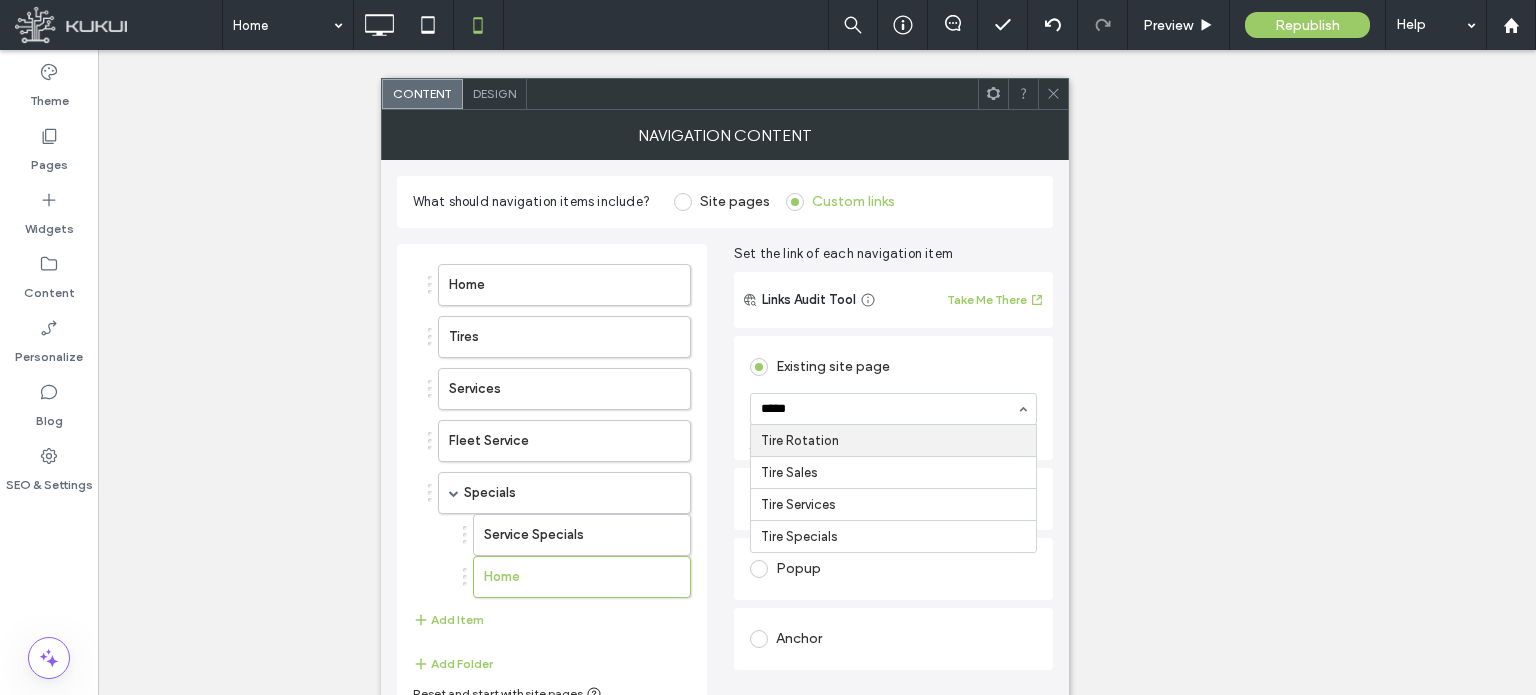 type on "******" 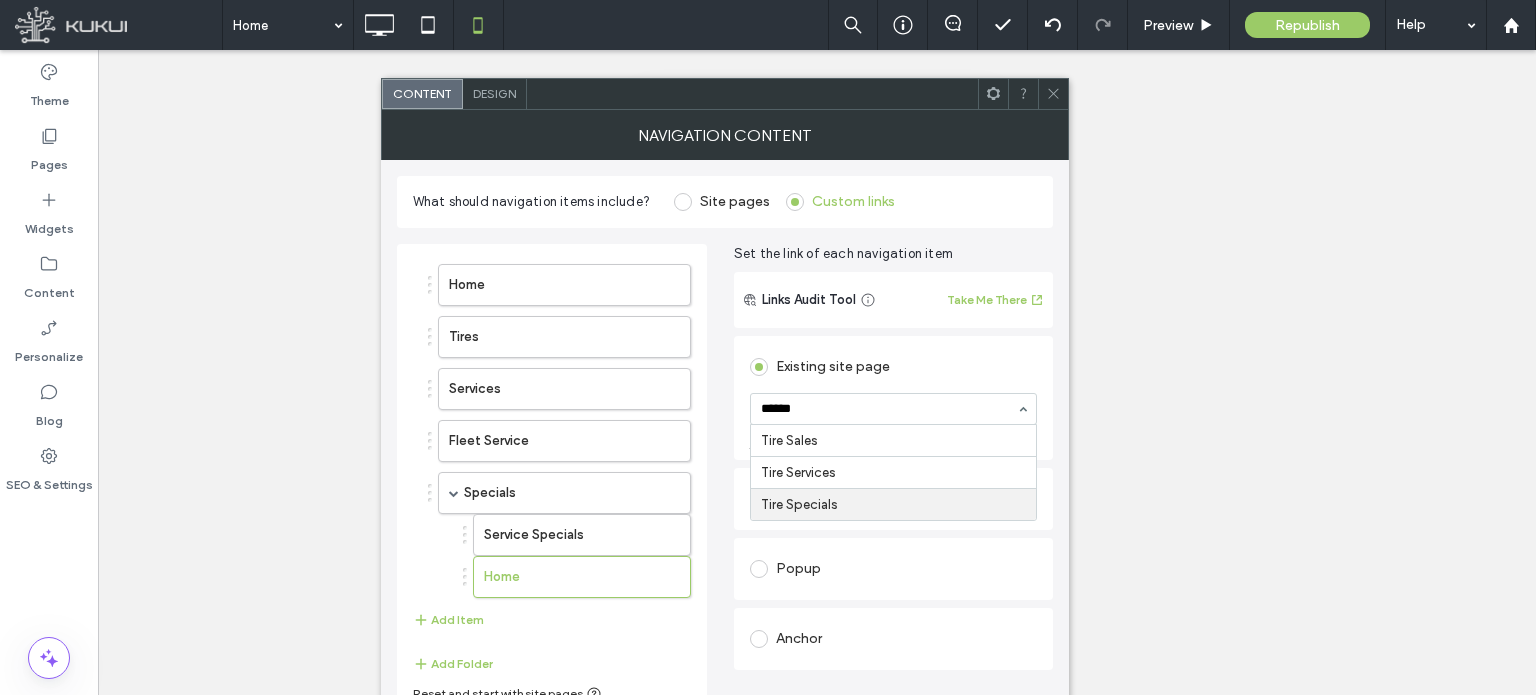 type 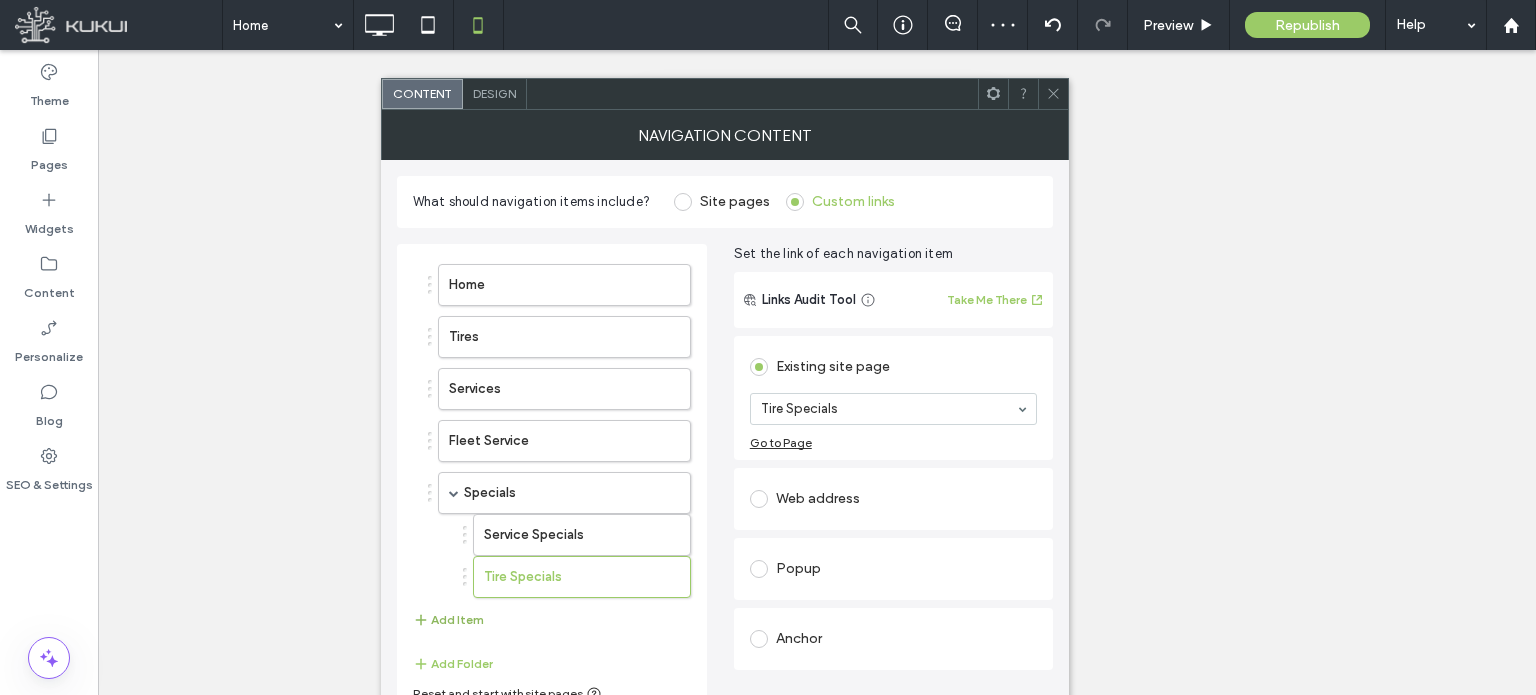 click on "Add Item" at bounding box center [448, 620] 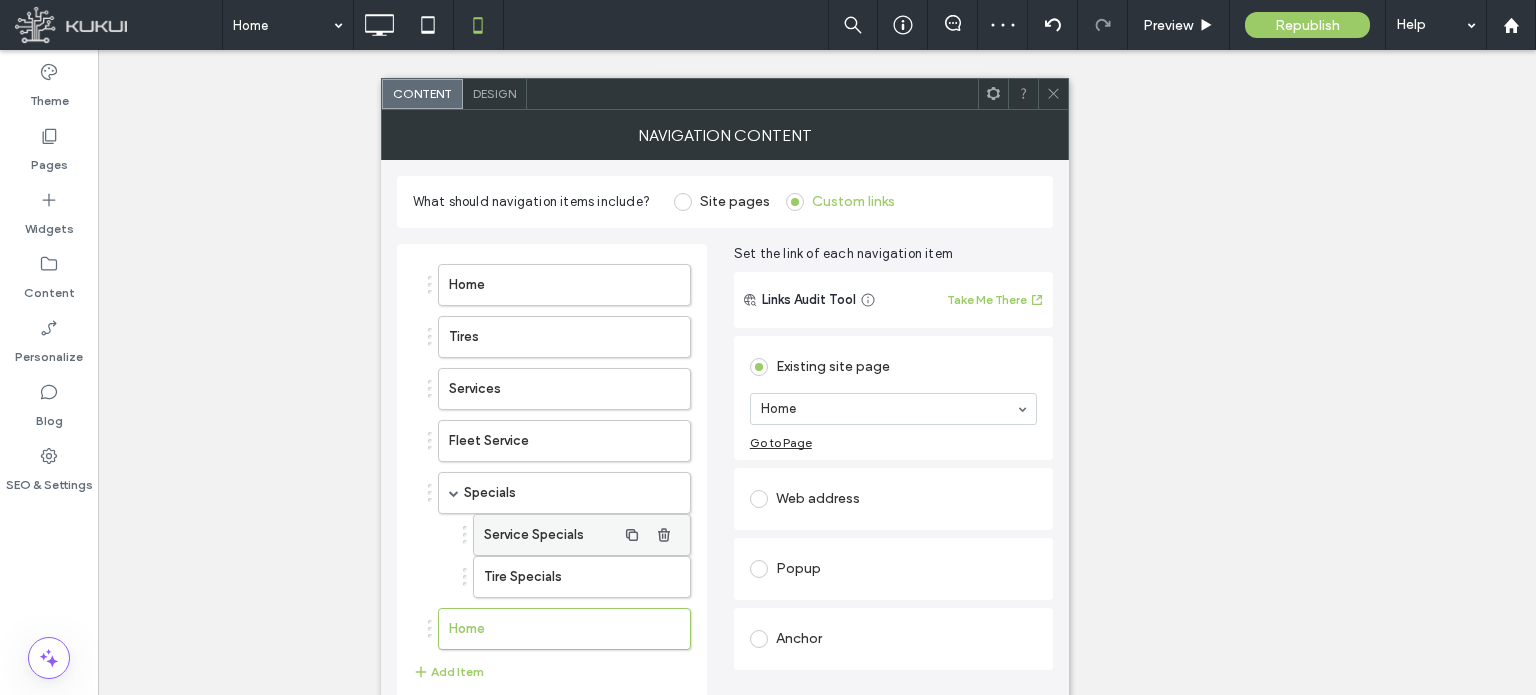 scroll, scrollTop: 52, scrollLeft: 0, axis: vertical 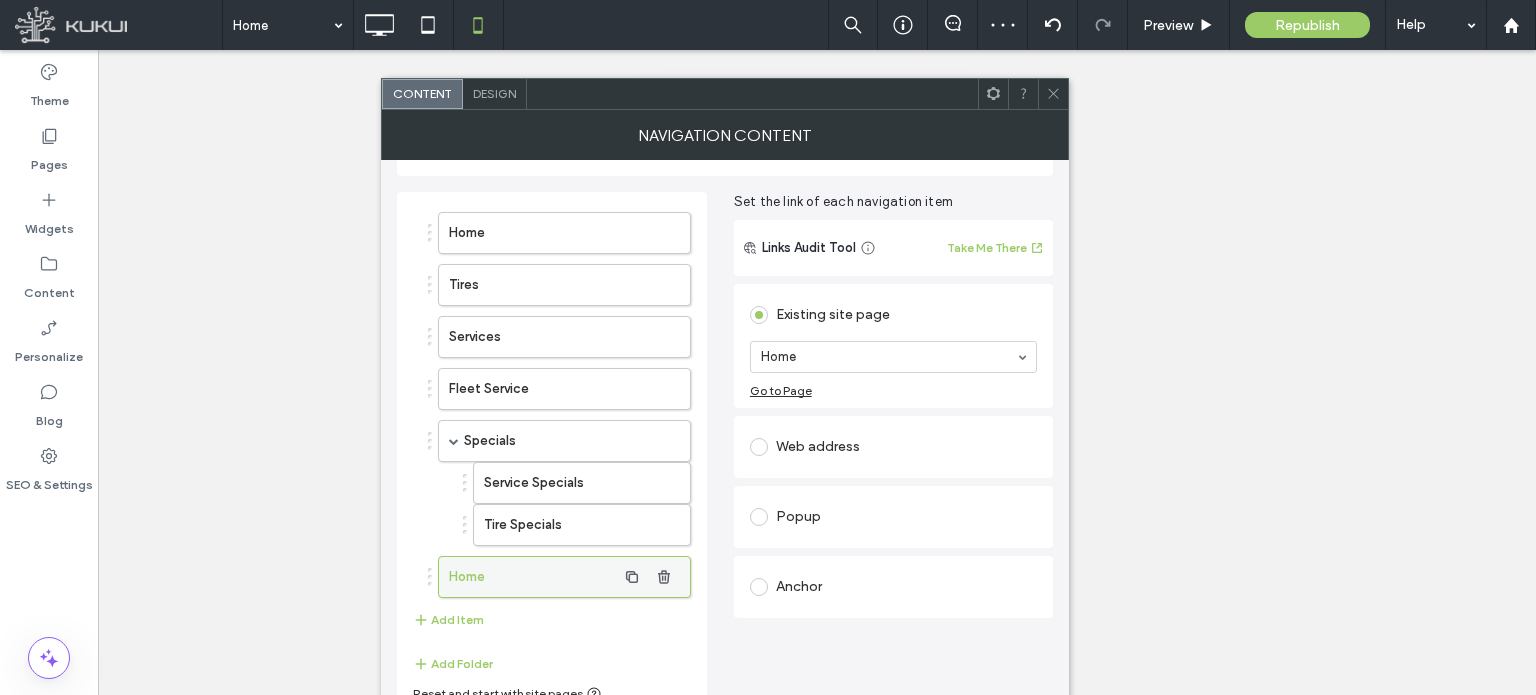 click on "Home" at bounding box center [532, 577] 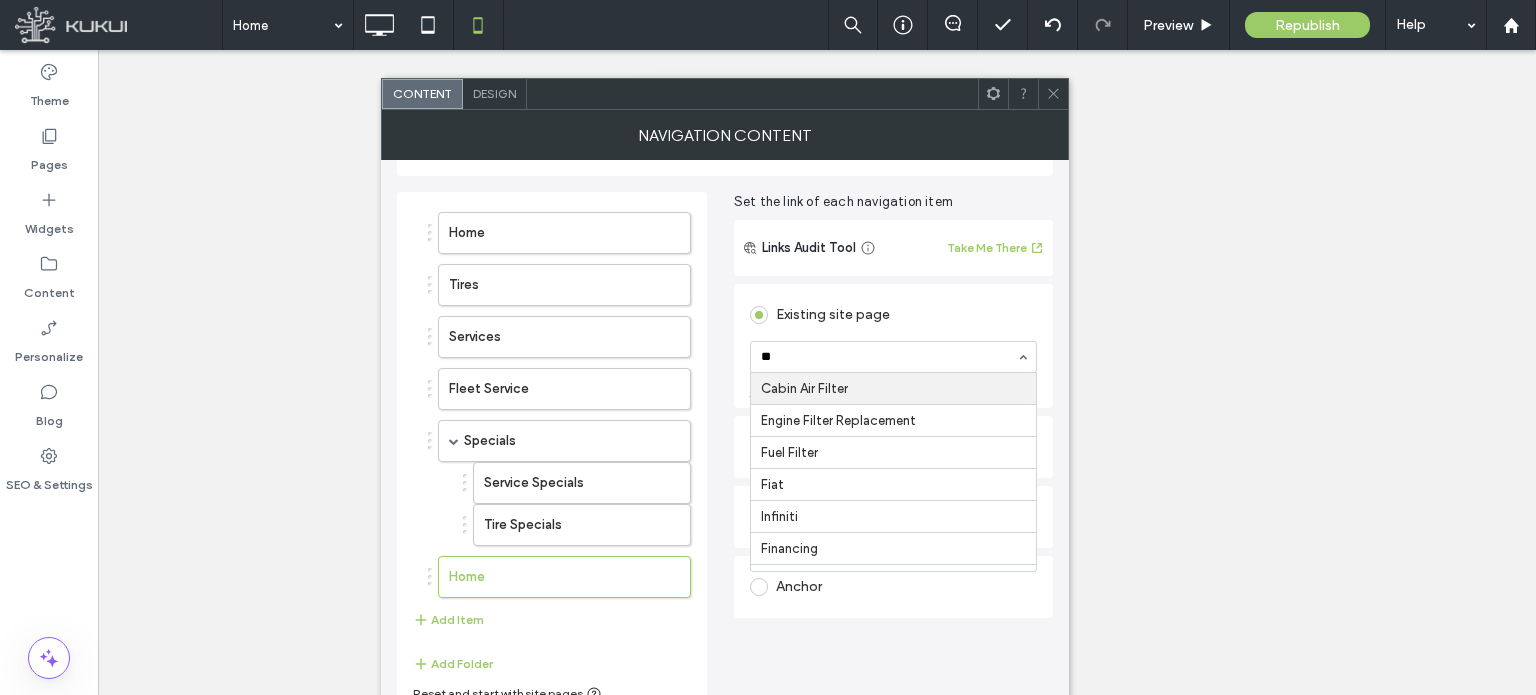 type on "***" 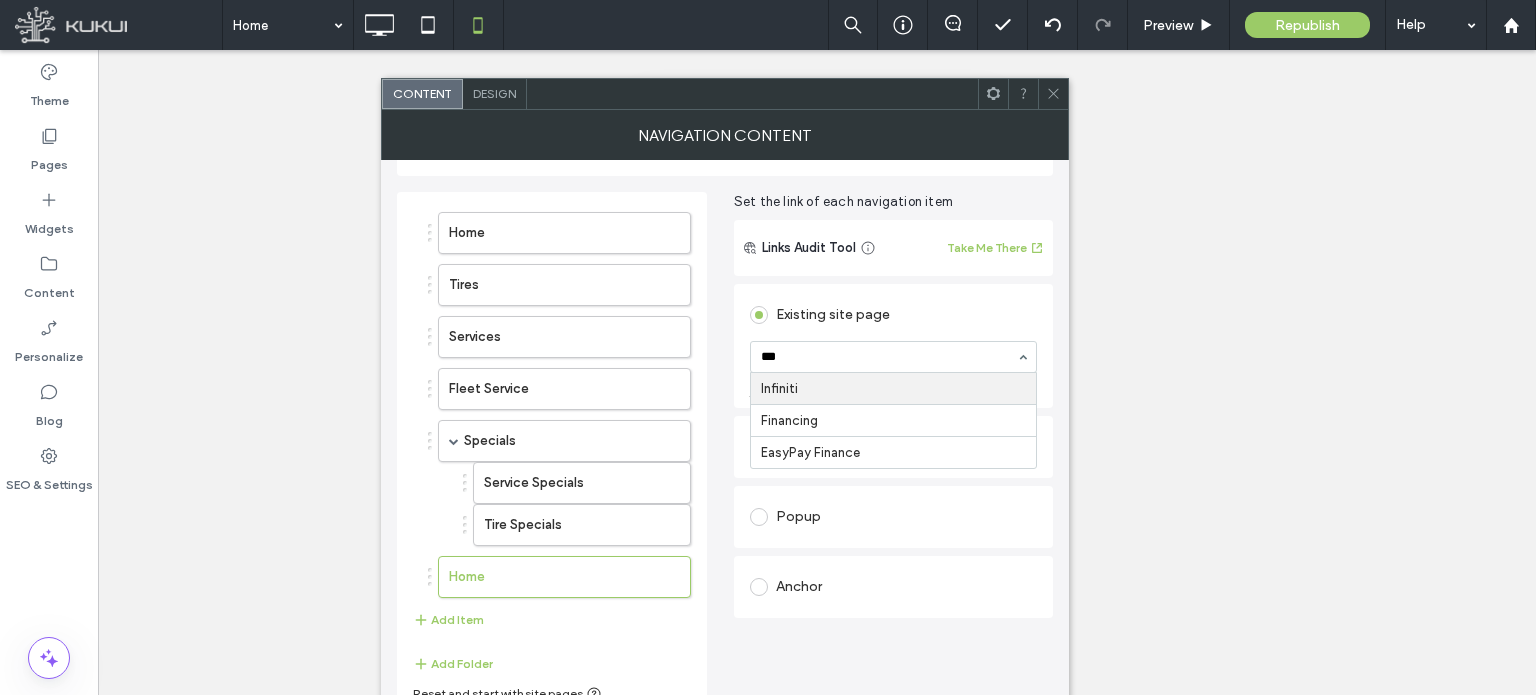 type 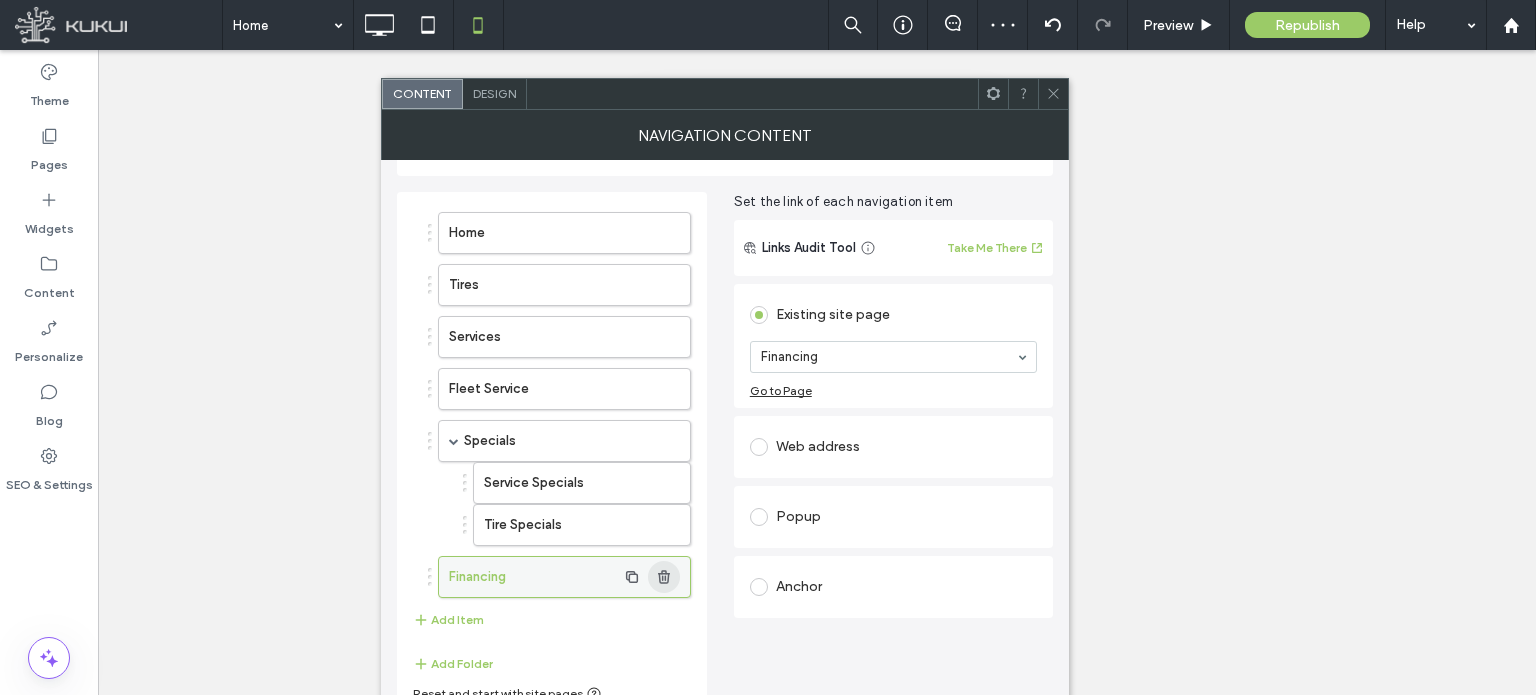 click at bounding box center (664, 577) 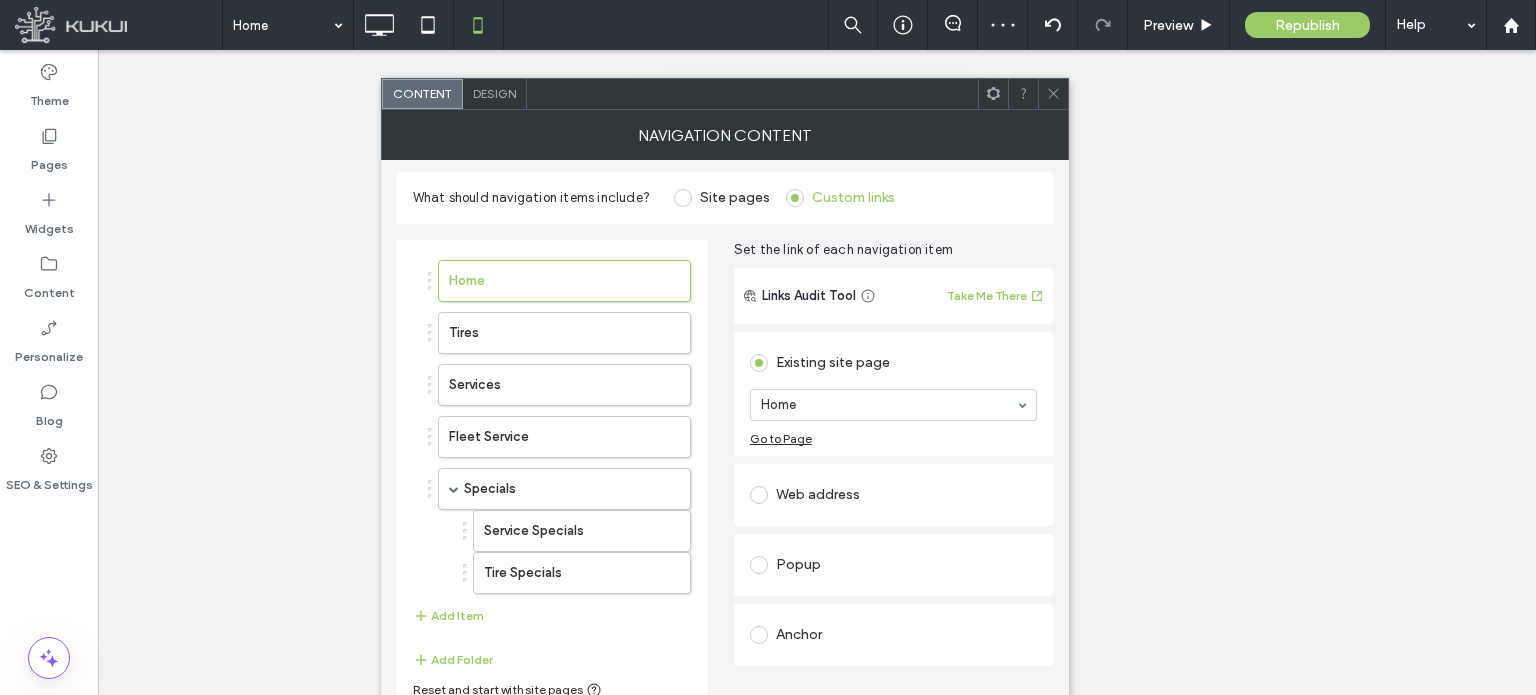 scroll, scrollTop: 0, scrollLeft: 0, axis: both 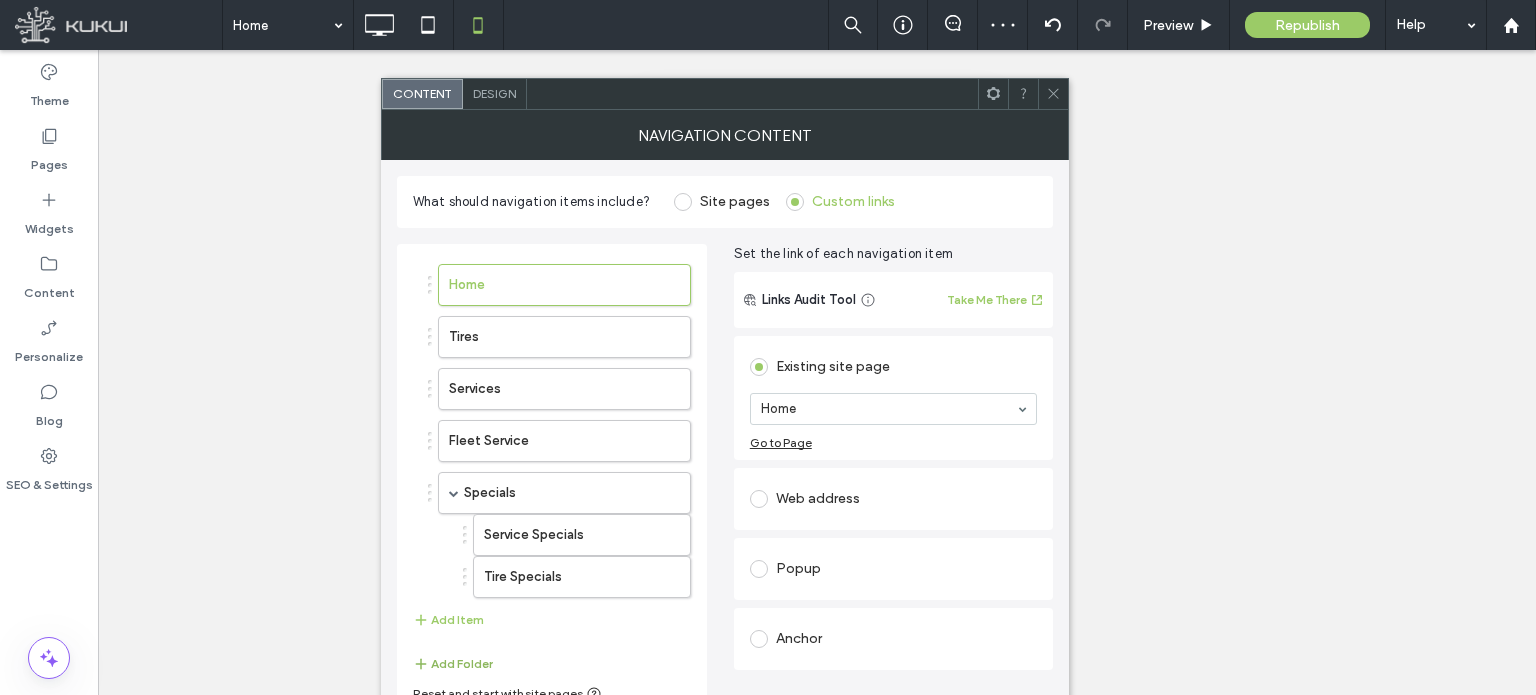 click on "Add Folder" at bounding box center [453, 664] 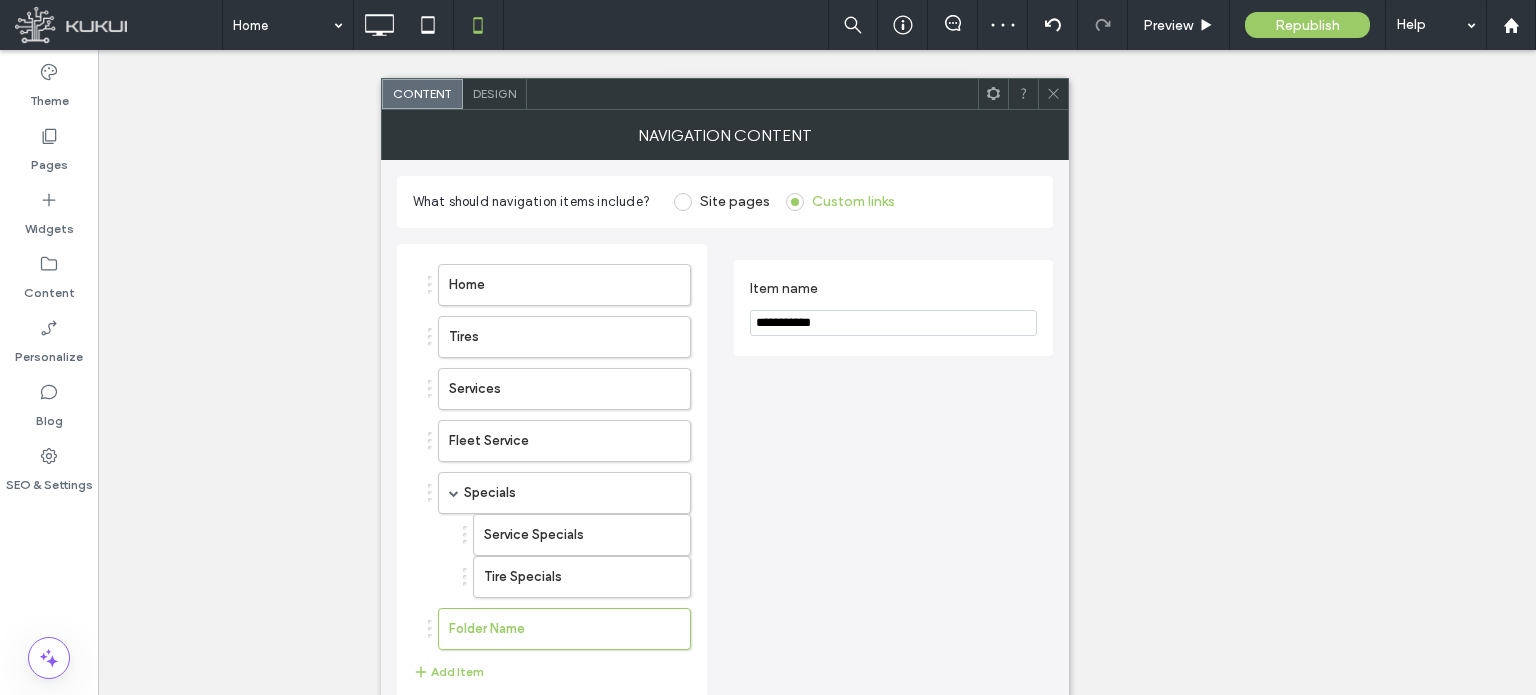click on "**********" at bounding box center (893, 323) 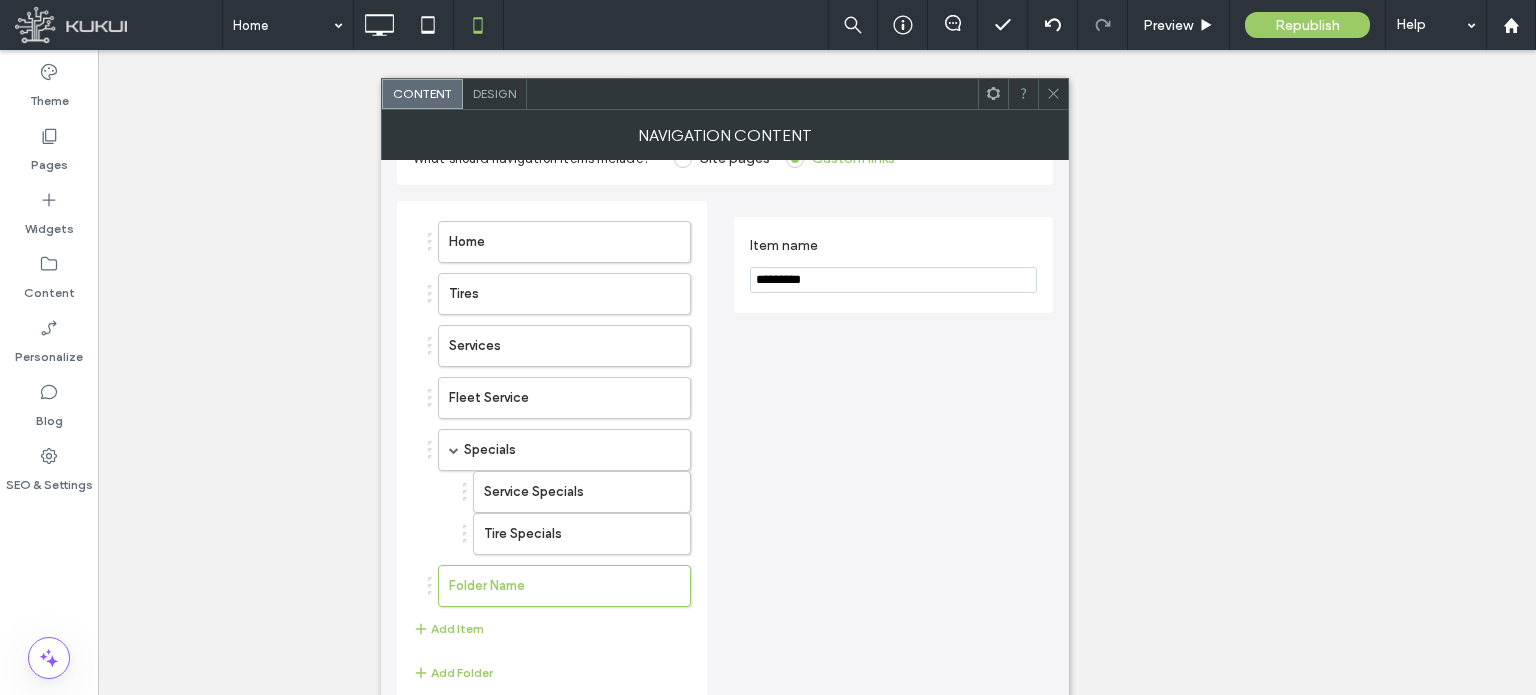 scroll, scrollTop: 52, scrollLeft: 0, axis: vertical 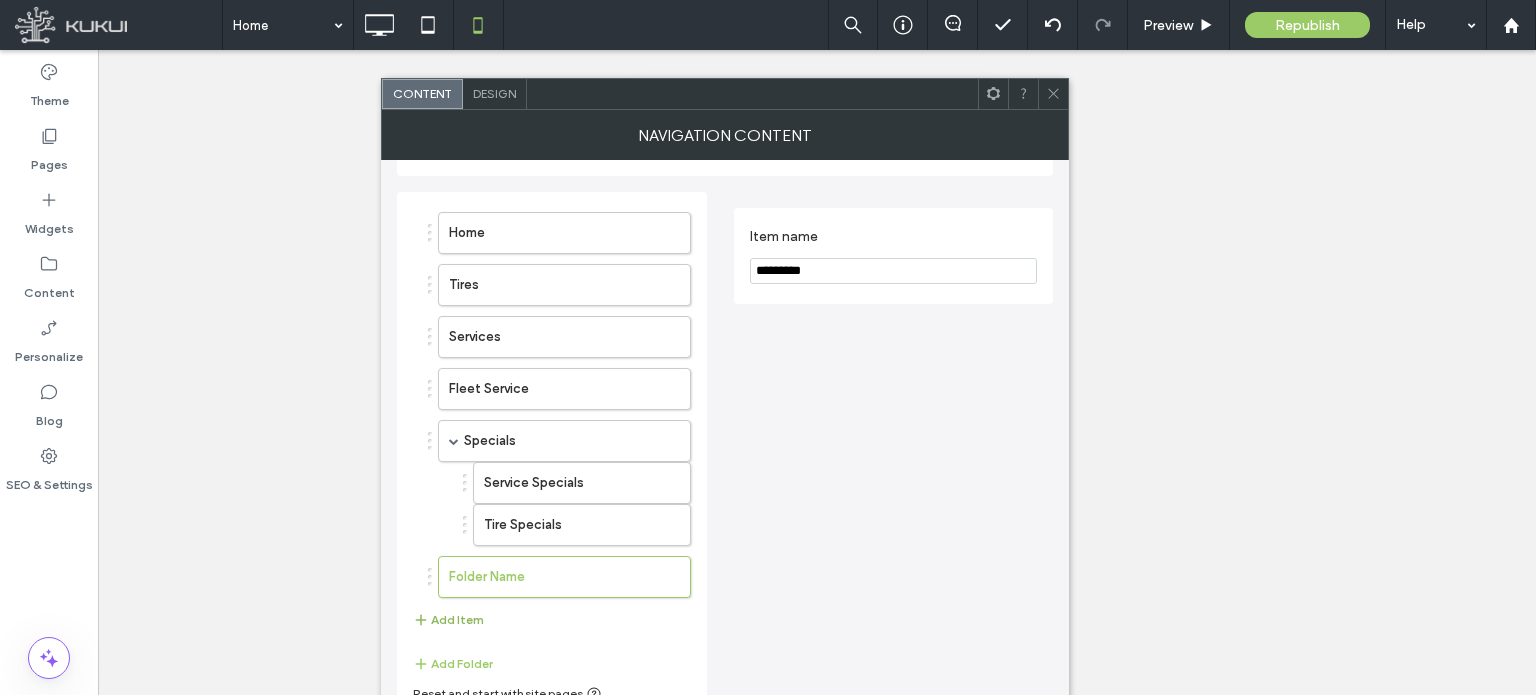 type on "*********" 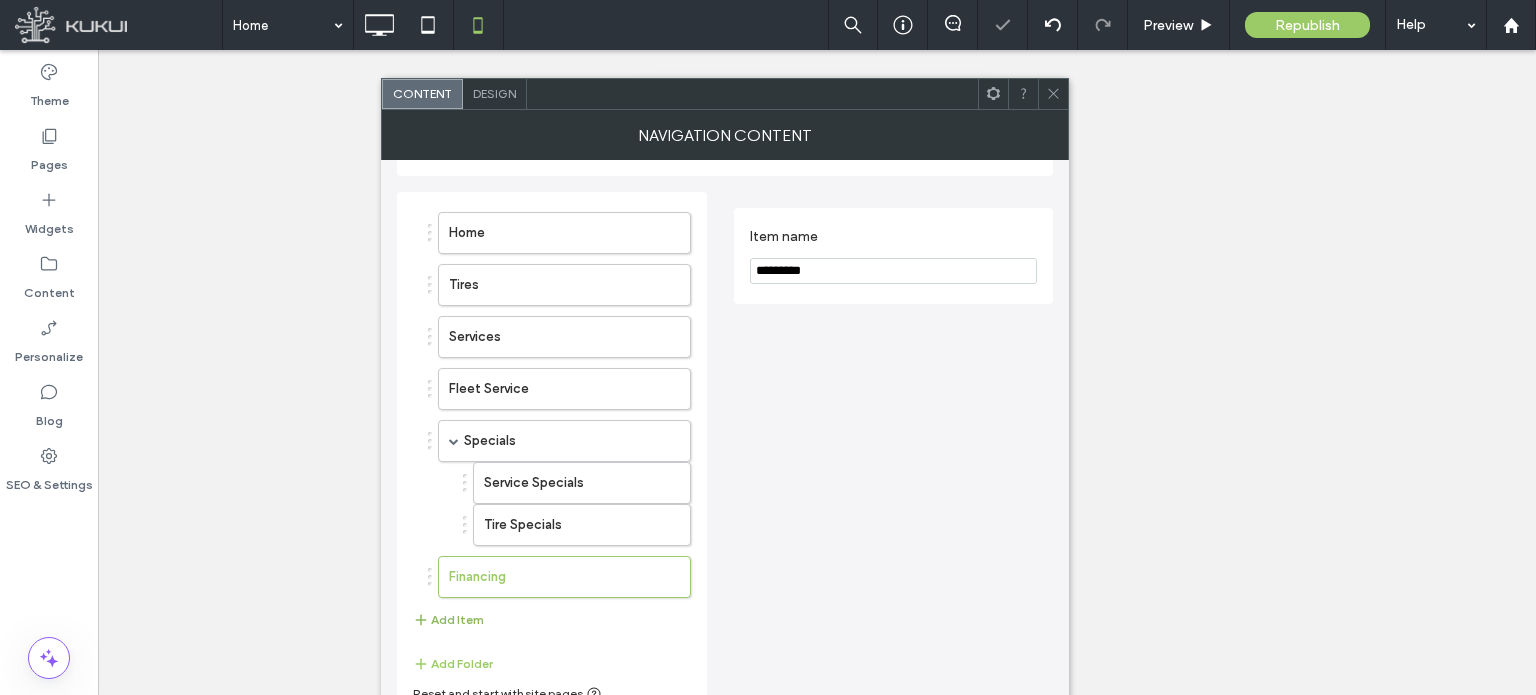 click on "Add Item" at bounding box center (448, 620) 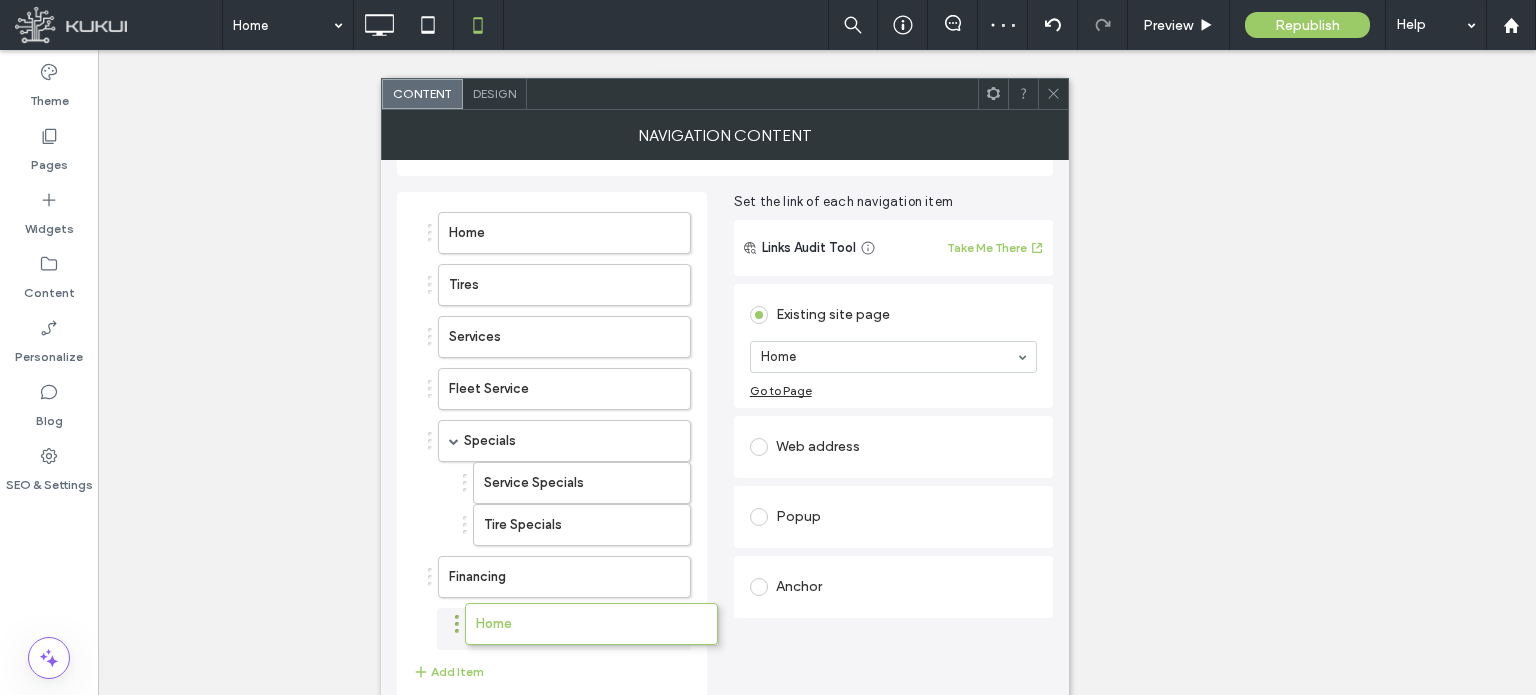 drag, startPoint x: 430, startPoint y: 626, endPoint x: 458, endPoint y: 624, distance: 28.071337 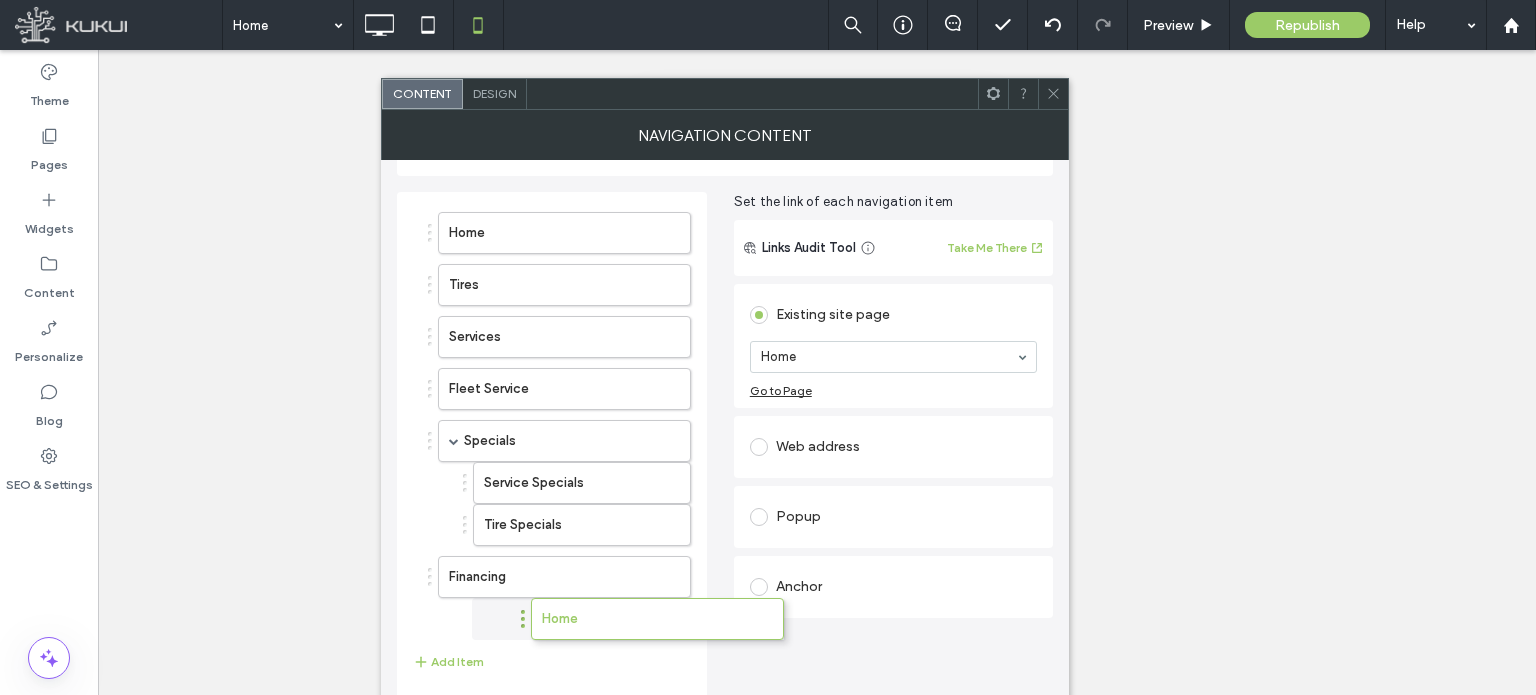 drag, startPoint x: 428, startPoint y: 629, endPoint x: 521, endPoint y: 623, distance: 93.193344 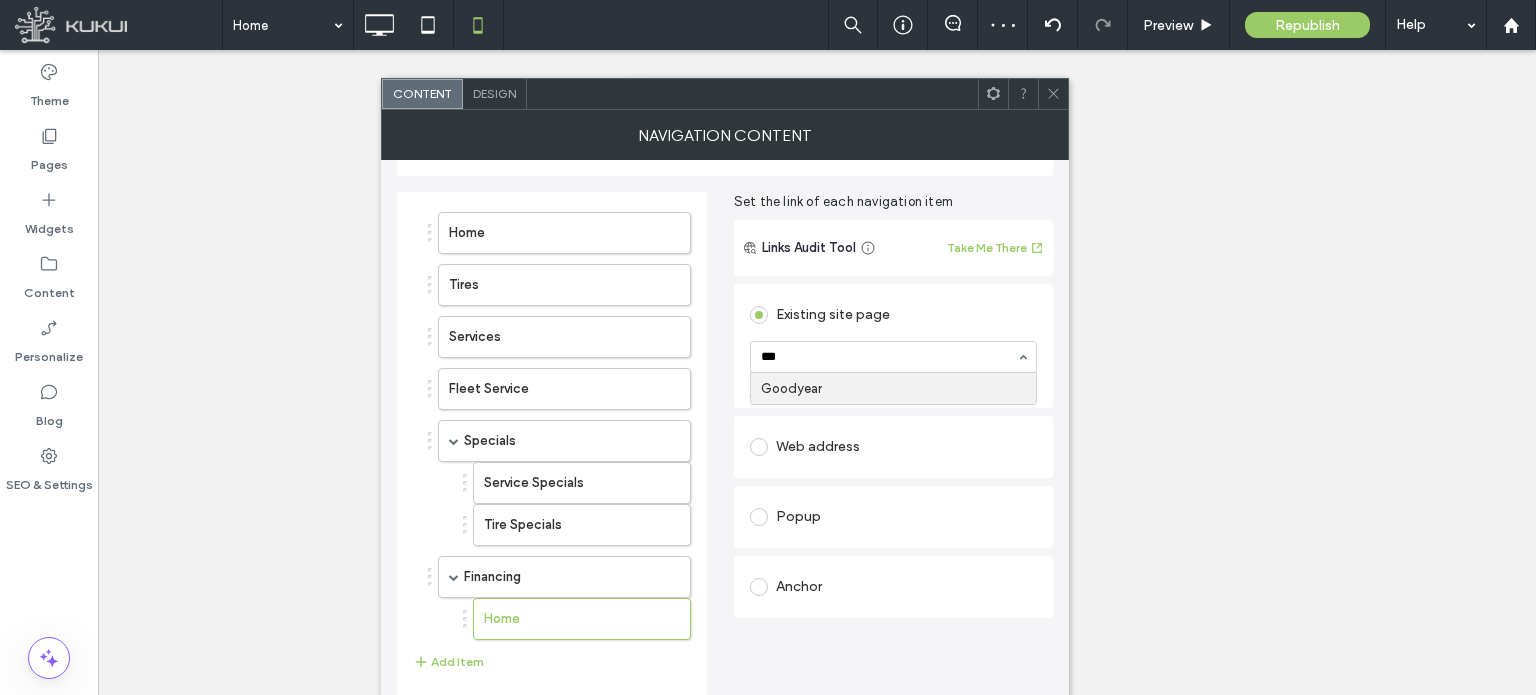 type on "****" 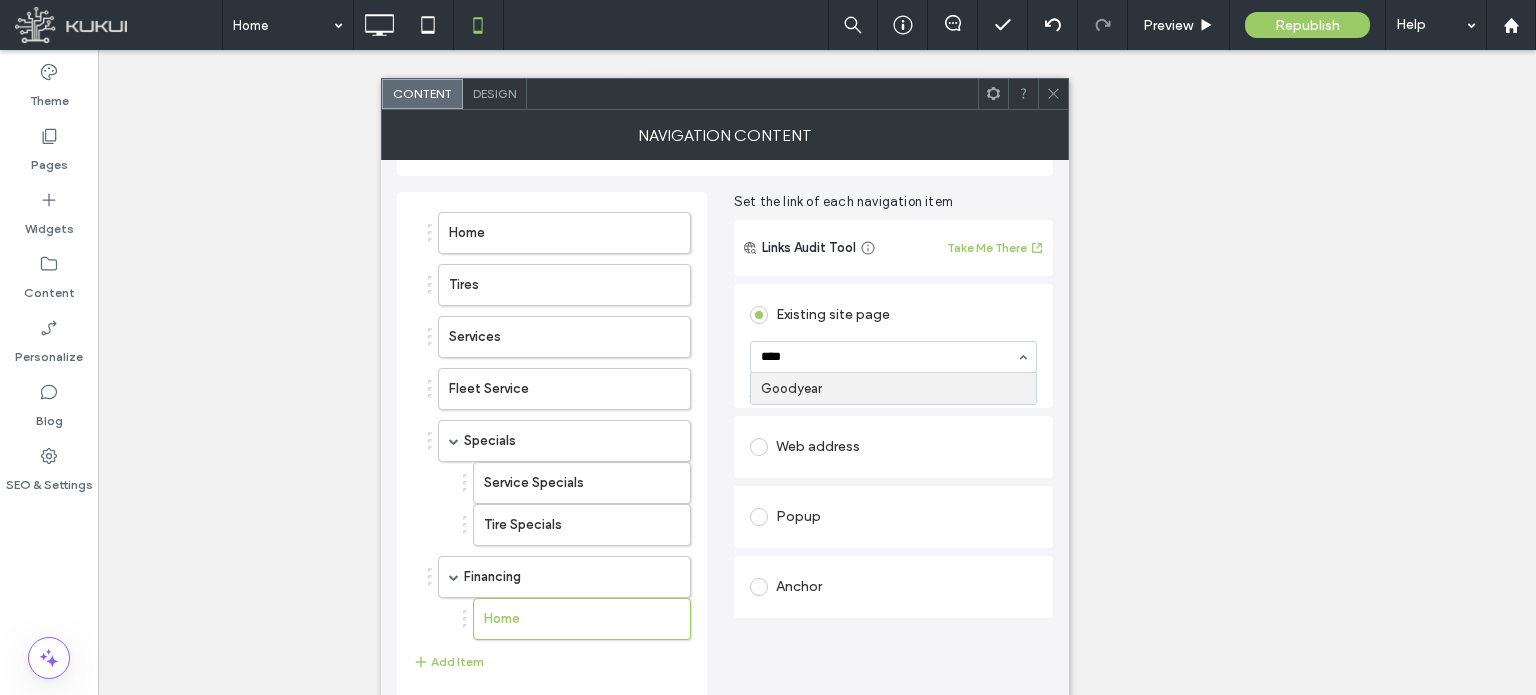 type 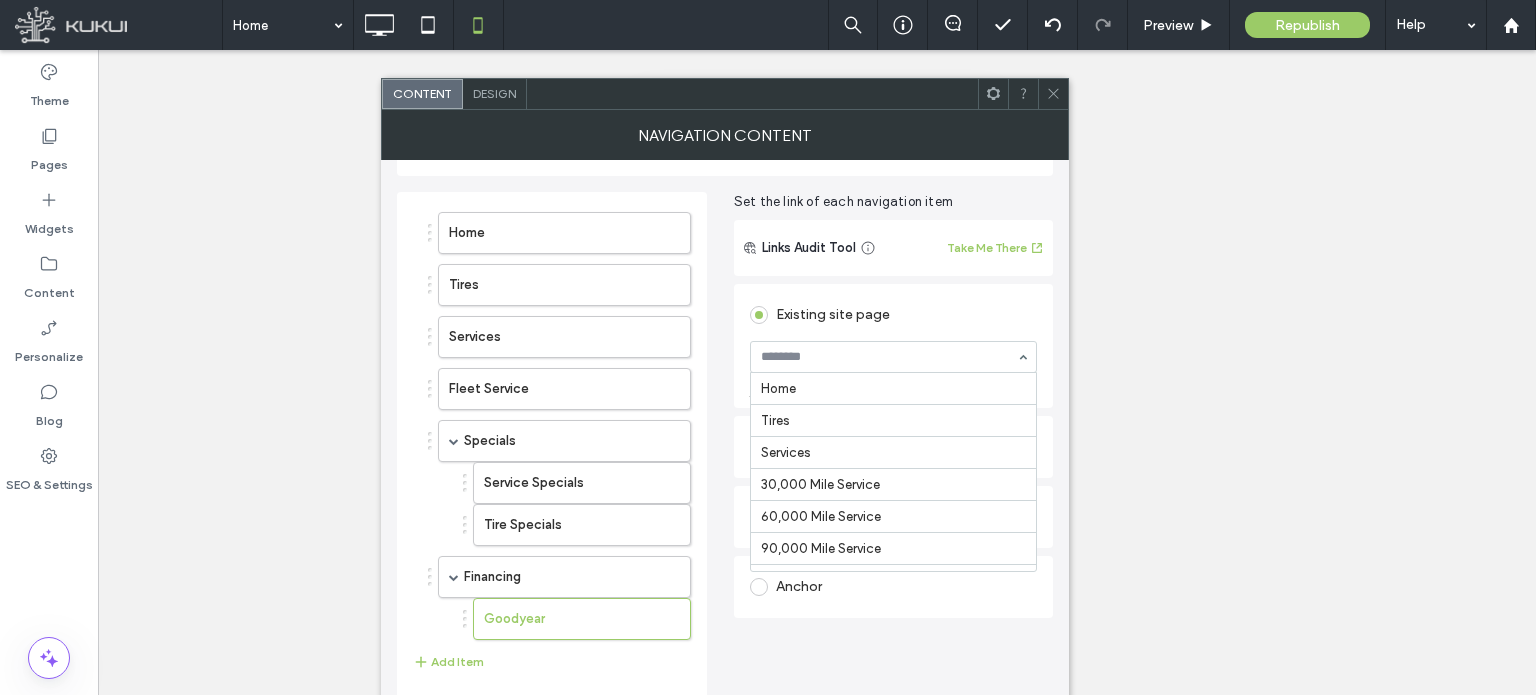 scroll, scrollTop: 4132, scrollLeft: 0, axis: vertical 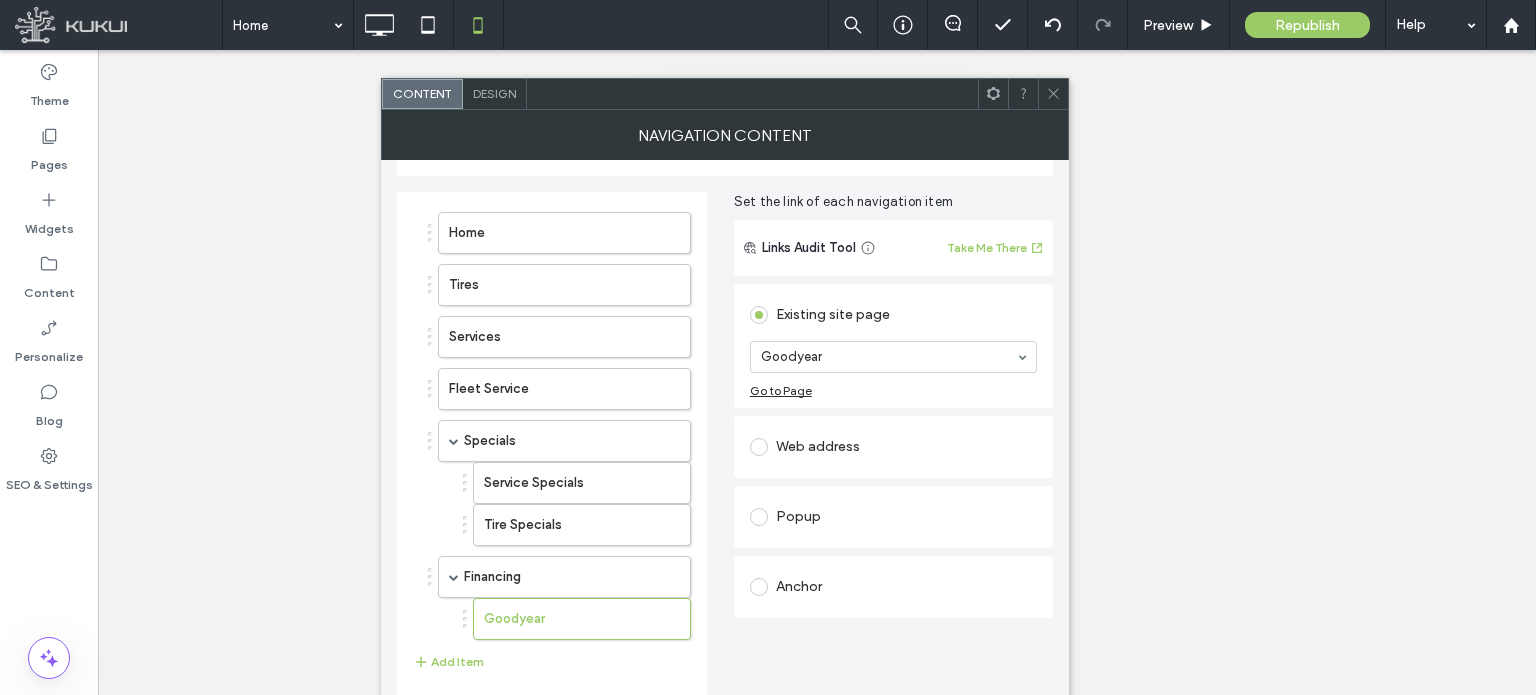 click on "Home Tires Services Fleet Service Specials Service Specials Tire Specials Financing Goodyear Add Item Add Folder Reset and start with site pages Set the link of each navigation item Links Audit Tool Take Me There Existing site page Goodyear Go to Page Web address Popup Anchor" at bounding box center (725, 465) 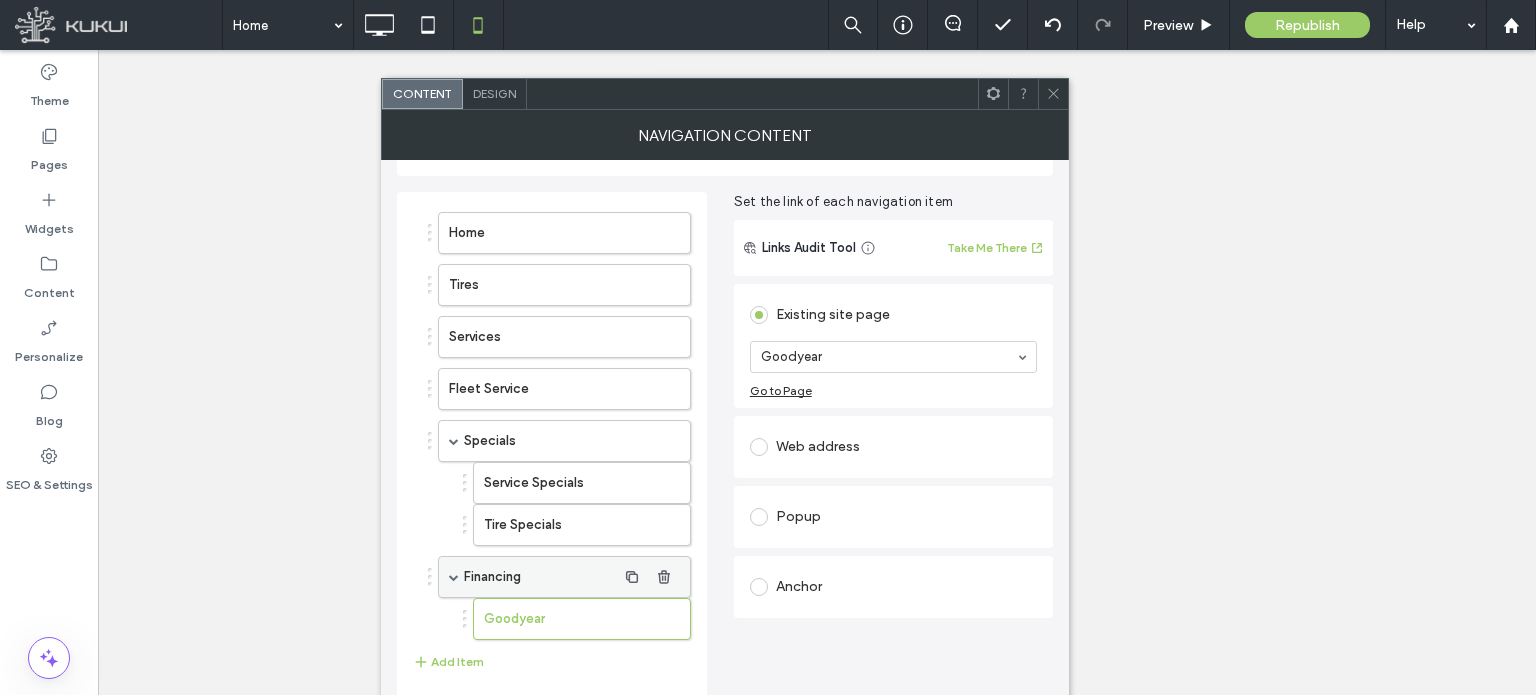 scroll, scrollTop: 93, scrollLeft: 0, axis: vertical 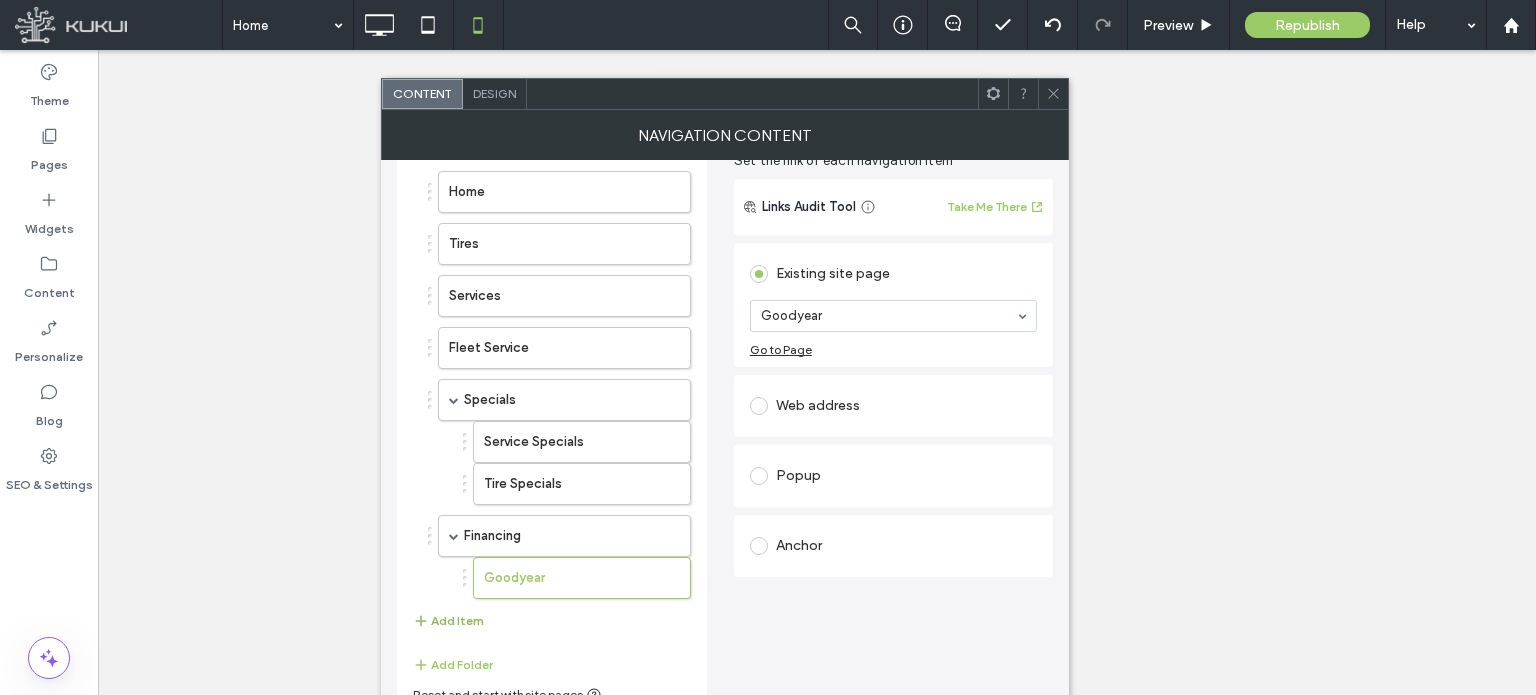 click on "Add Item" at bounding box center (448, 621) 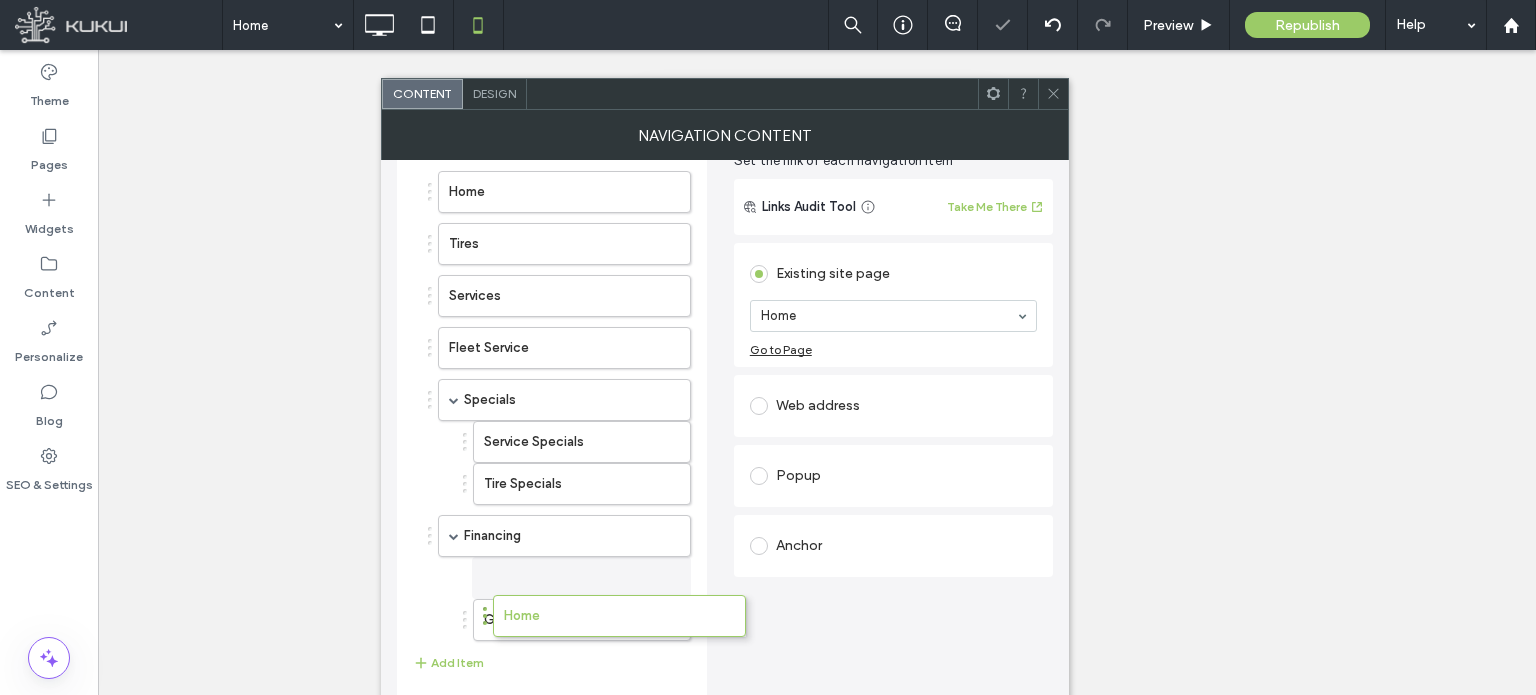 drag, startPoint x: 427, startPoint y: 624, endPoint x: 482, endPoint y: 615, distance: 55.7315 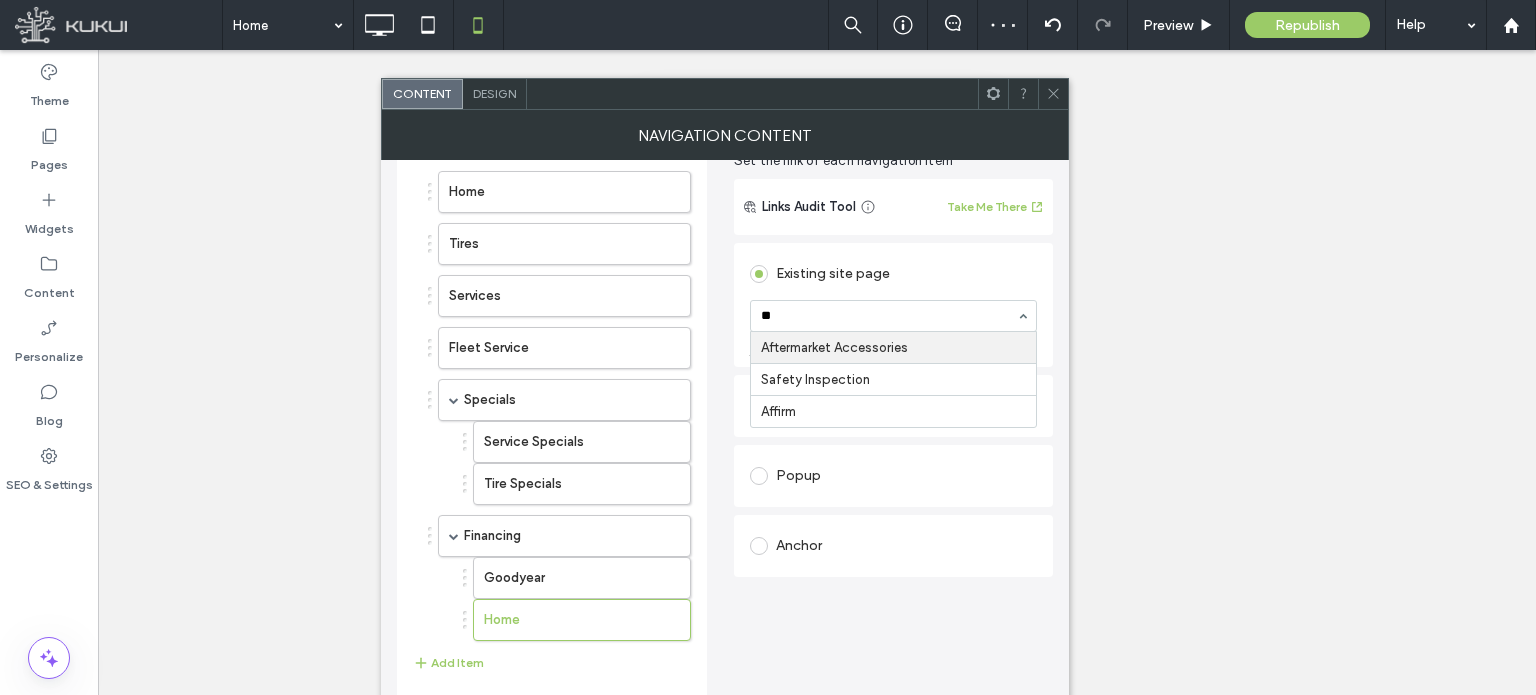 type on "***" 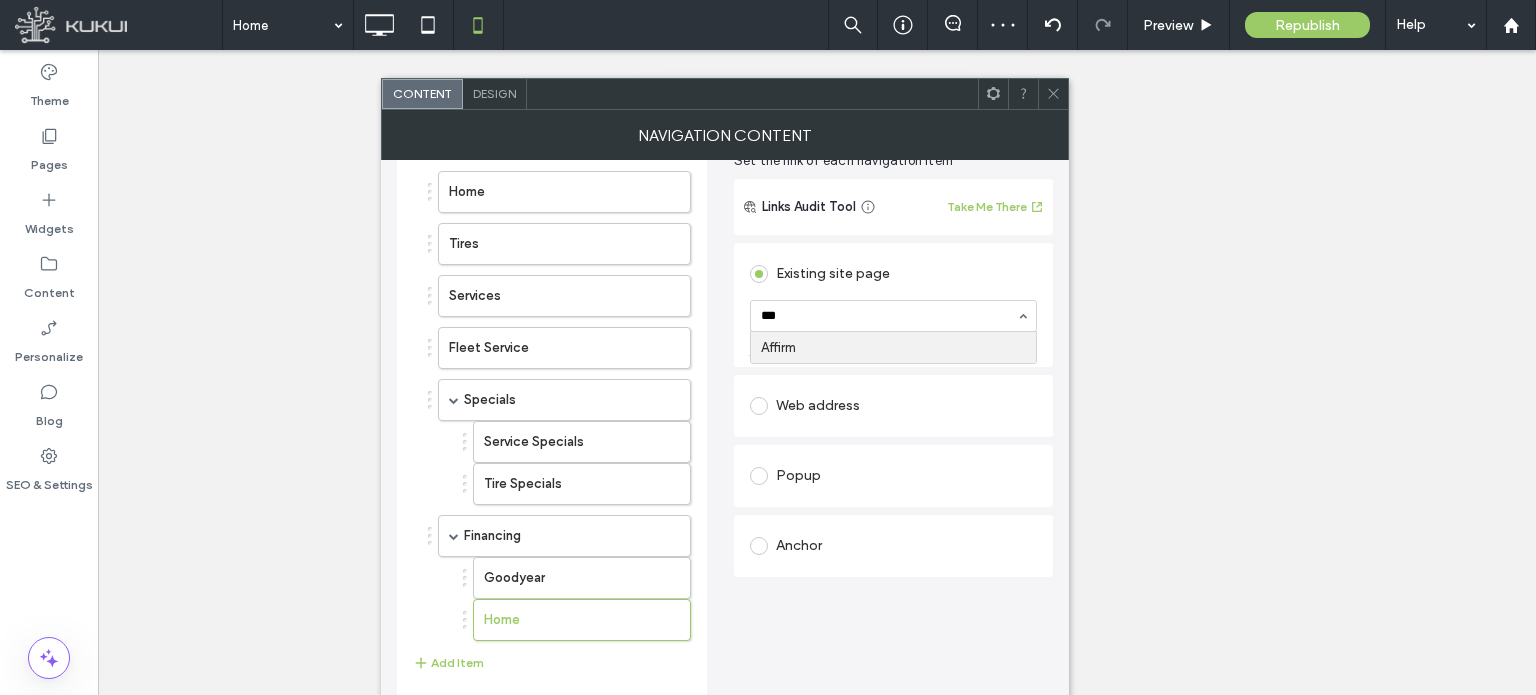 type 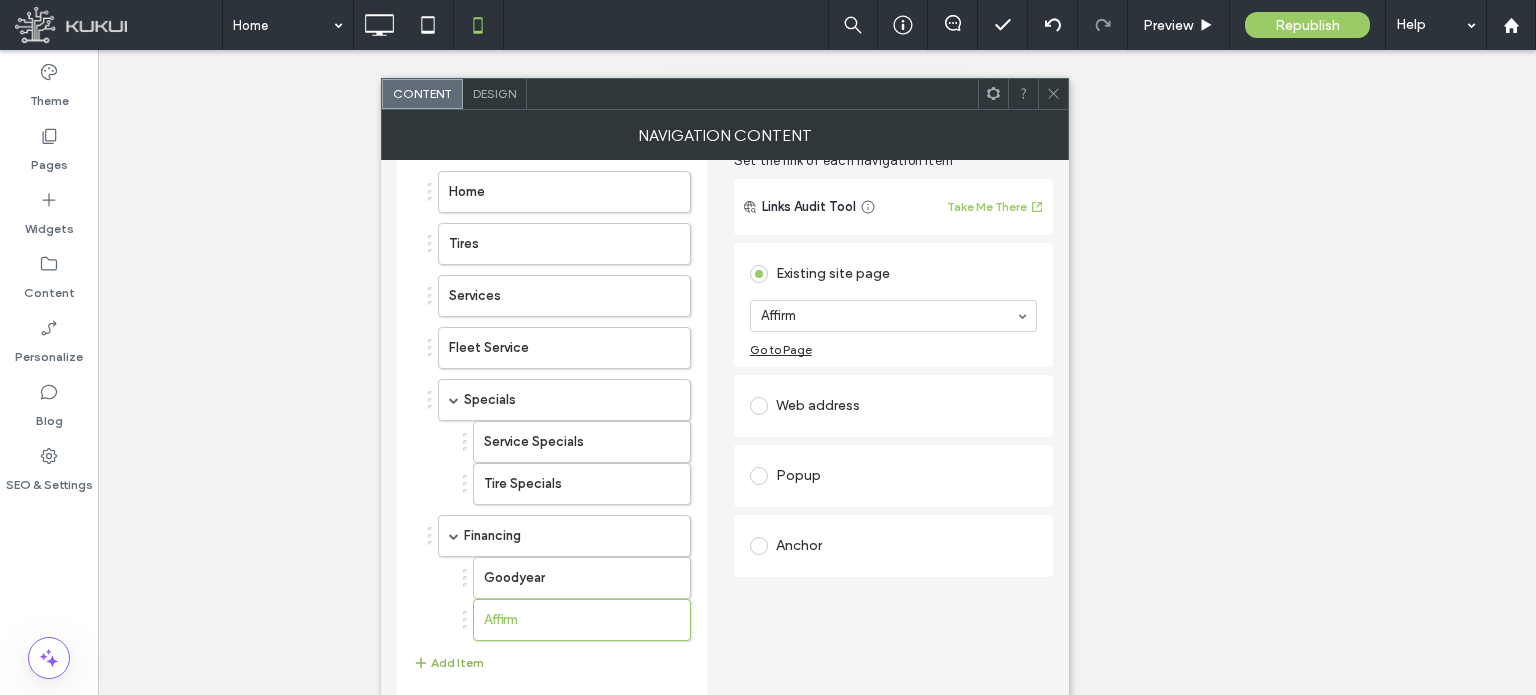 click on "Add Item" at bounding box center (448, 663) 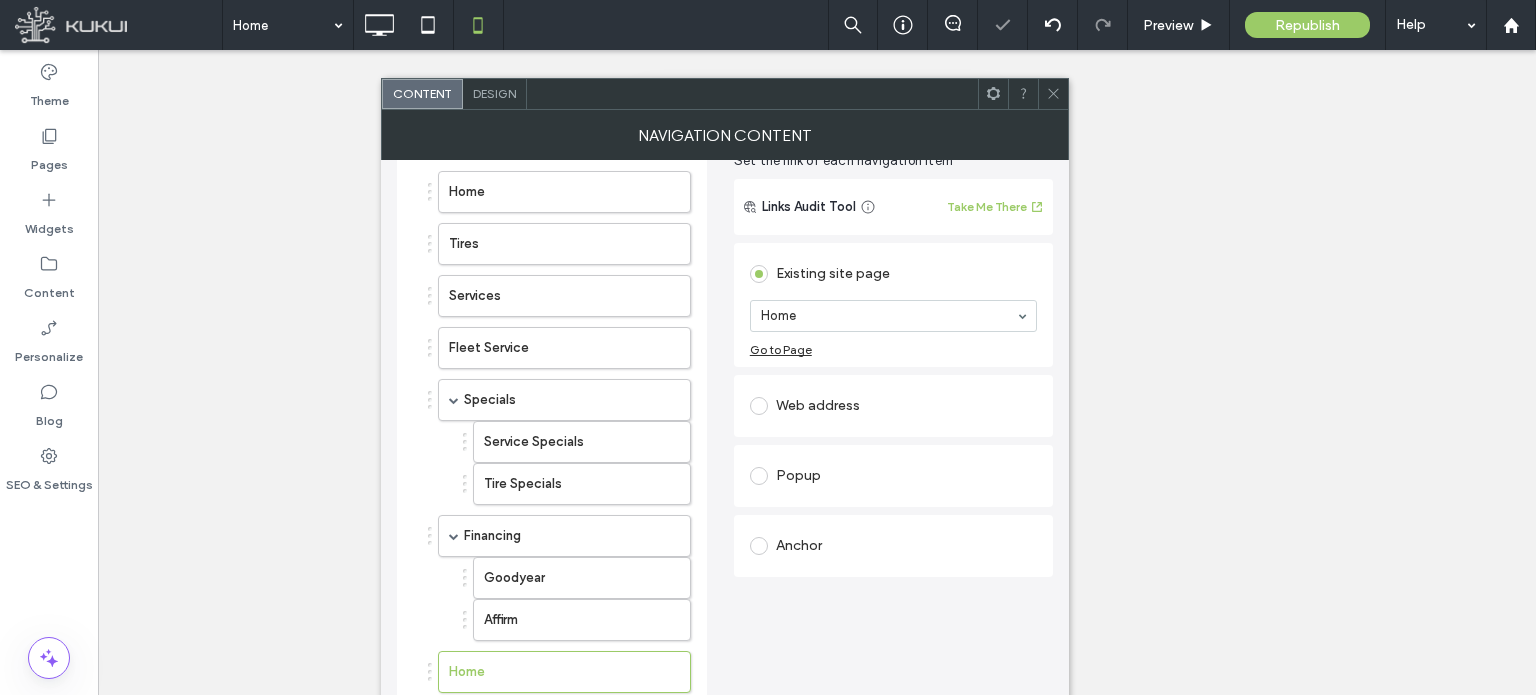 click on "Home" at bounding box center (532, 672) 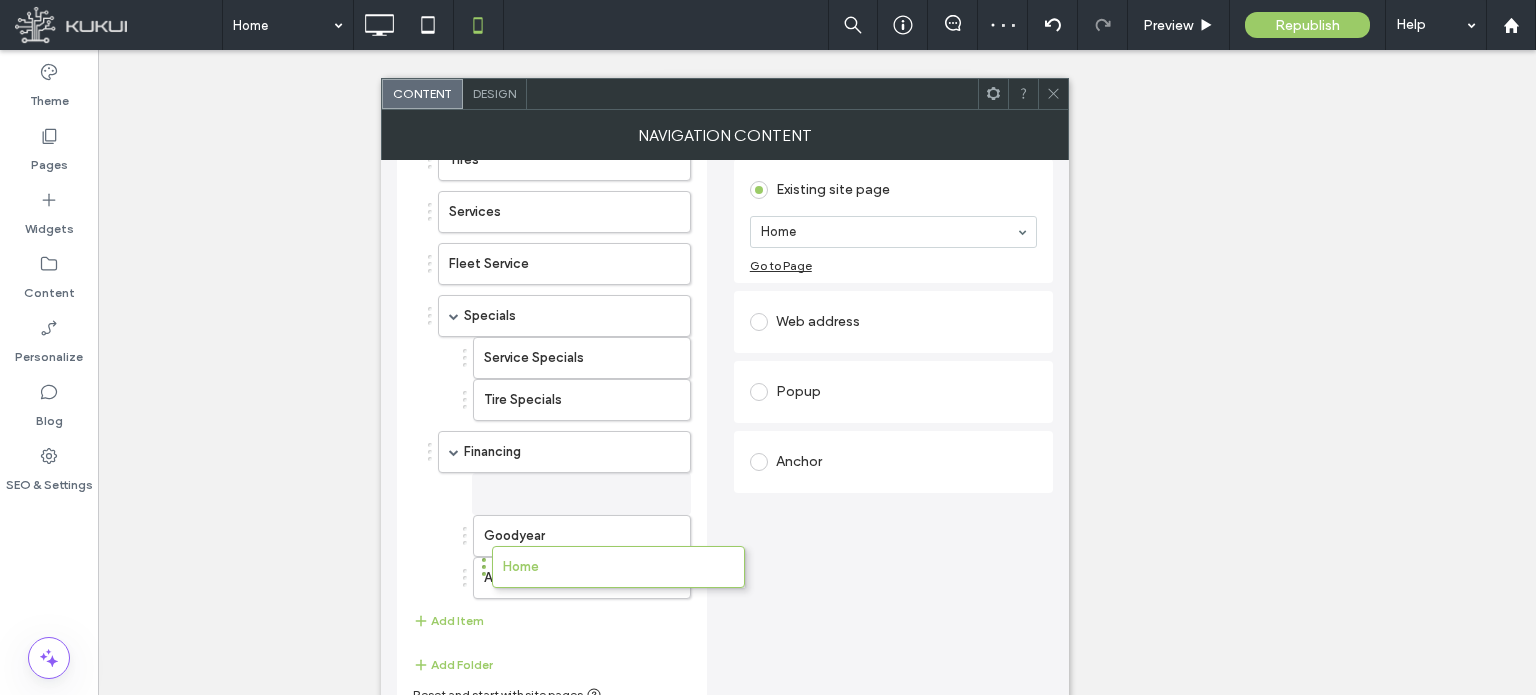 drag, startPoint x: 429, startPoint y: 571, endPoint x: 484, endPoint y: 564, distance: 55.443665 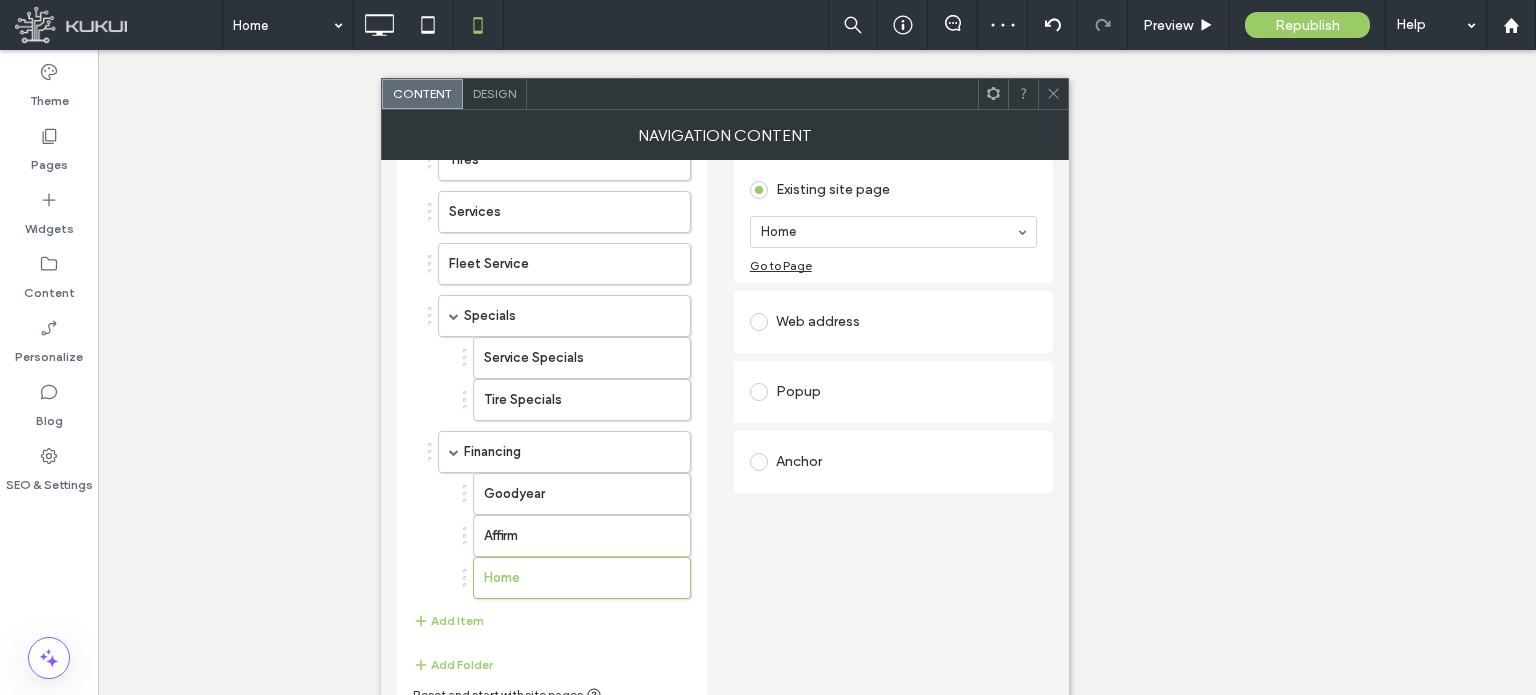 scroll, scrollTop: 176, scrollLeft: 0, axis: vertical 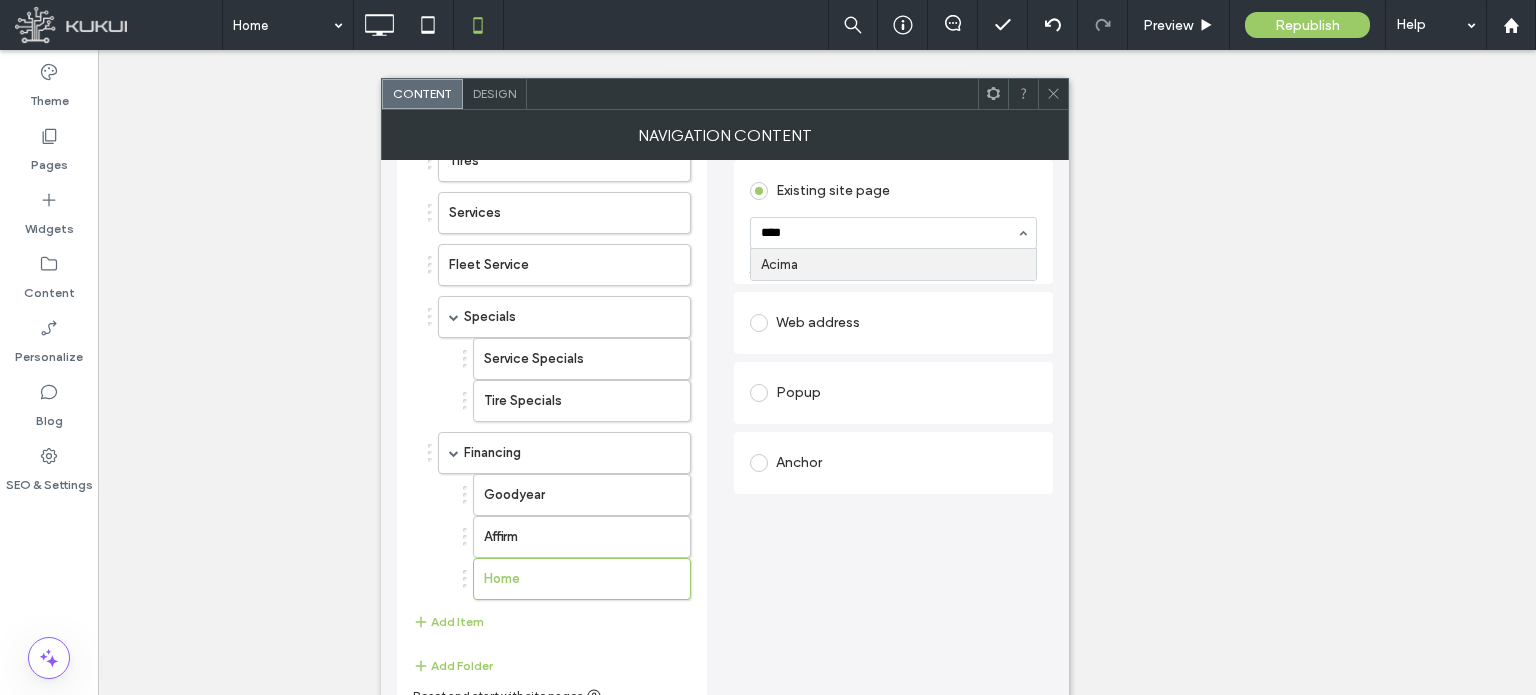 type on "*****" 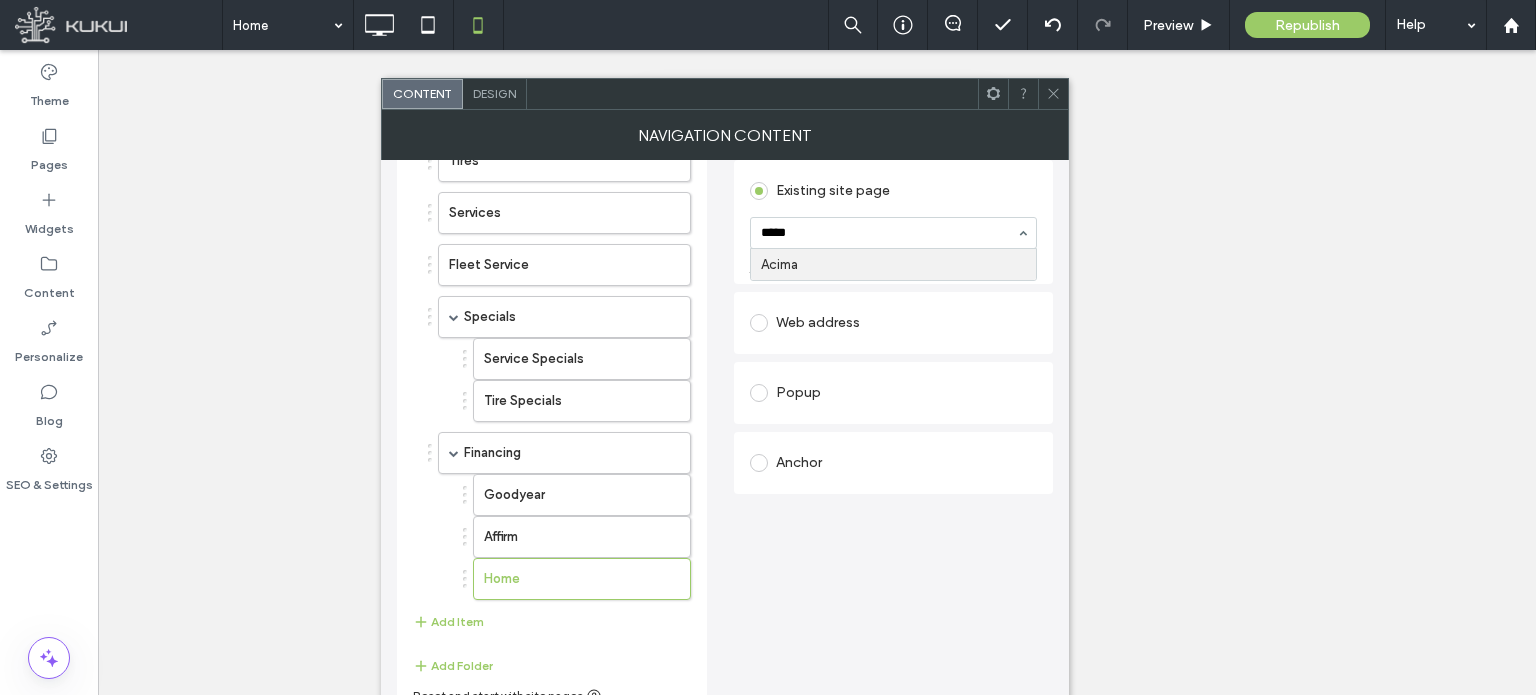 type 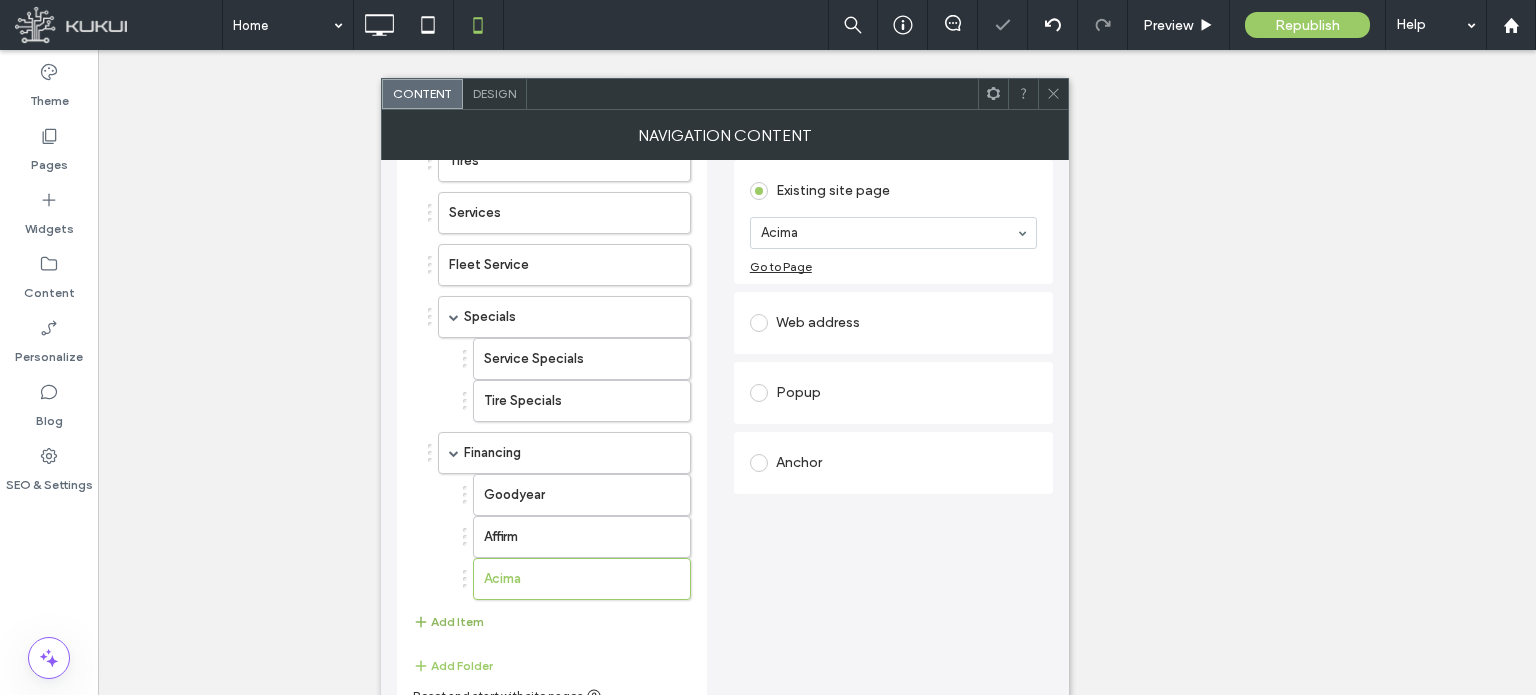 click on "Add Item" at bounding box center (448, 622) 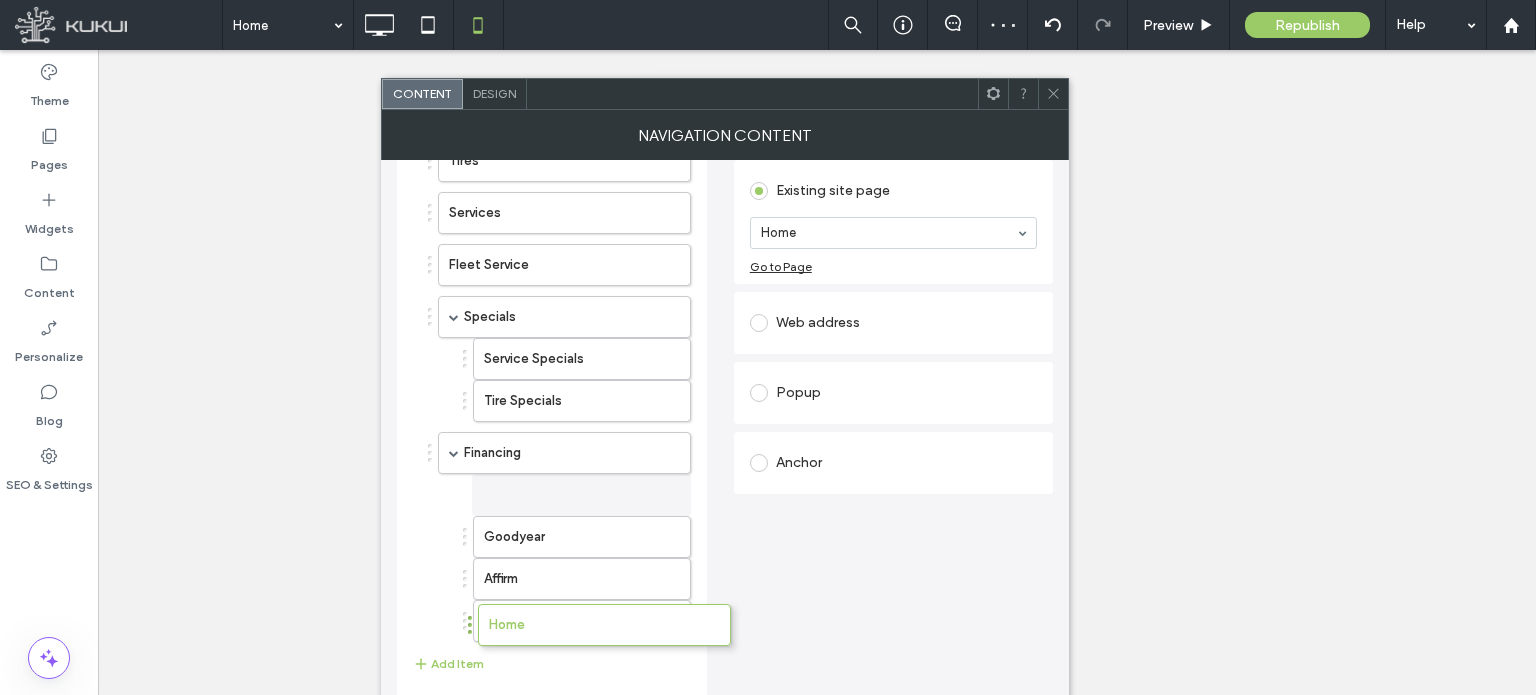 drag, startPoint x: 428, startPoint y: 621, endPoint x: 468, endPoint y: 621, distance: 40 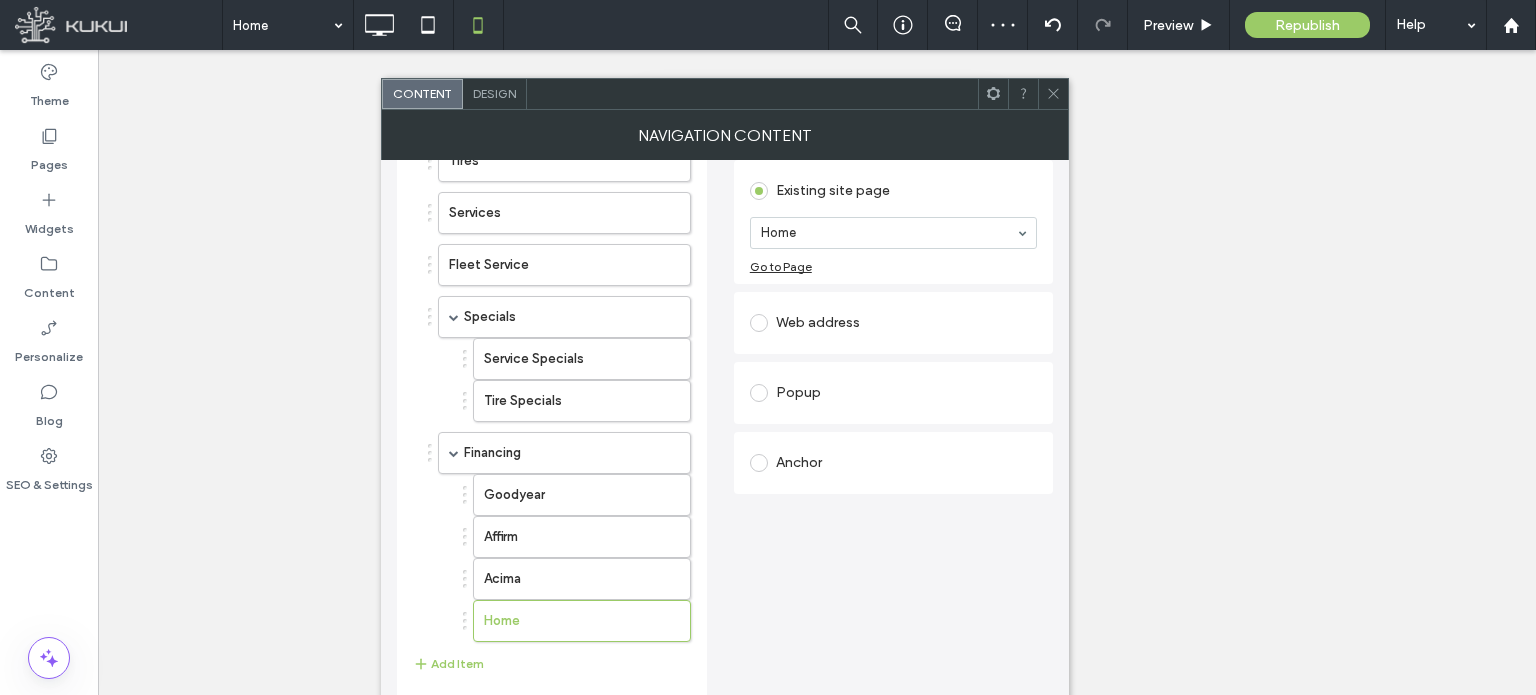 click on "Home" at bounding box center (893, 233) 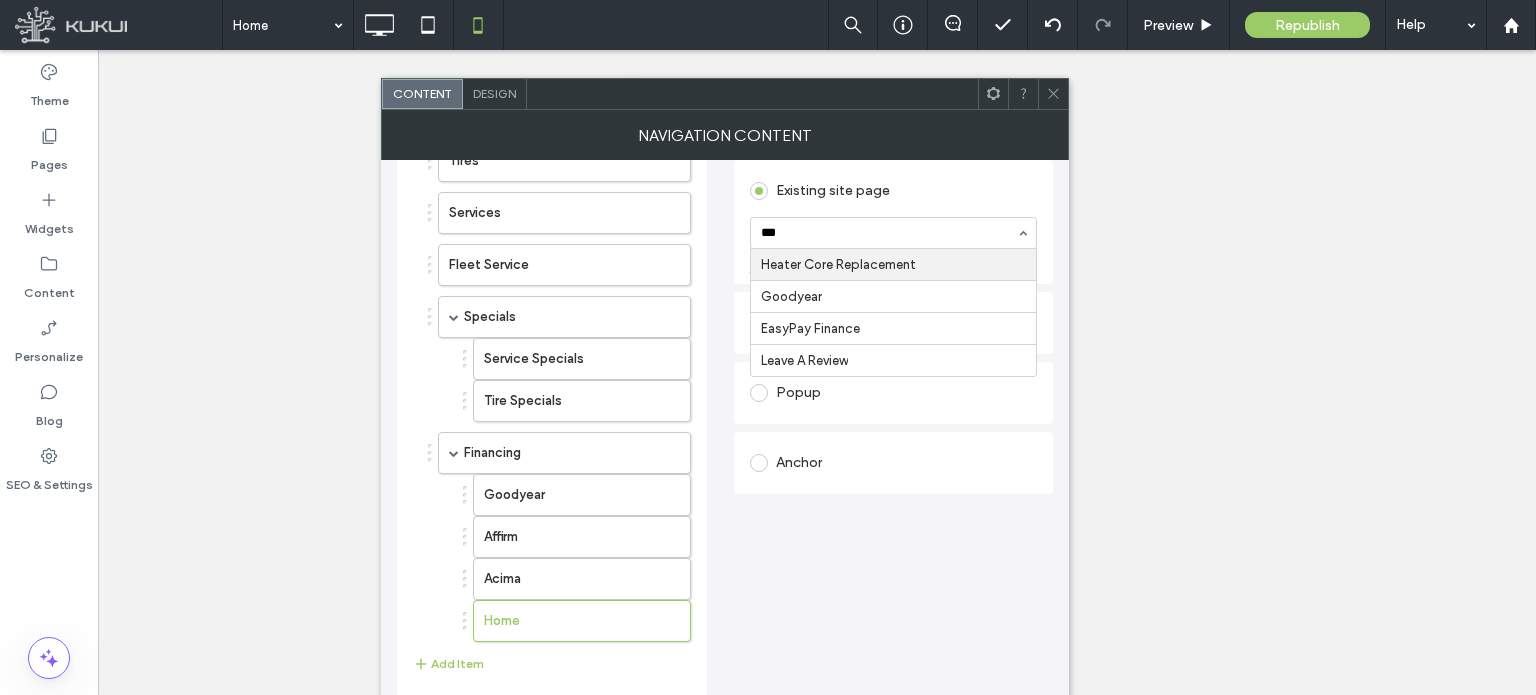 type on "****" 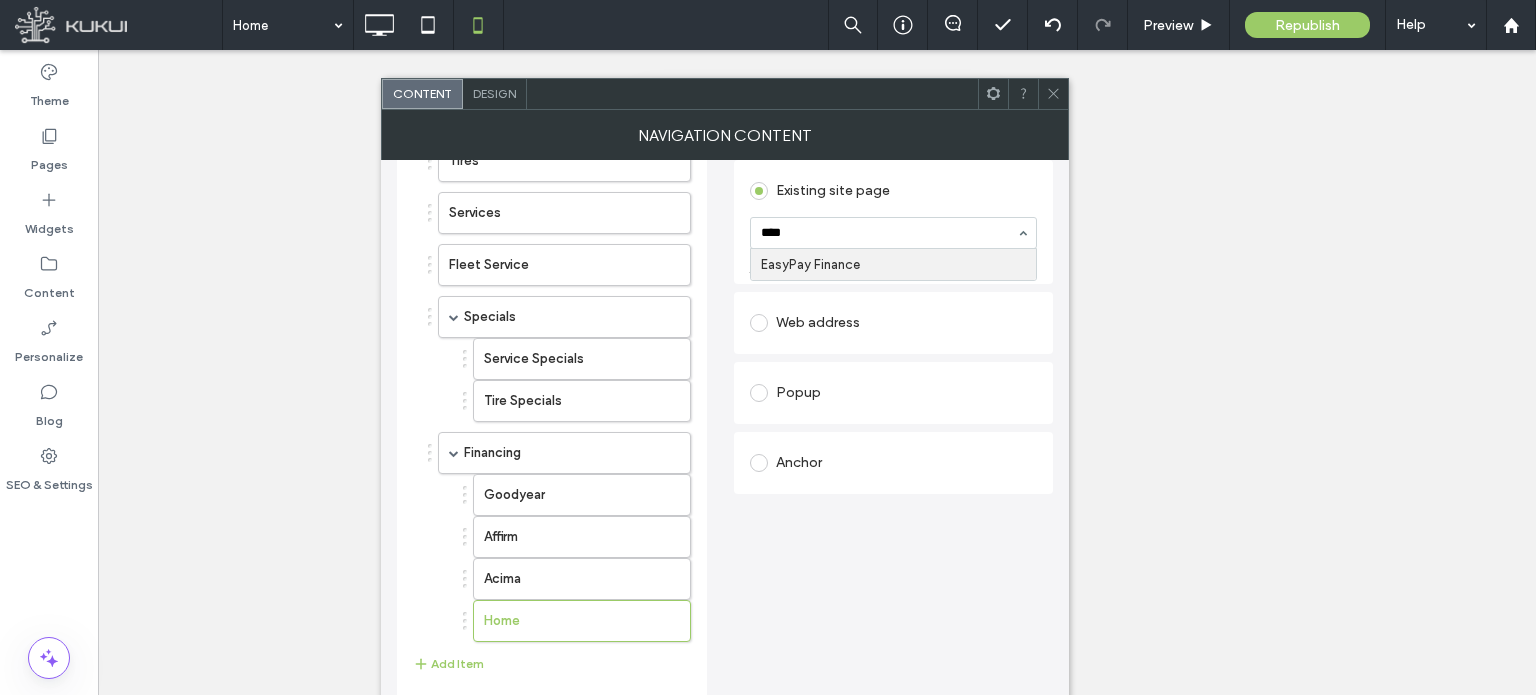type 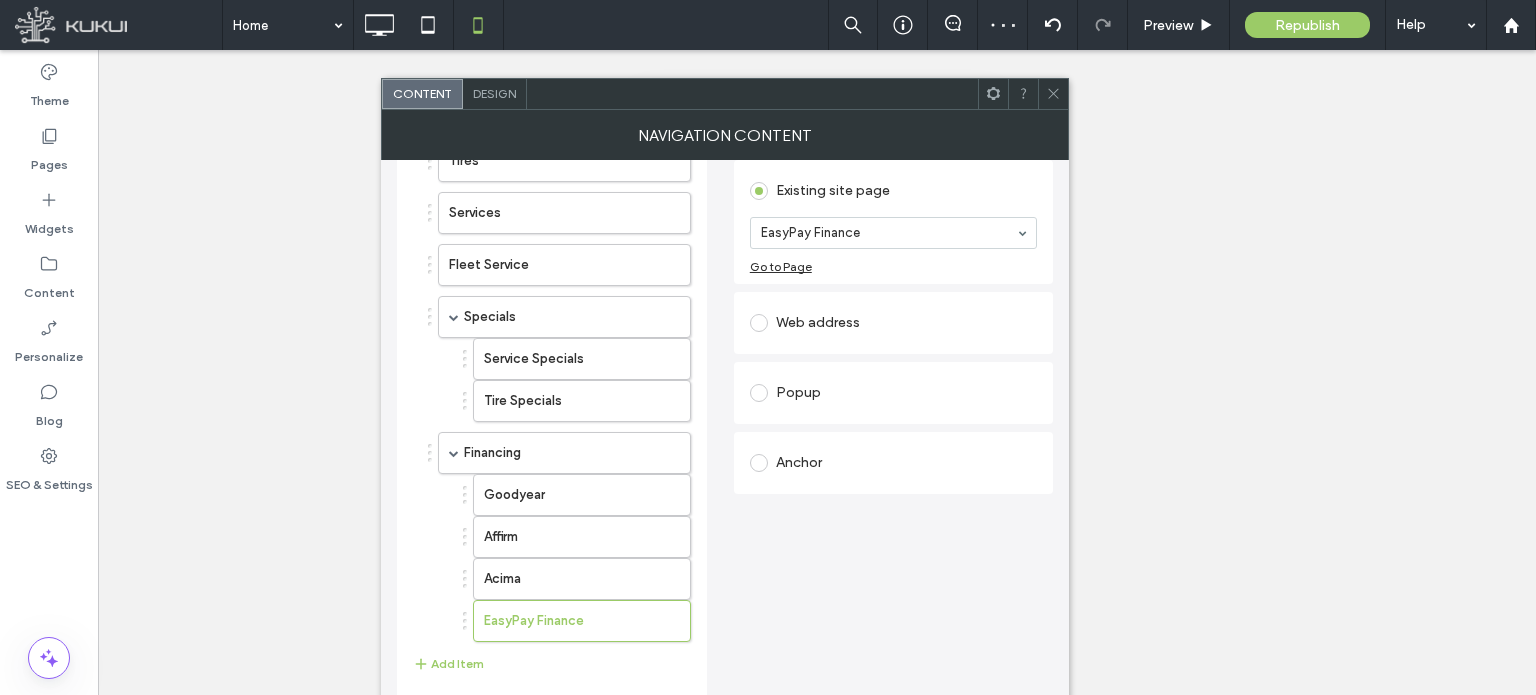 scroll, scrollTop: 218, scrollLeft: 0, axis: vertical 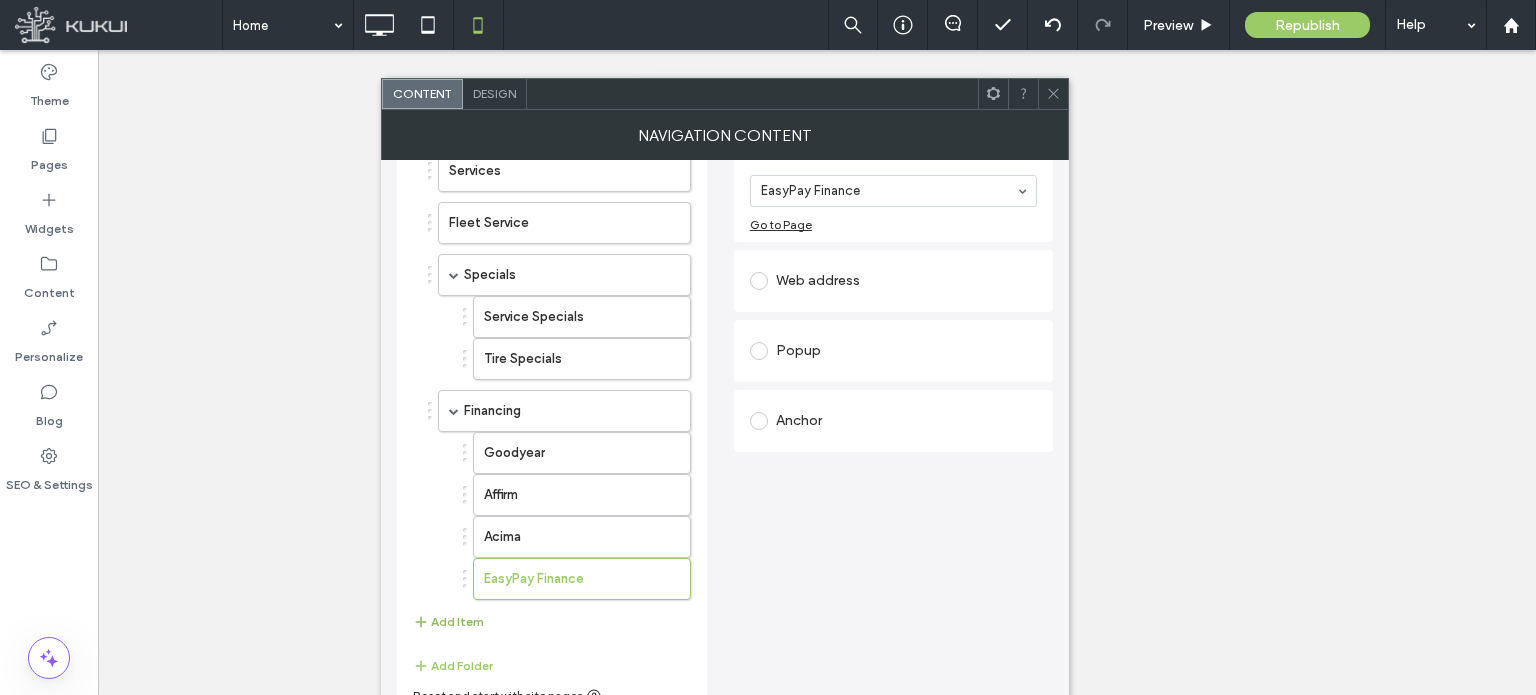 click on "Add Item" at bounding box center (448, 622) 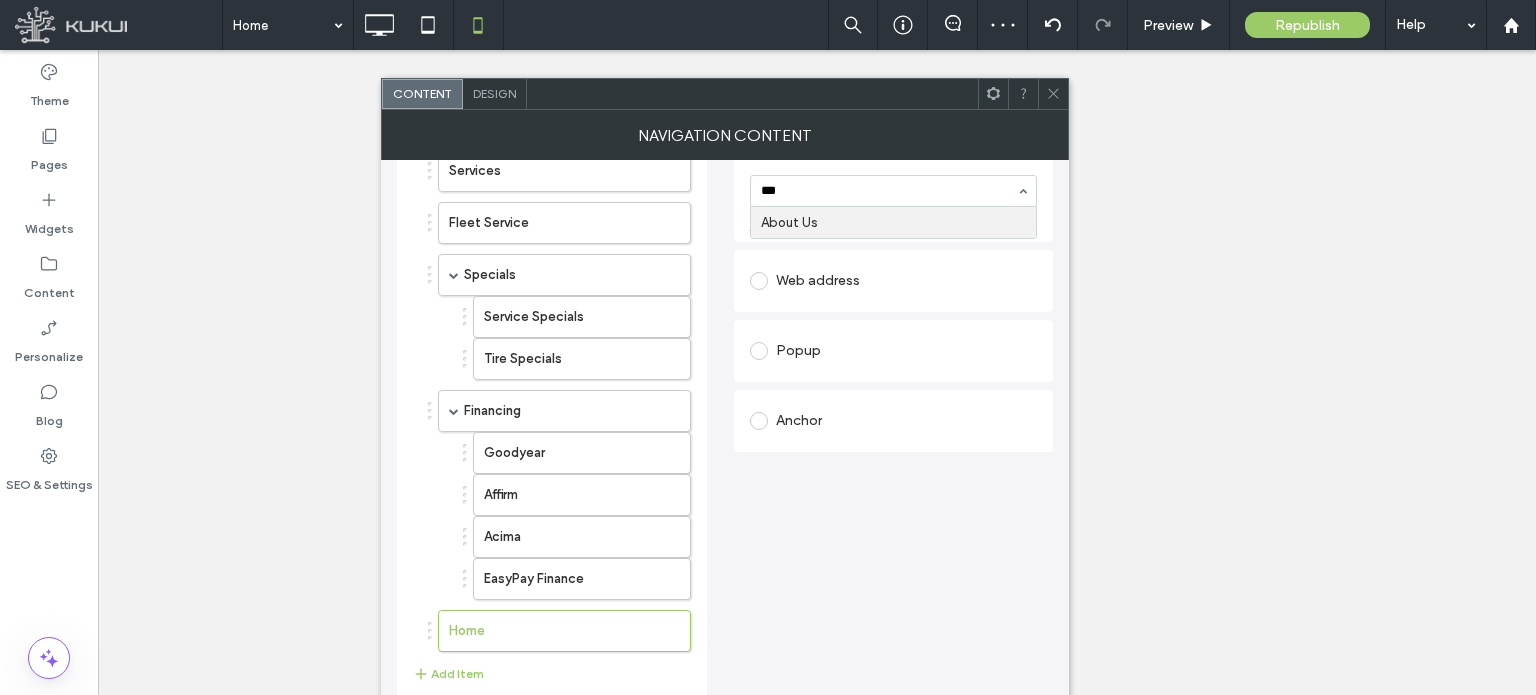 type on "****" 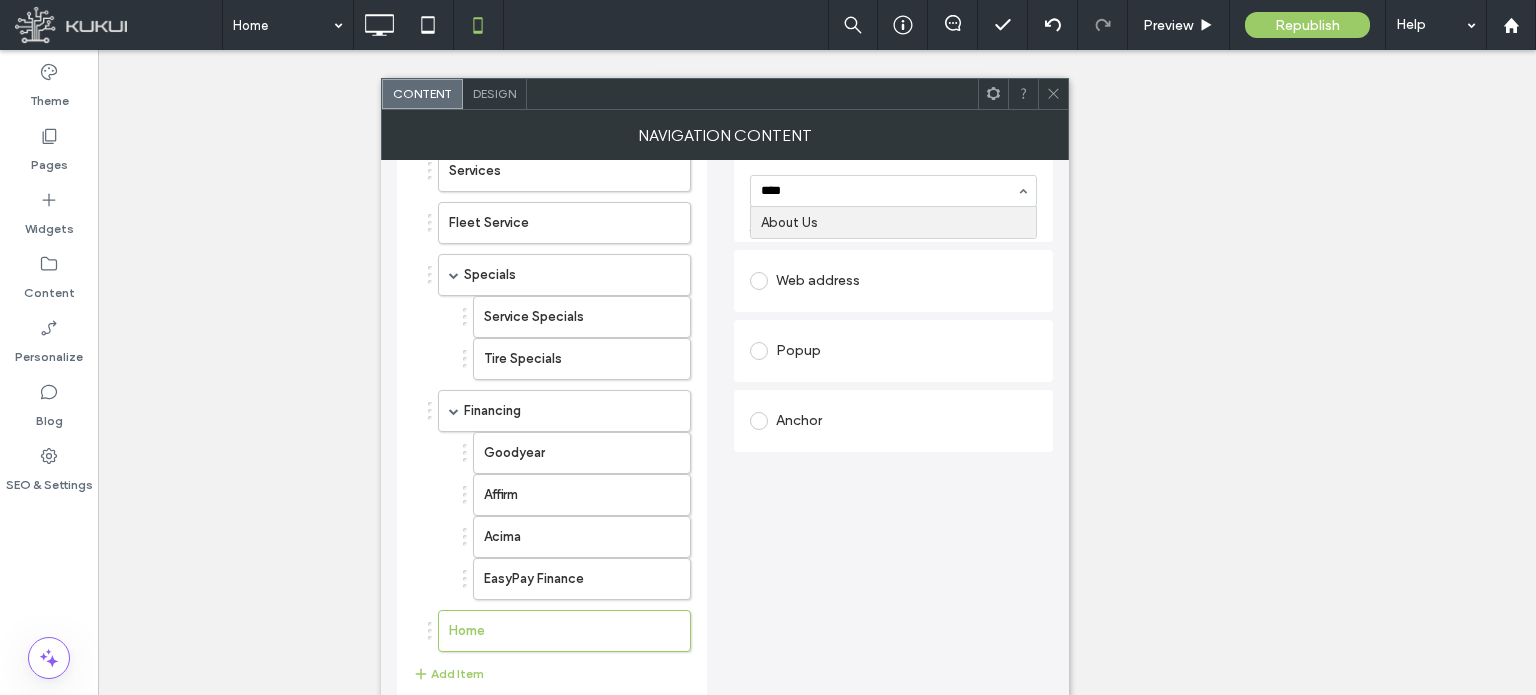 type 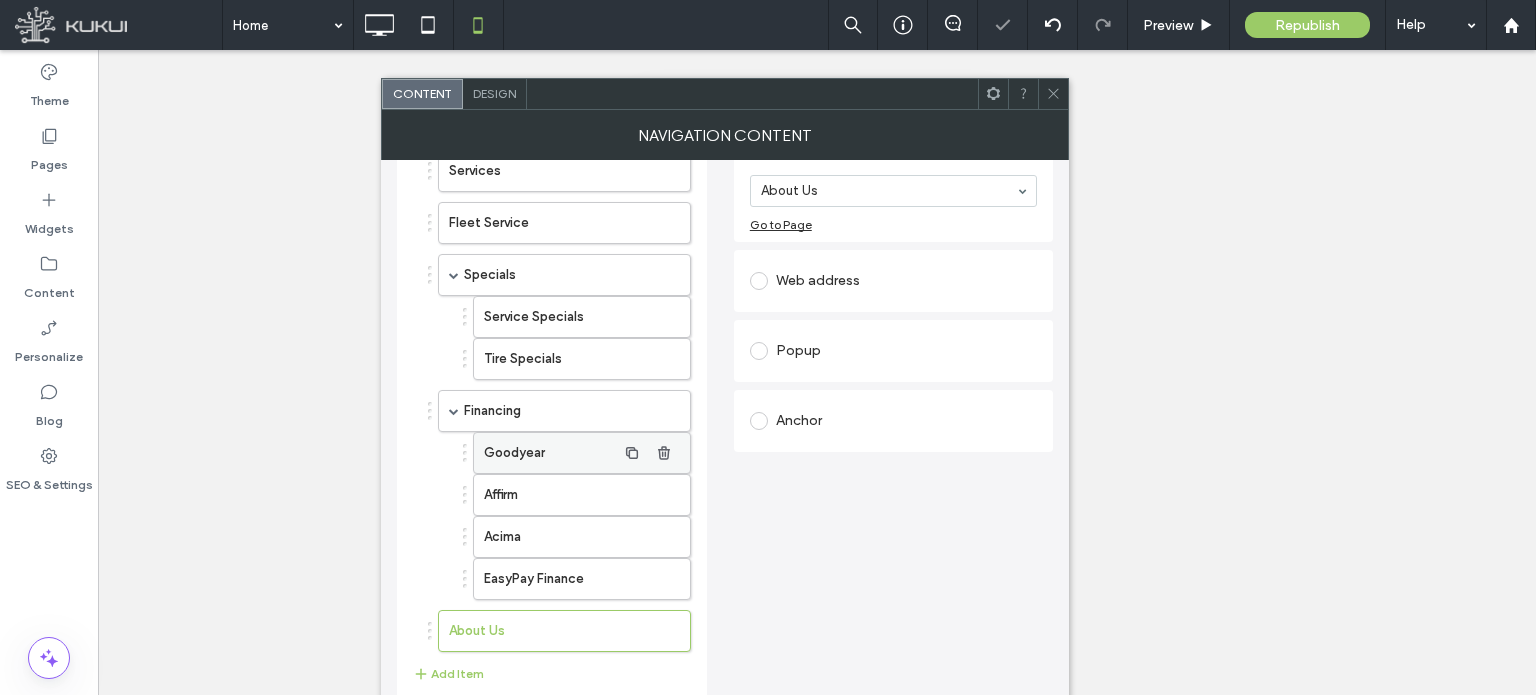 scroll, scrollTop: 270, scrollLeft: 0, axis: vertical 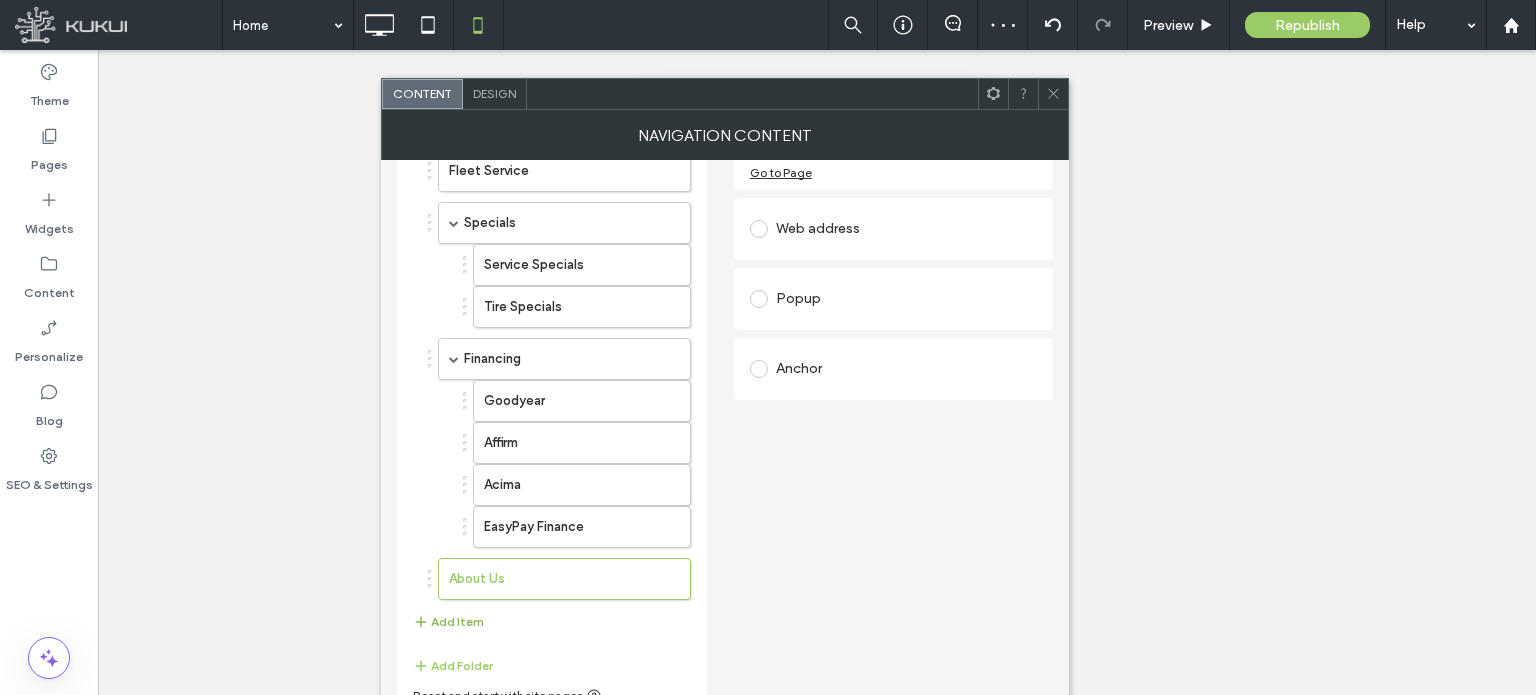 click on "Add Item" at bounding box center (448, 622) 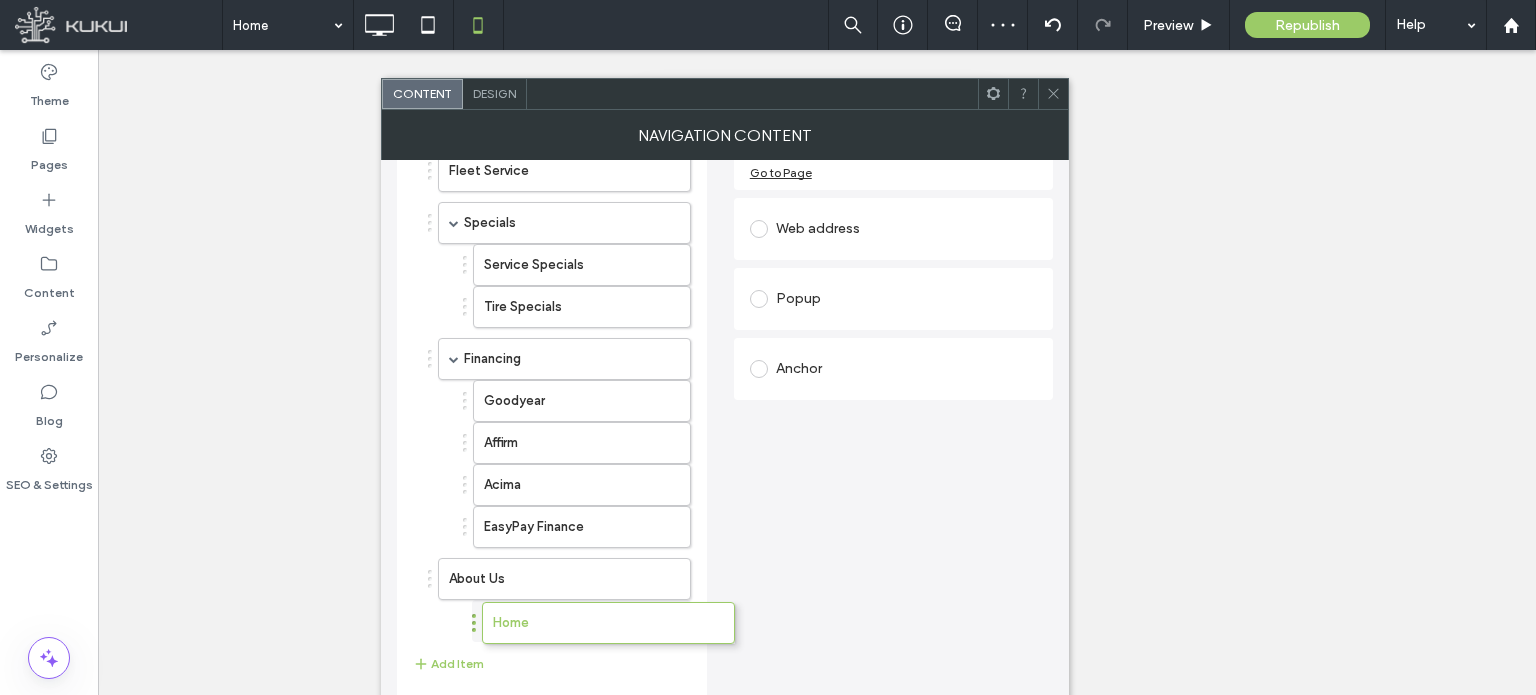 drag, startPoint x: 428, startPoint y: 628, endPoint x: 472, endPoint y: 626, distance: 44.04543 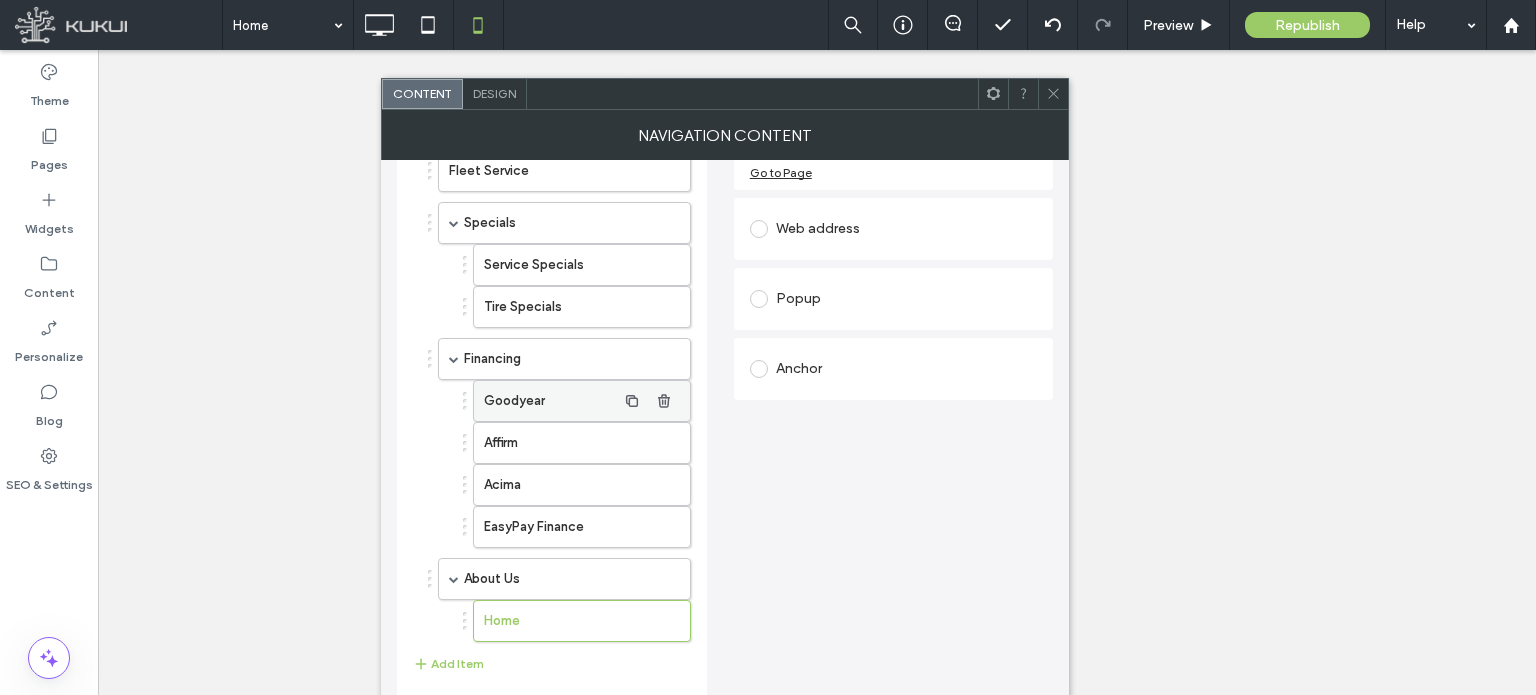 scroll, scrollTop: 312, scrollLeft: 0, axis: vertical 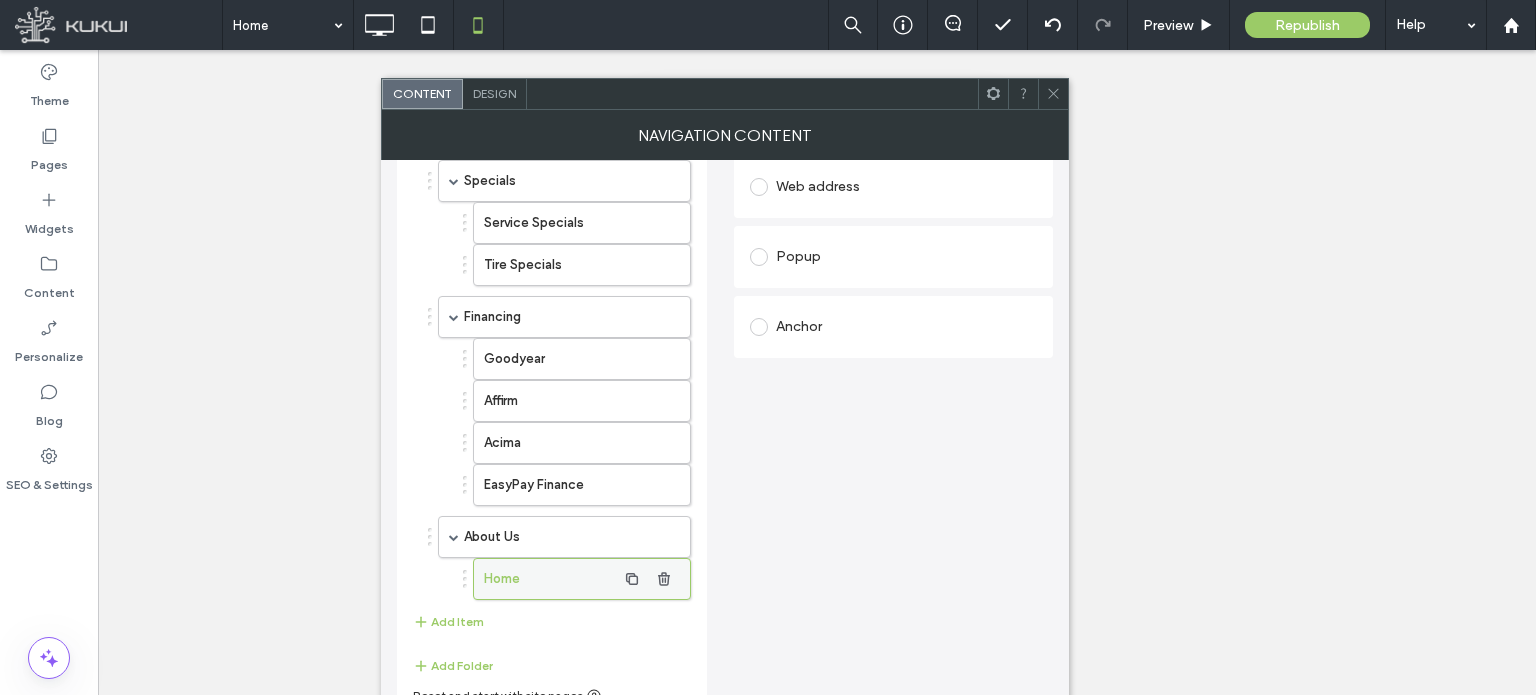 click on "Home" at bounding box center (550, 579) 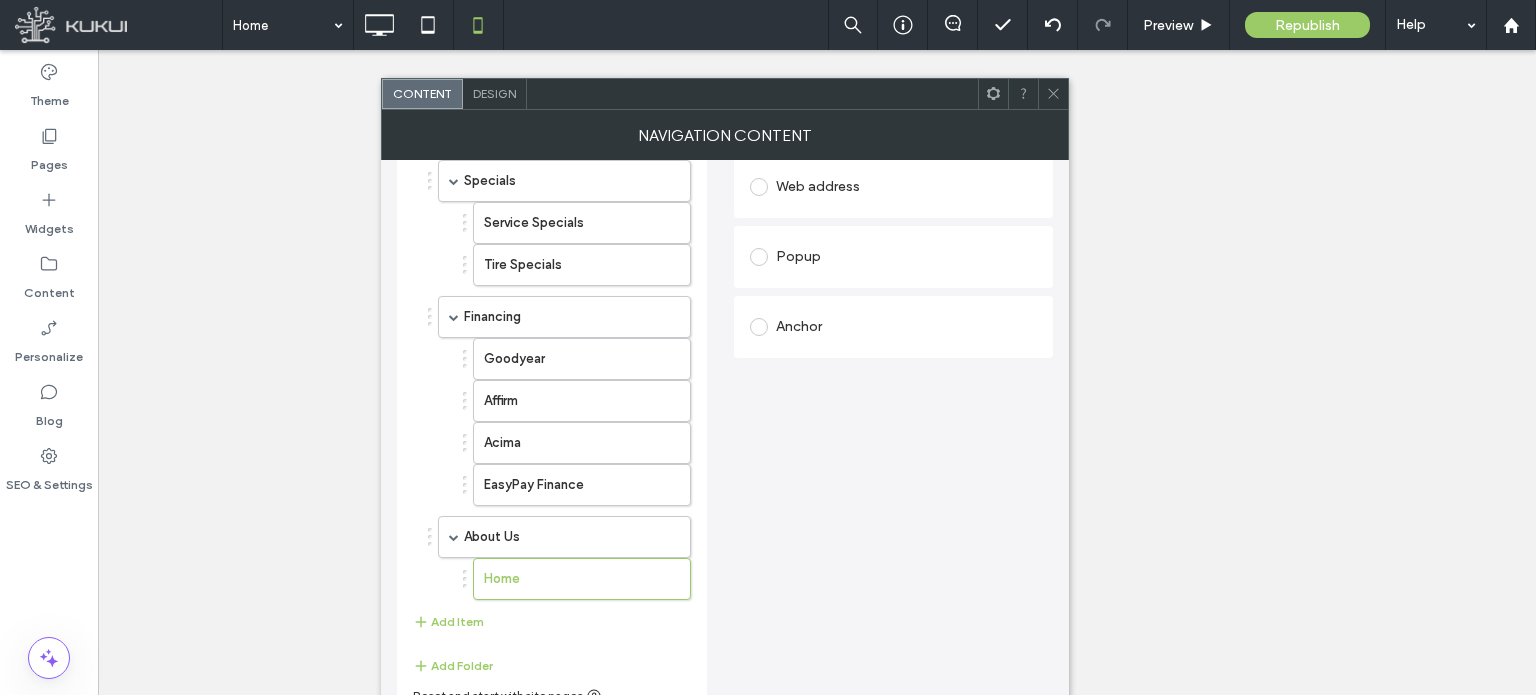 scroll, scrollTop: 0, scrollLeft: 0, axis: both 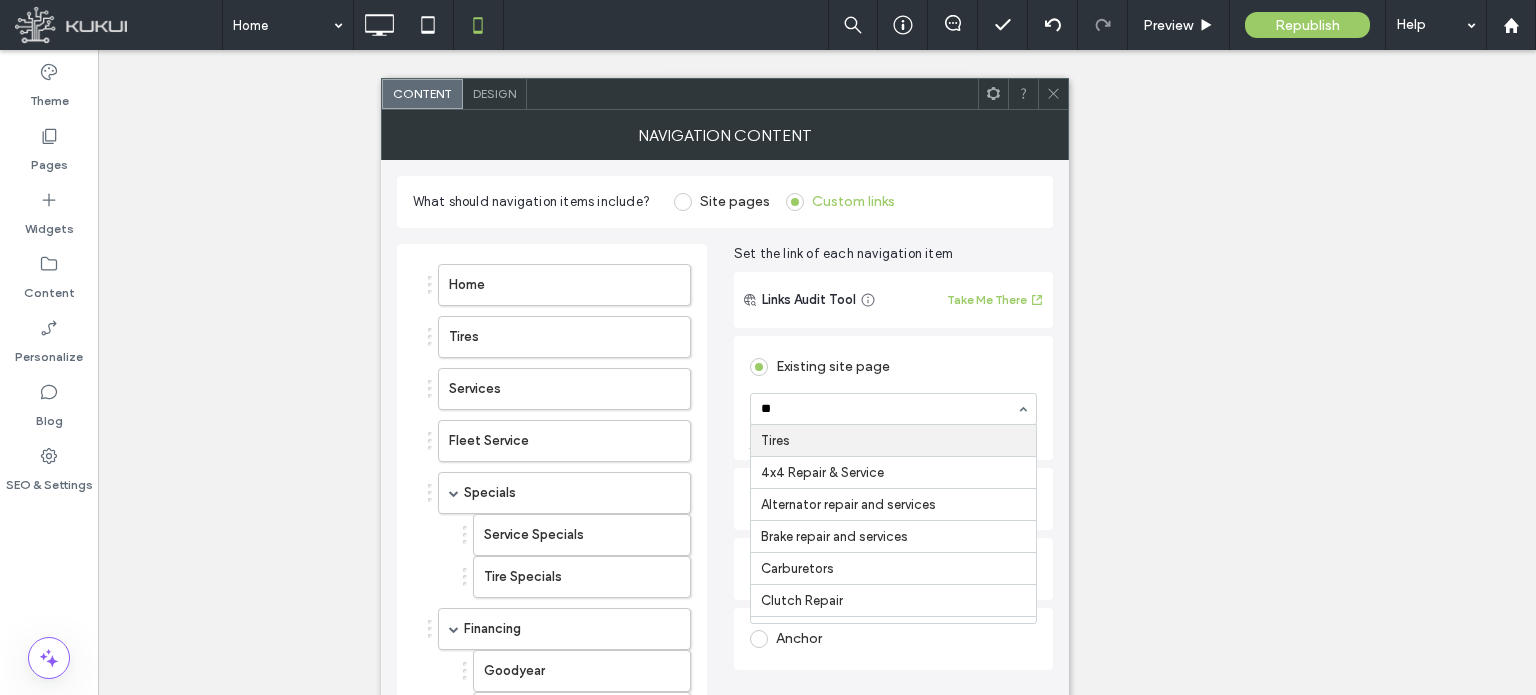 type on "***" 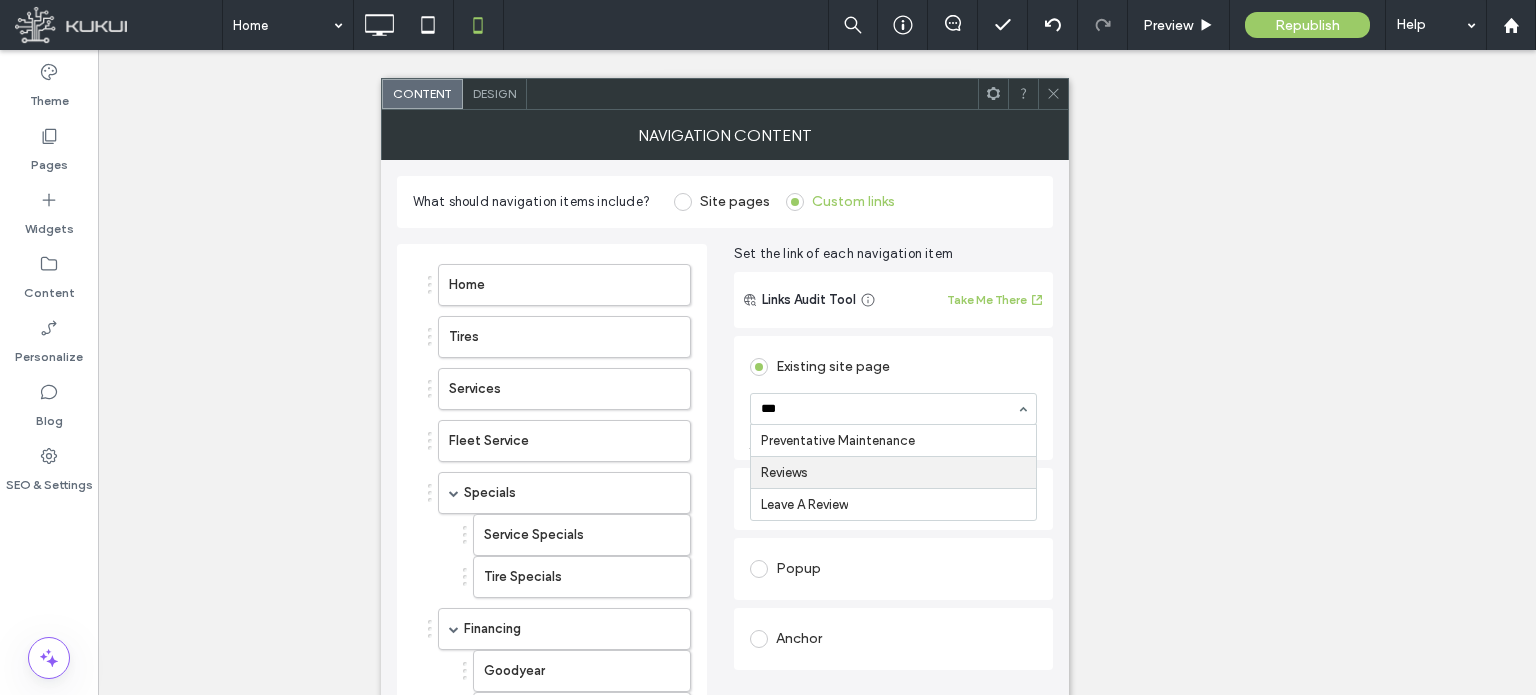 type 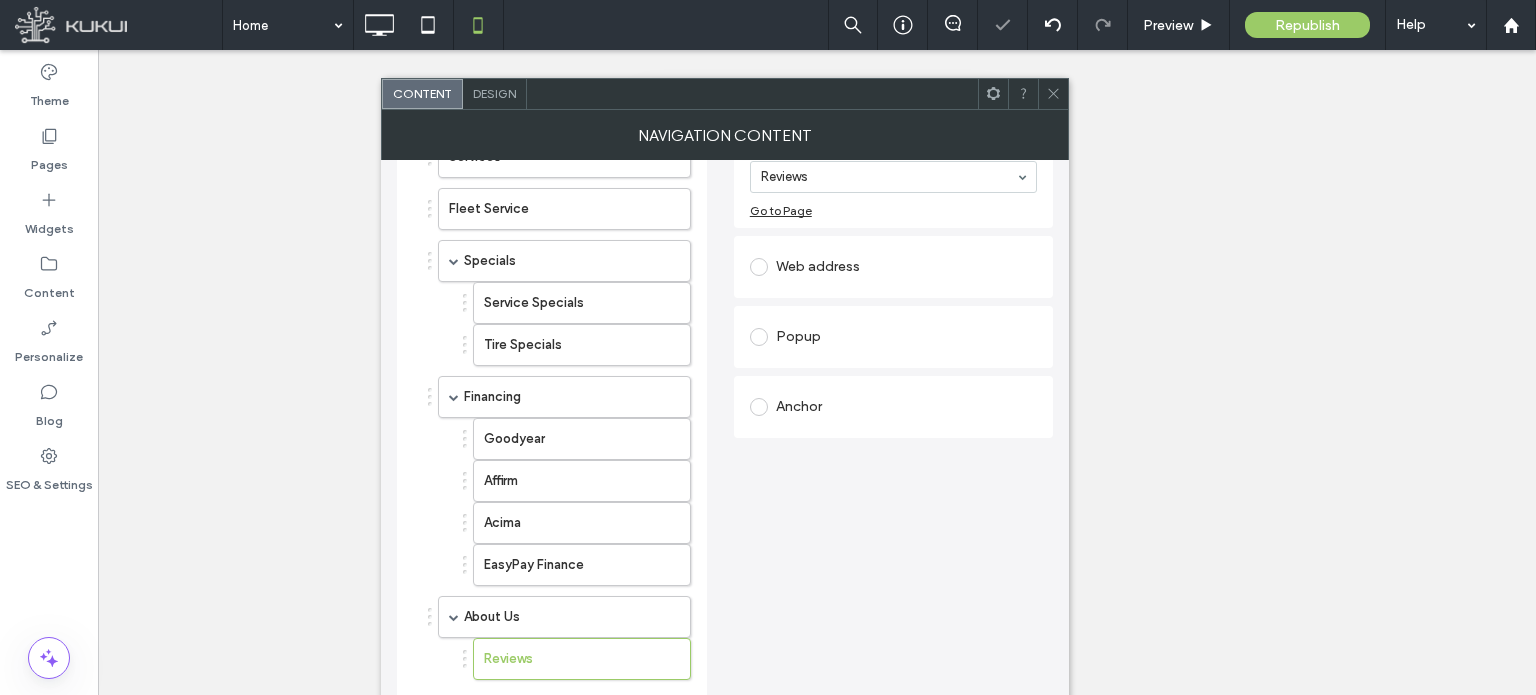 scroll, scrollTop: 287, scrollLeft: 0, axis: vertical 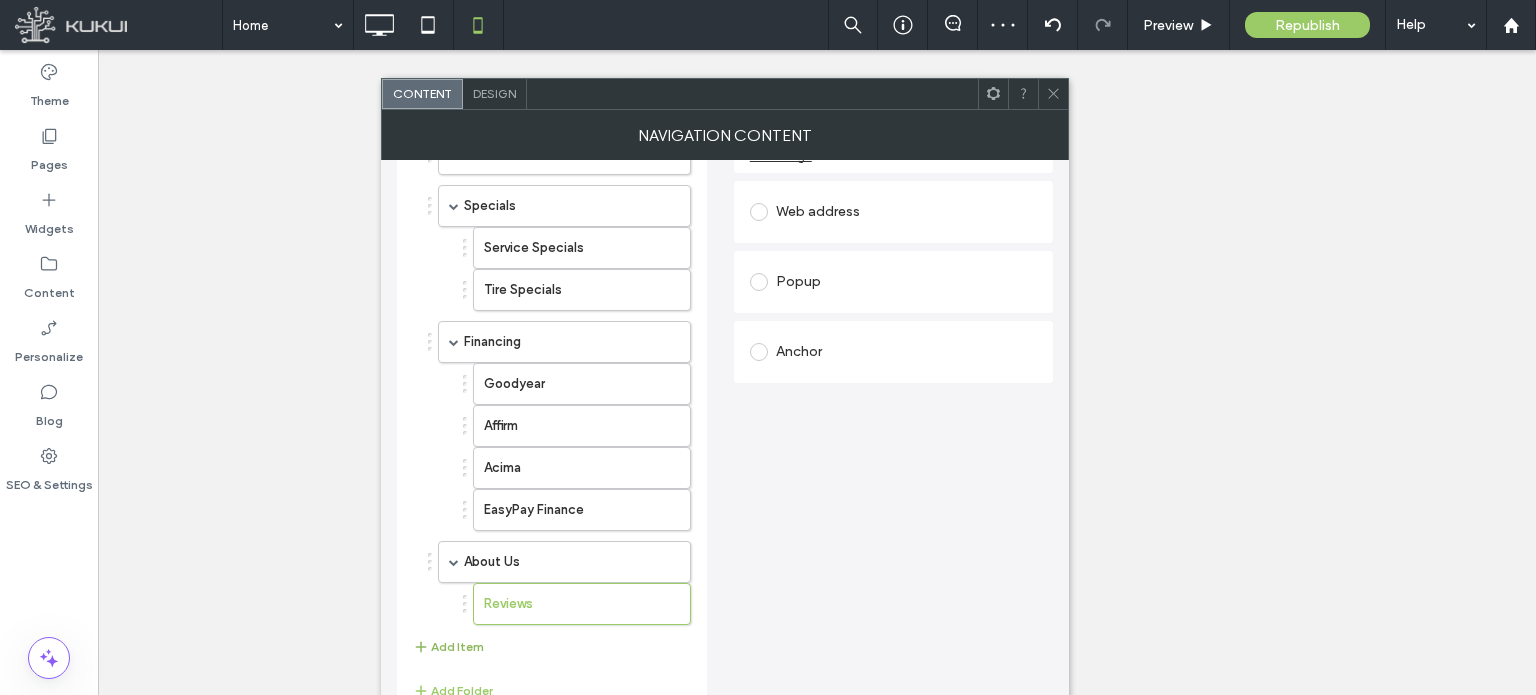 click on "Add Item" at bounding box center [448, 647] 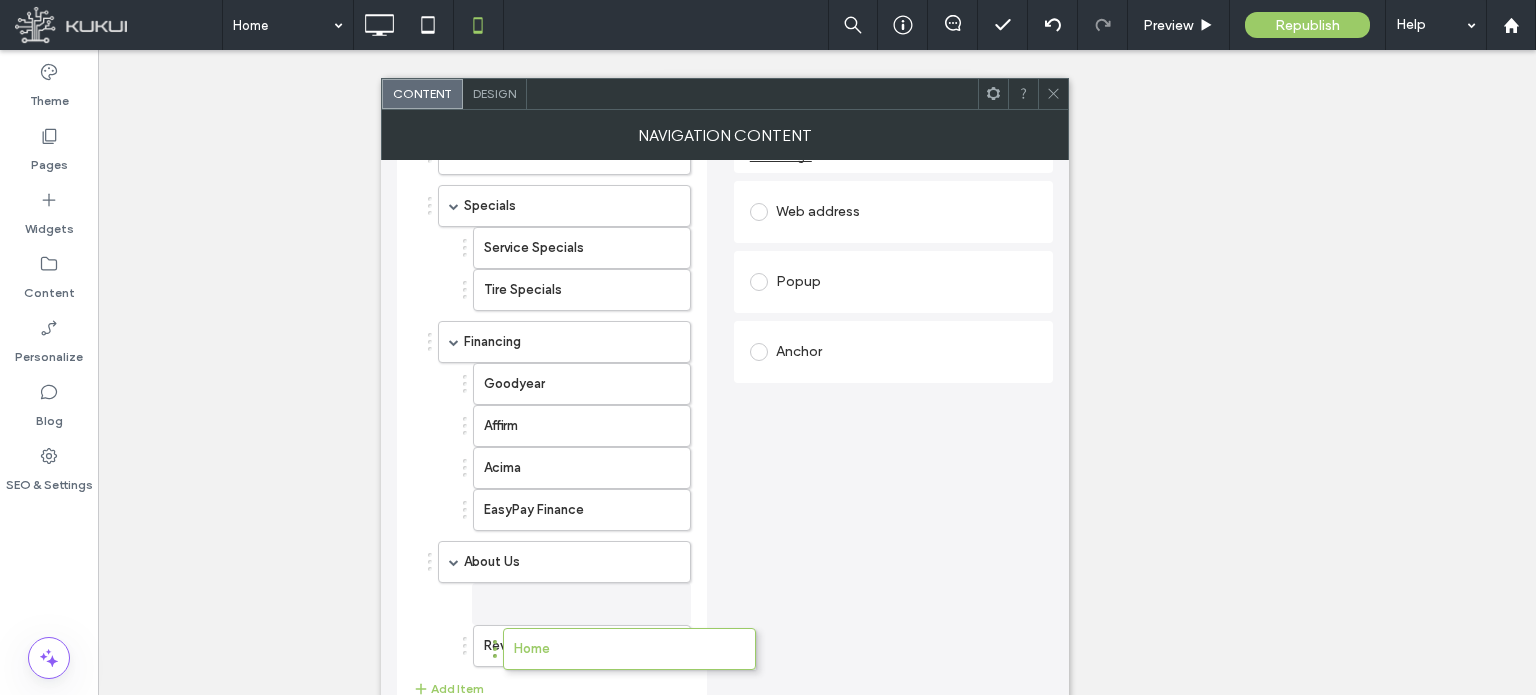 drag, startPoint x: 431, startPoint y: 647, endPoint x: 496, endPoint y: 647, distance: 65 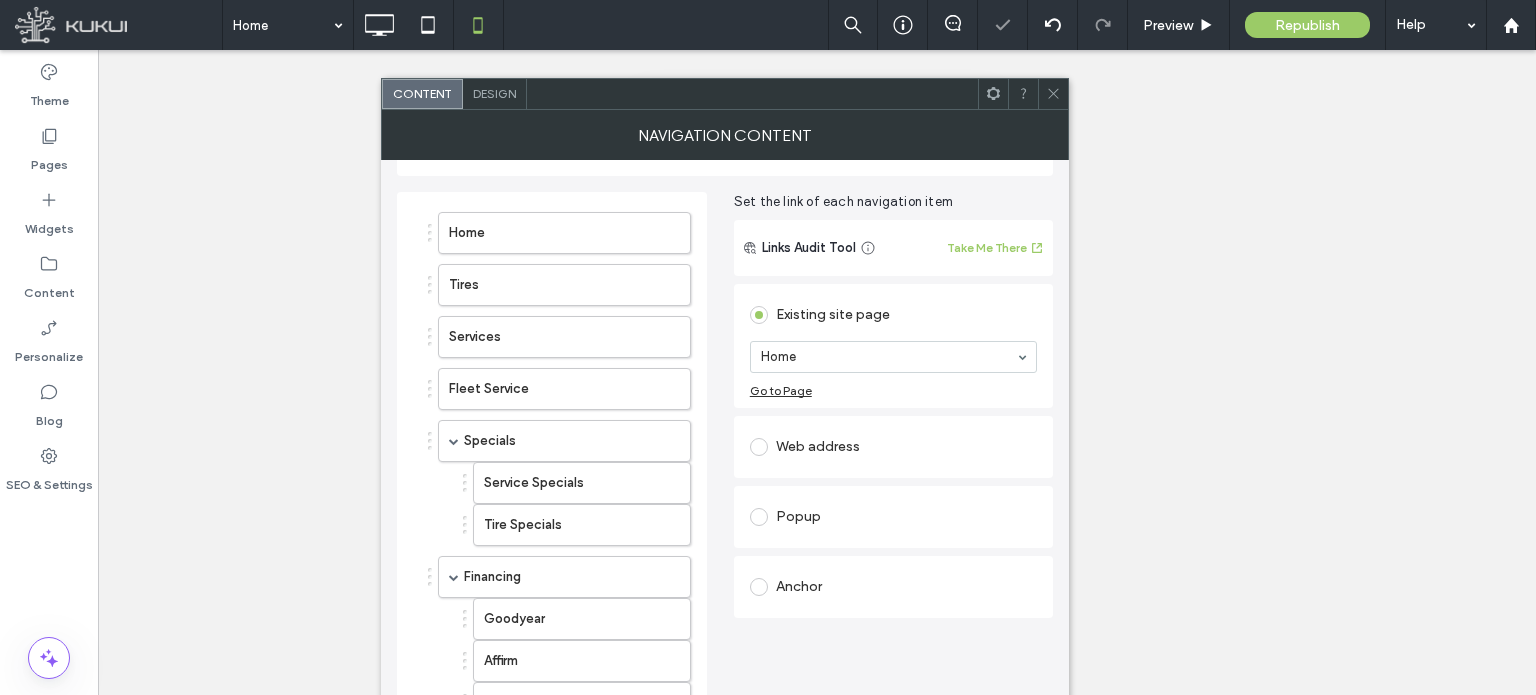 scroll, scrollTop: 46, scrollLeft: 0, axis: vertical 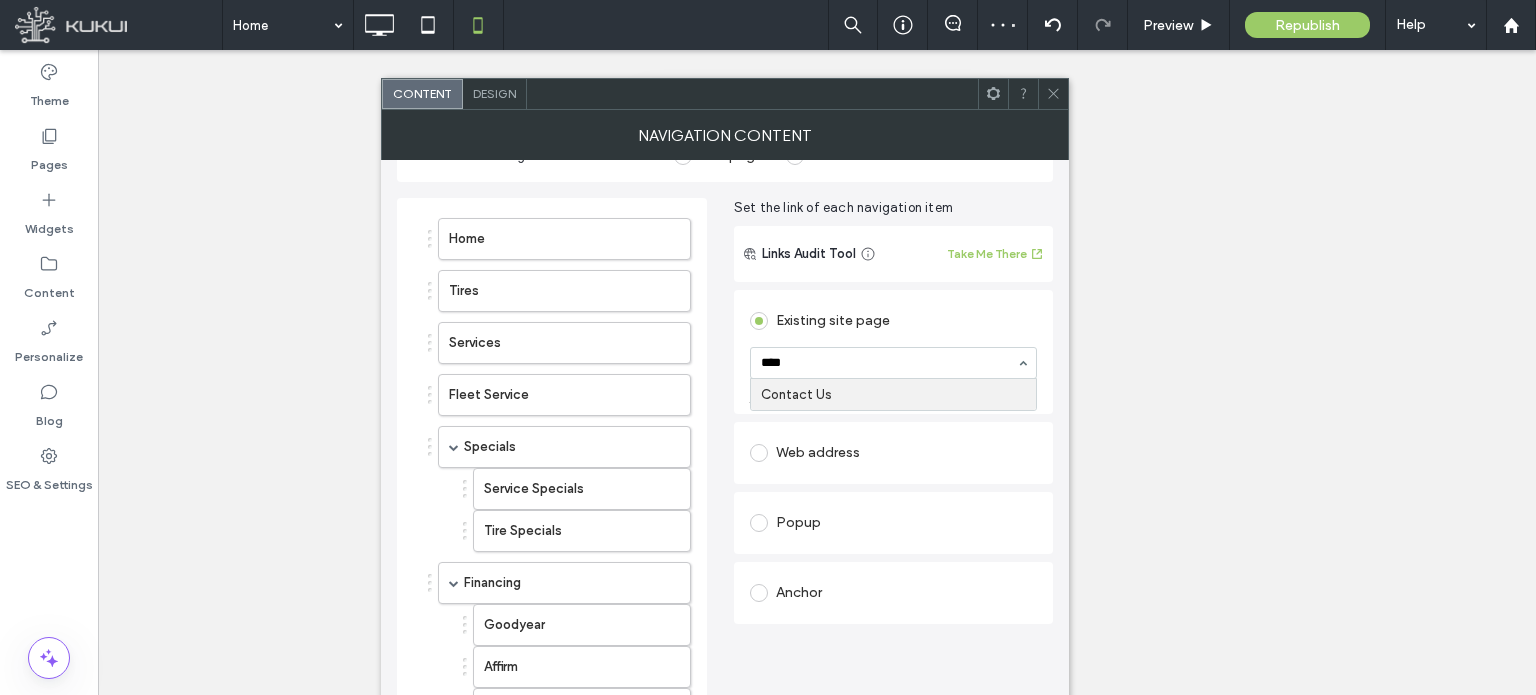 type on "*****" 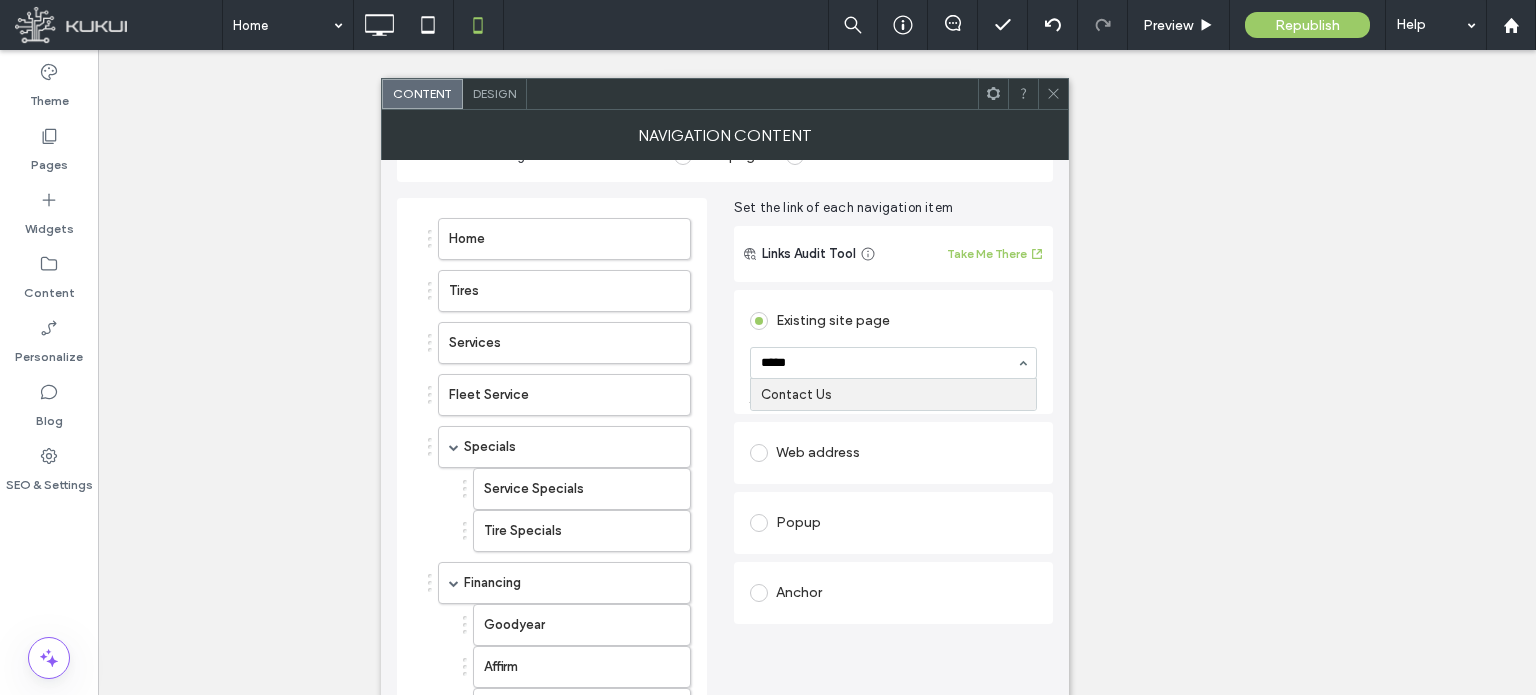 type 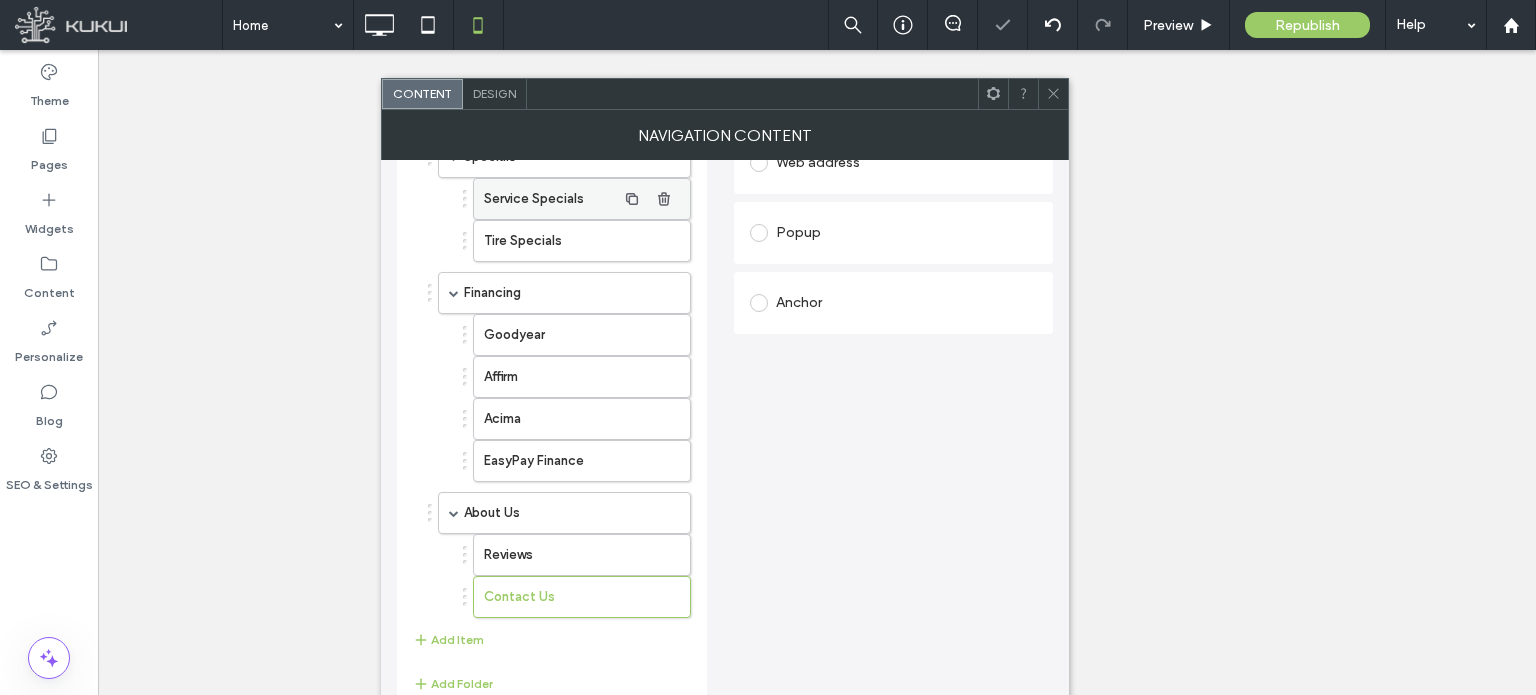 scroll, scrollTop: 353, scrollLeft: 0, axis: vertical 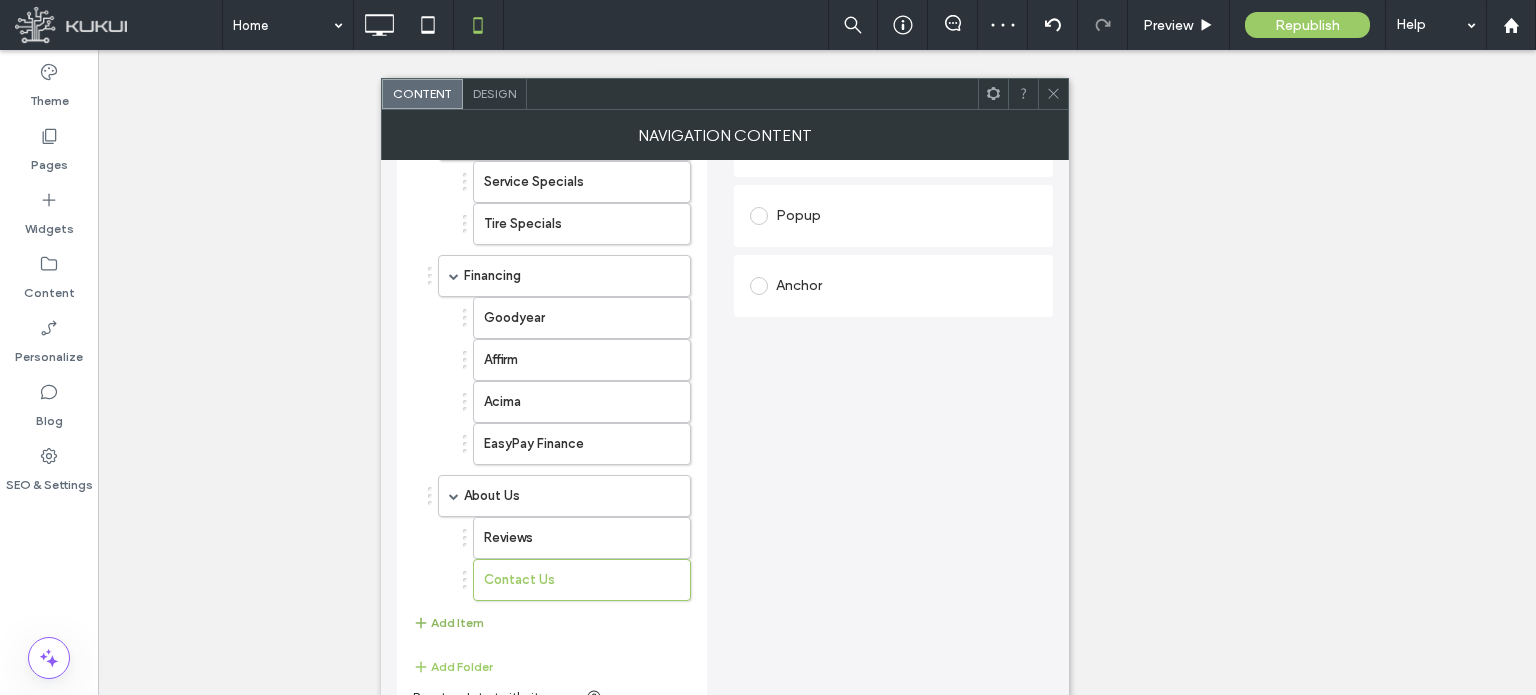 click on "Add Item" at bounding box center [448, 623] 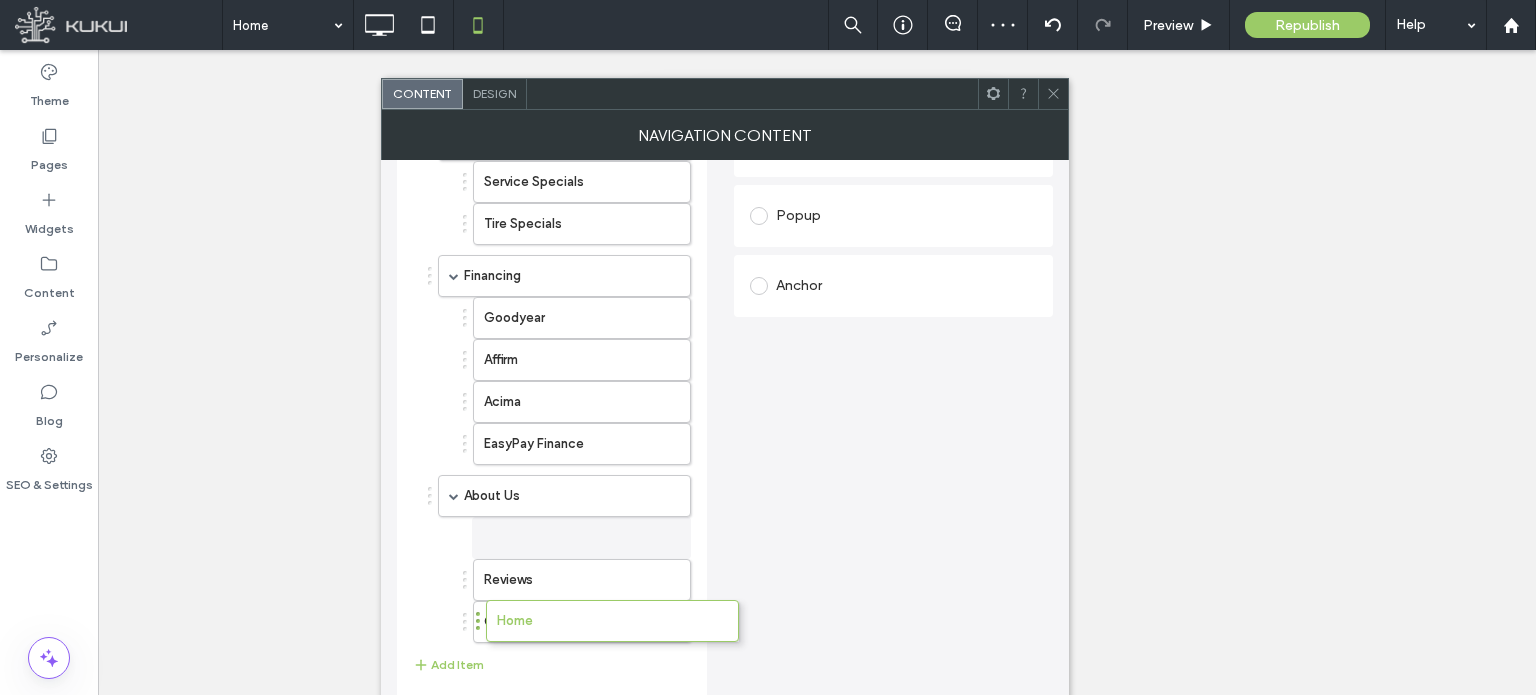 drag, startPoint x: 428, startPoint y: 625, endPoint x: 476, endPoint y: 621, distance: 48.166378 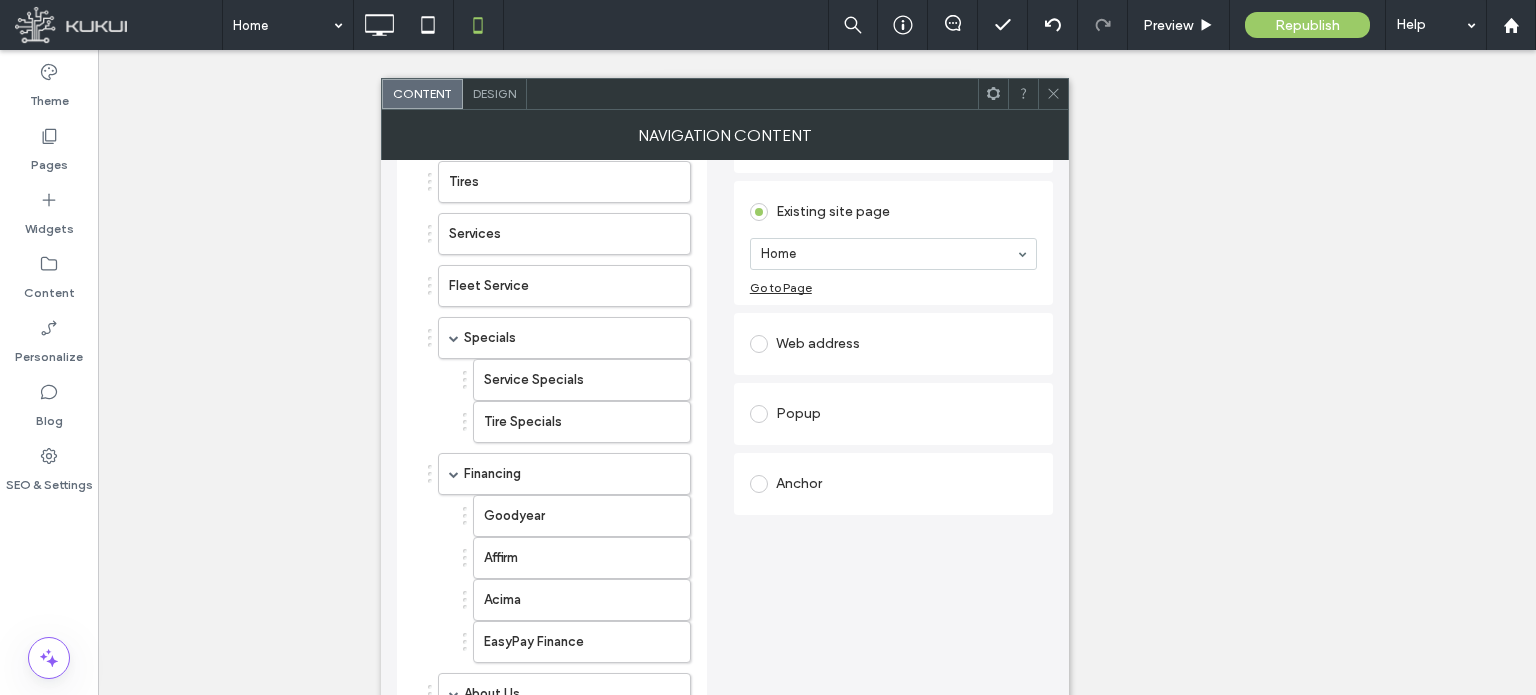 scroll, scrollTop: 153, scrollLeft: 0, axis: vertical 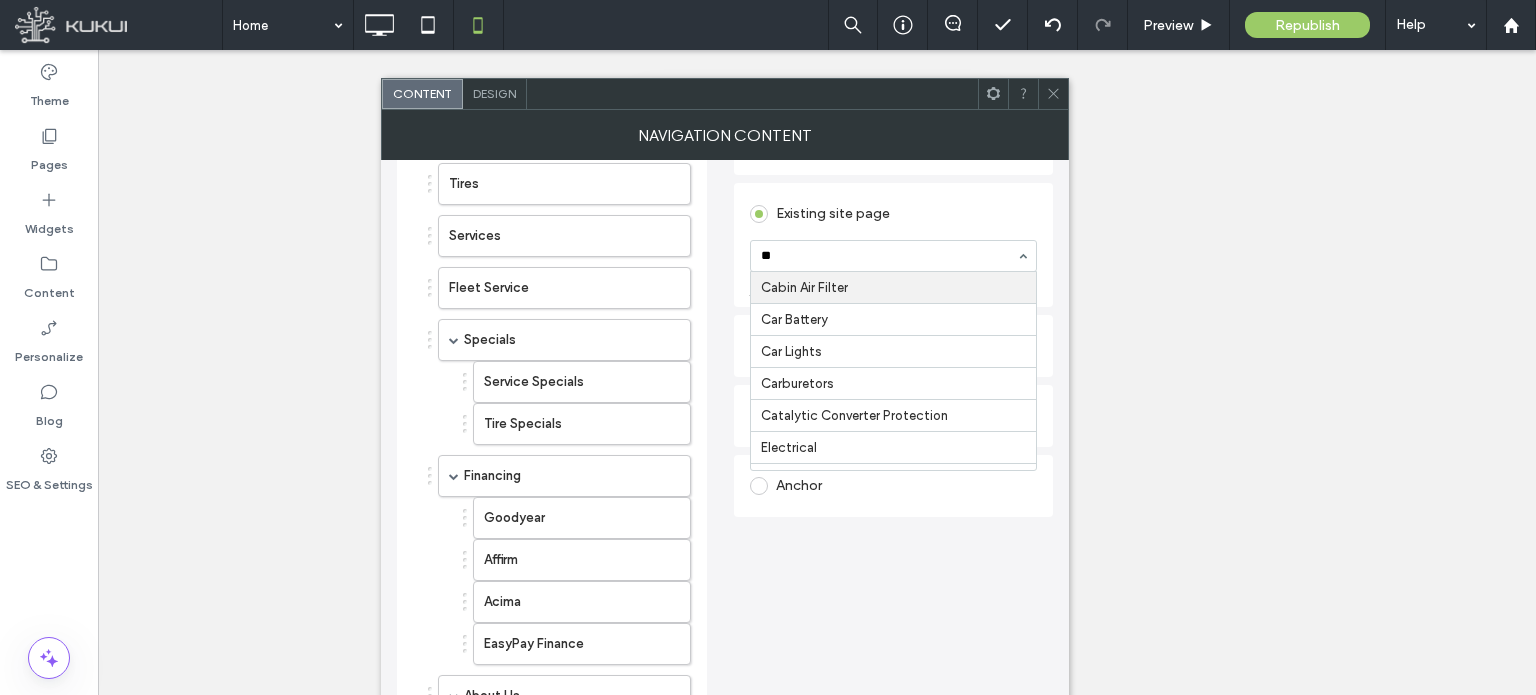 type on "***" 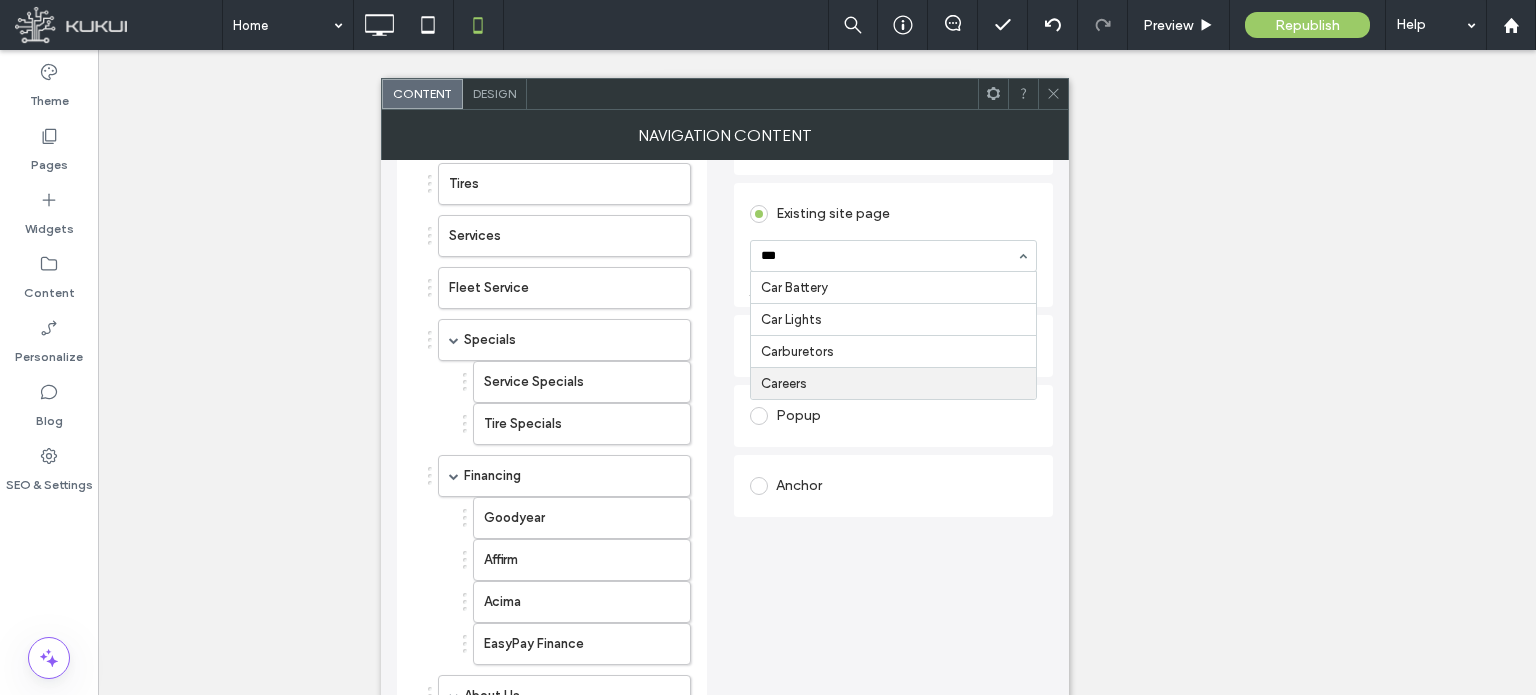 type 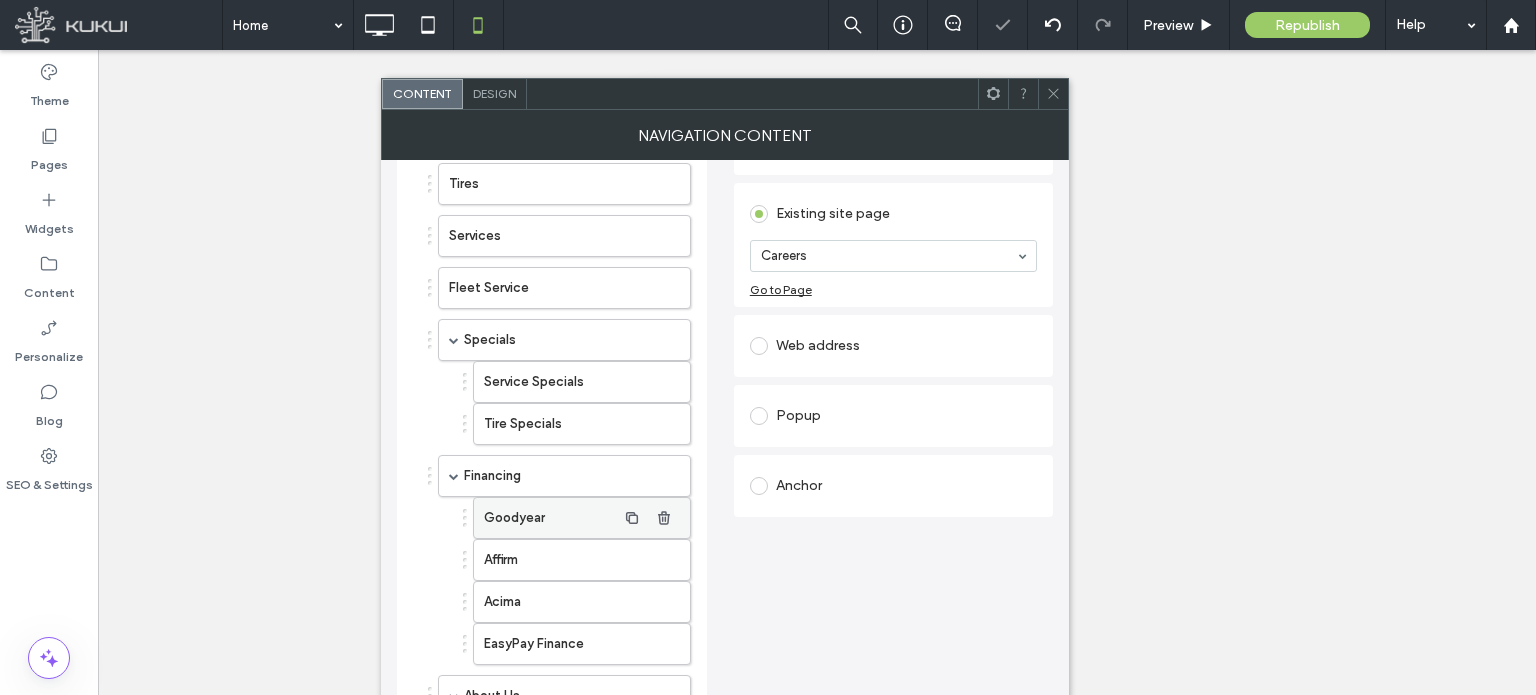 scroll, scrollTop: 395, scrollLeft: 0, axis: vertical 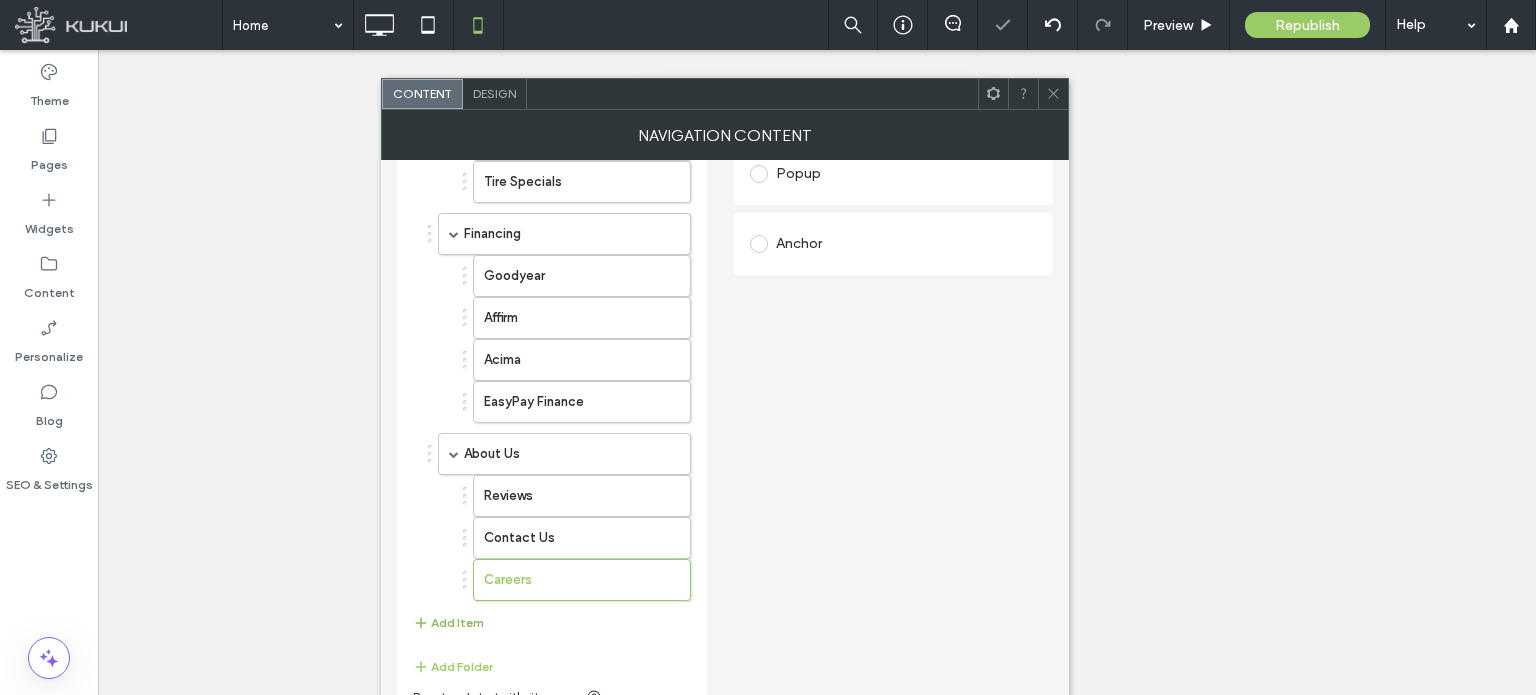 click on "Add Item" at bounding box center (448, 623) 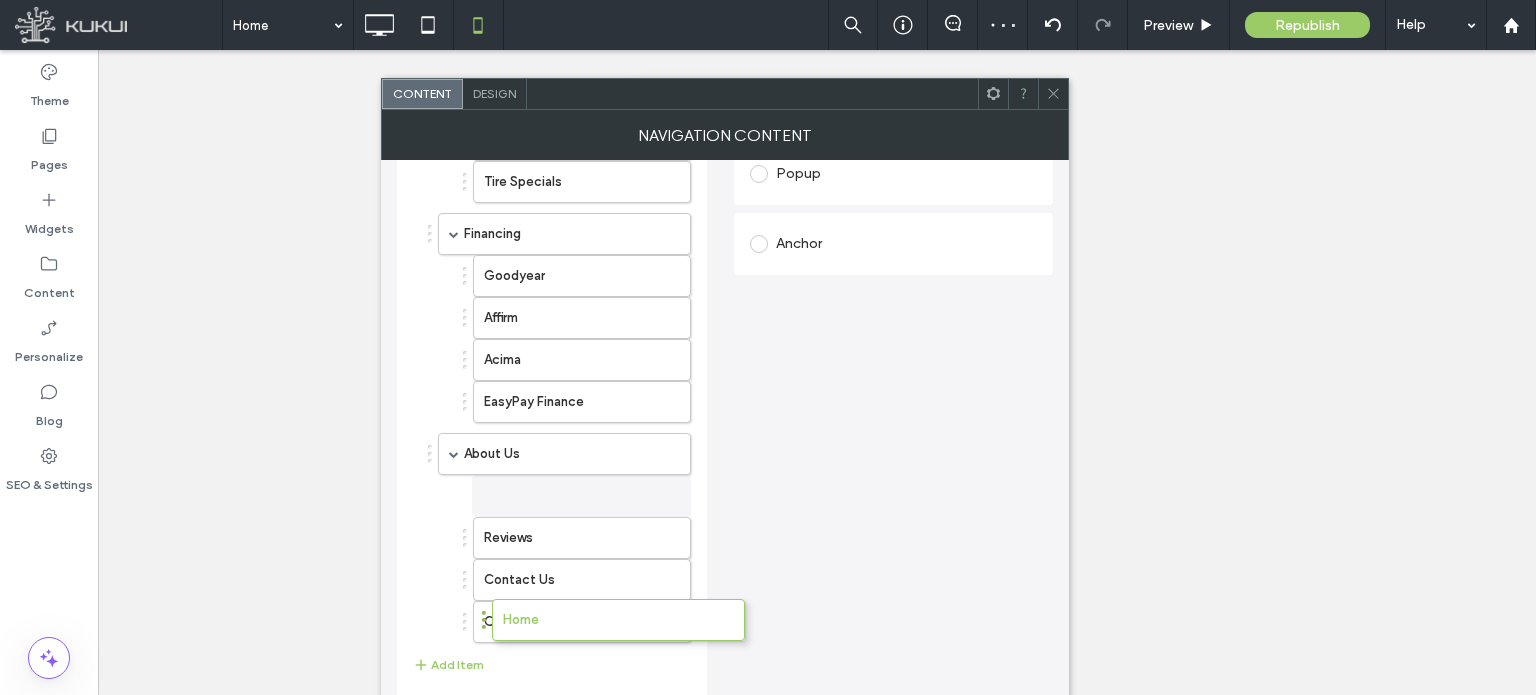 drag, startPoint x: 430, startPoint y: 625, endPoint x: 484, endPoint y: 620, distance: 54.230988 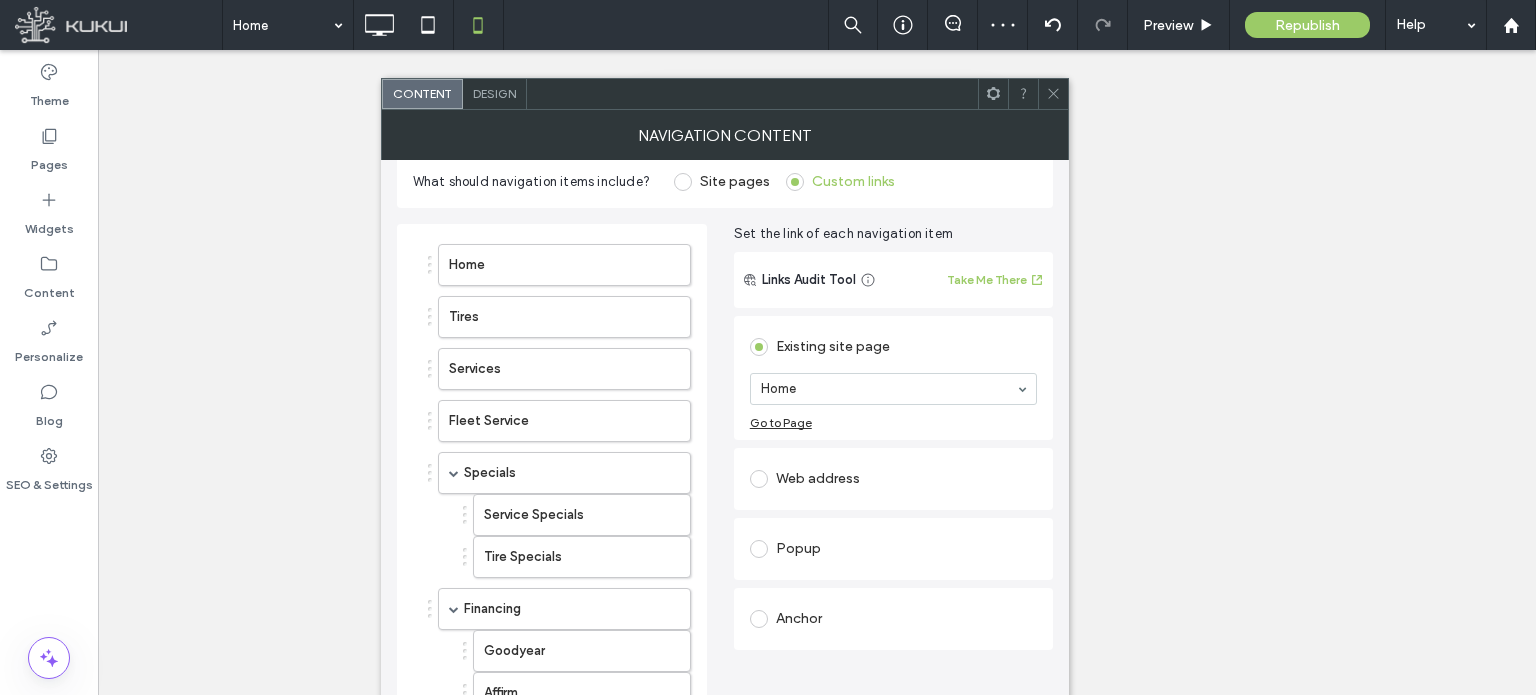 scroll, scrollTop: 3, scrollLeft: 0, axis: vertical 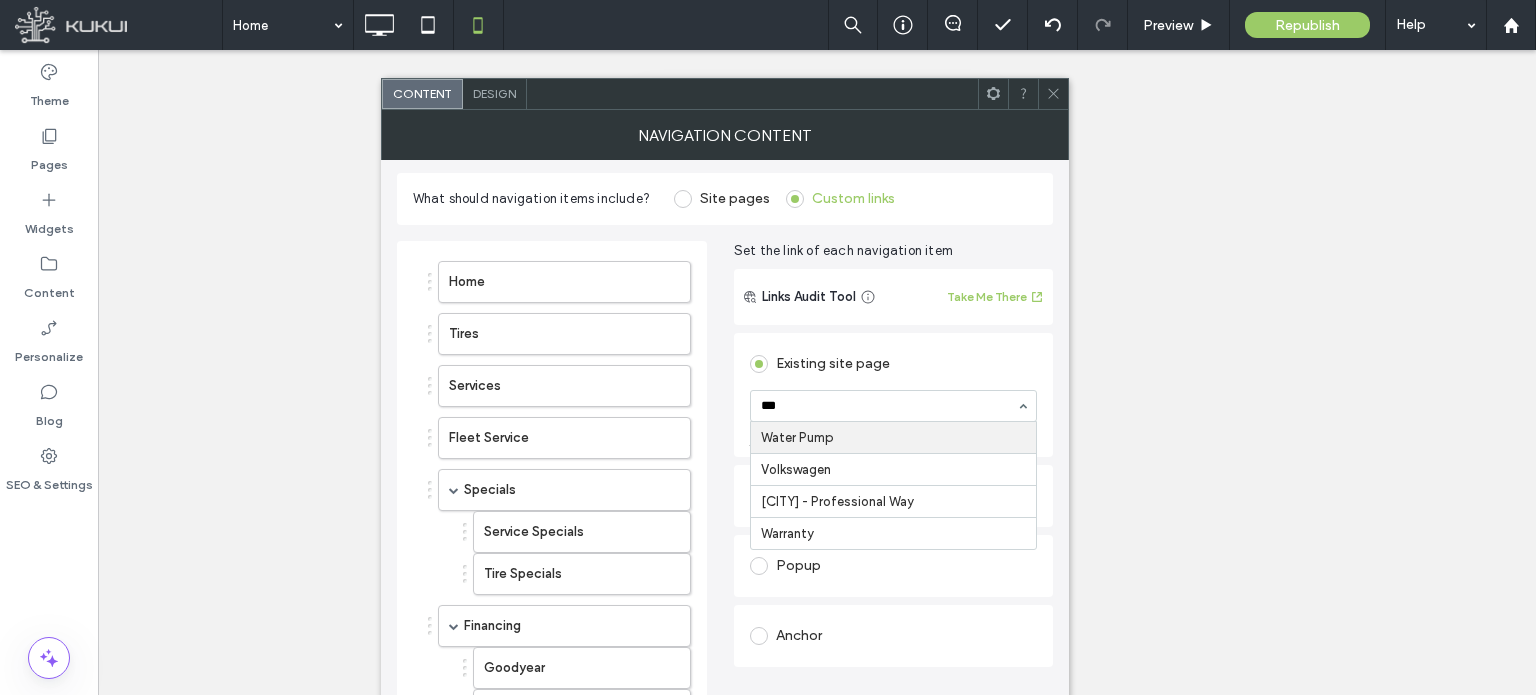 type on "****" 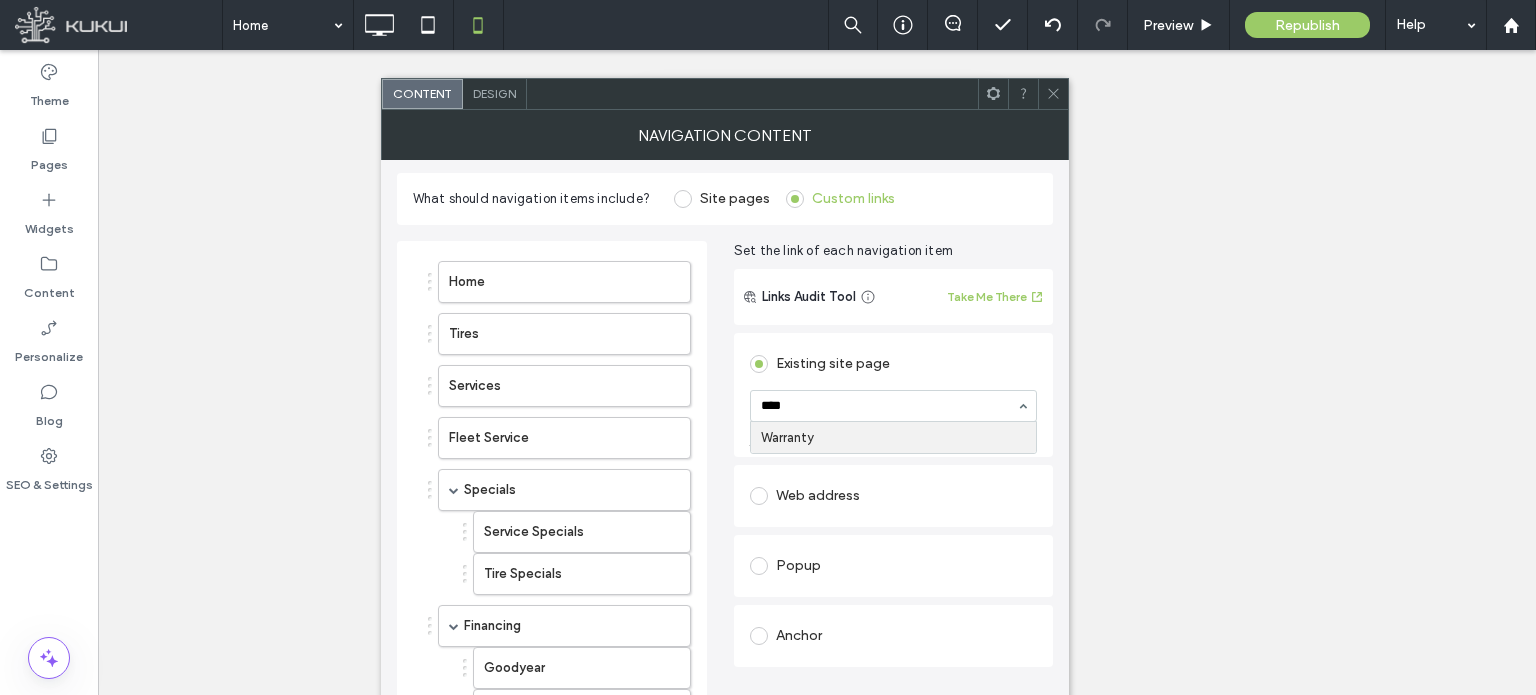 type 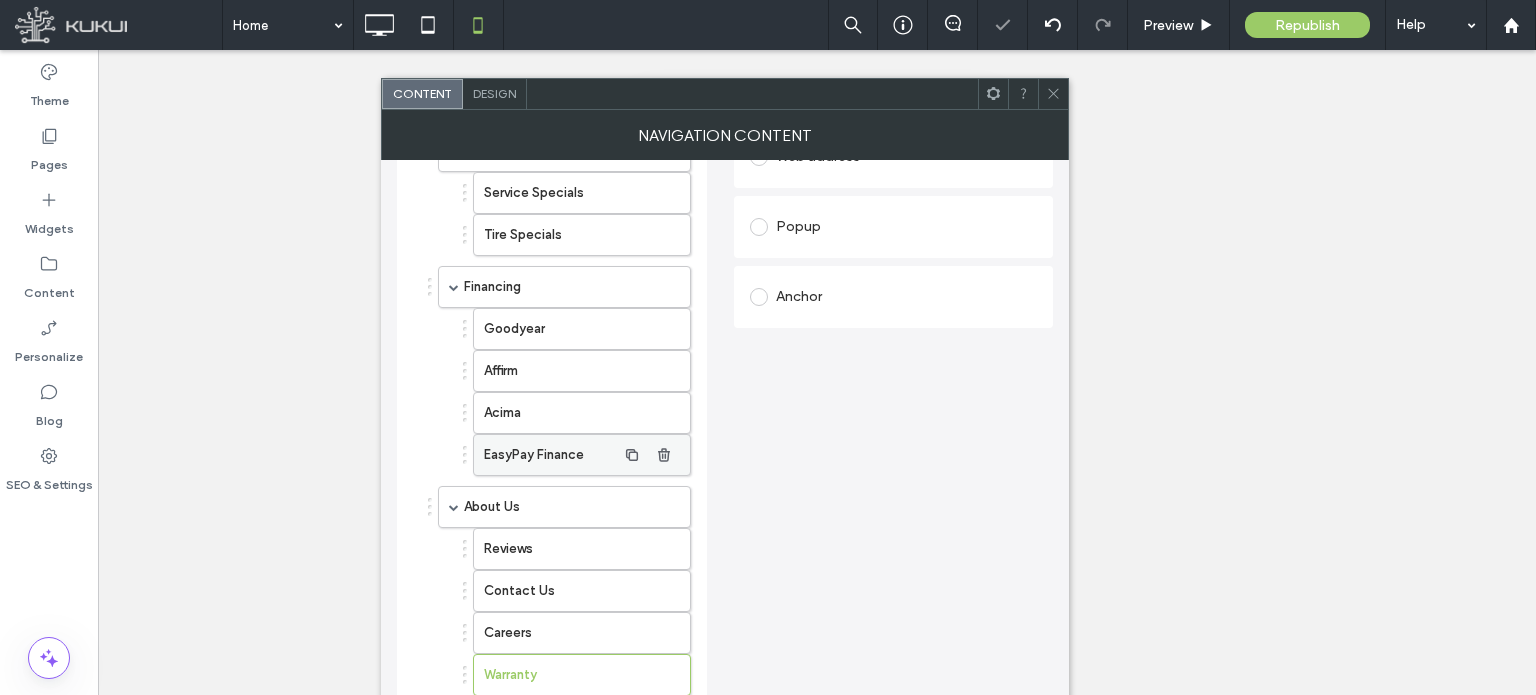 scroll, scrollTop: 436, scrollLeft: 0, axis: vertical 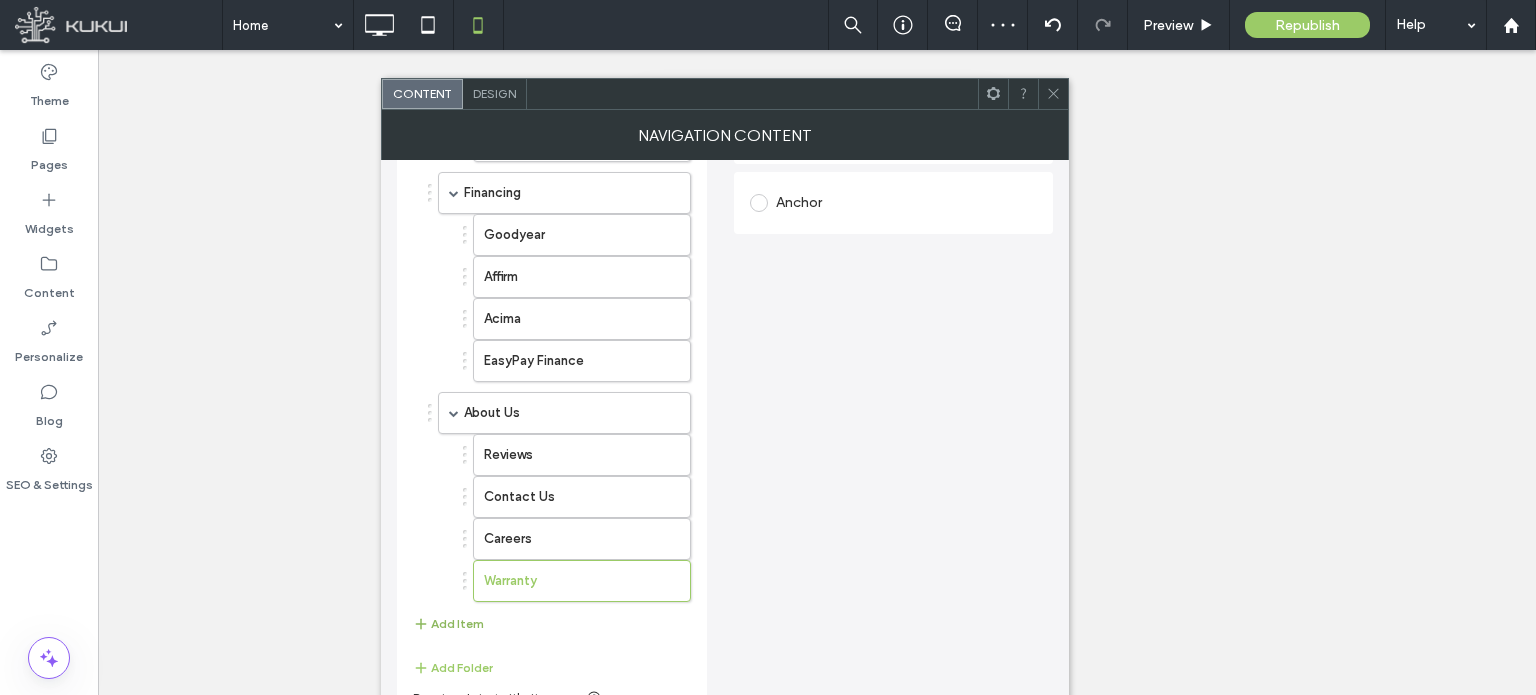 click on "Add Item" at bounding box center [448, 624] 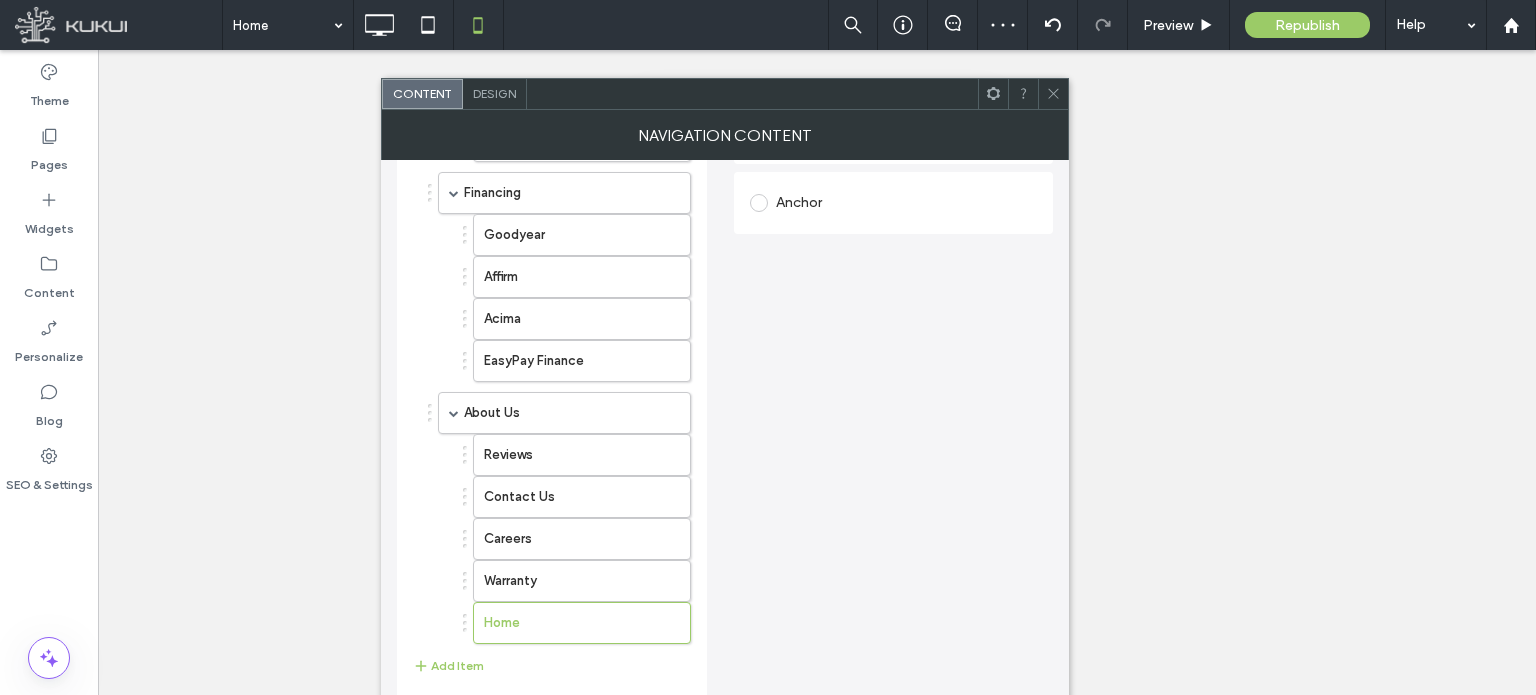 scroll, scrollTop: 209, scrollLeft: 0, axis: vertical 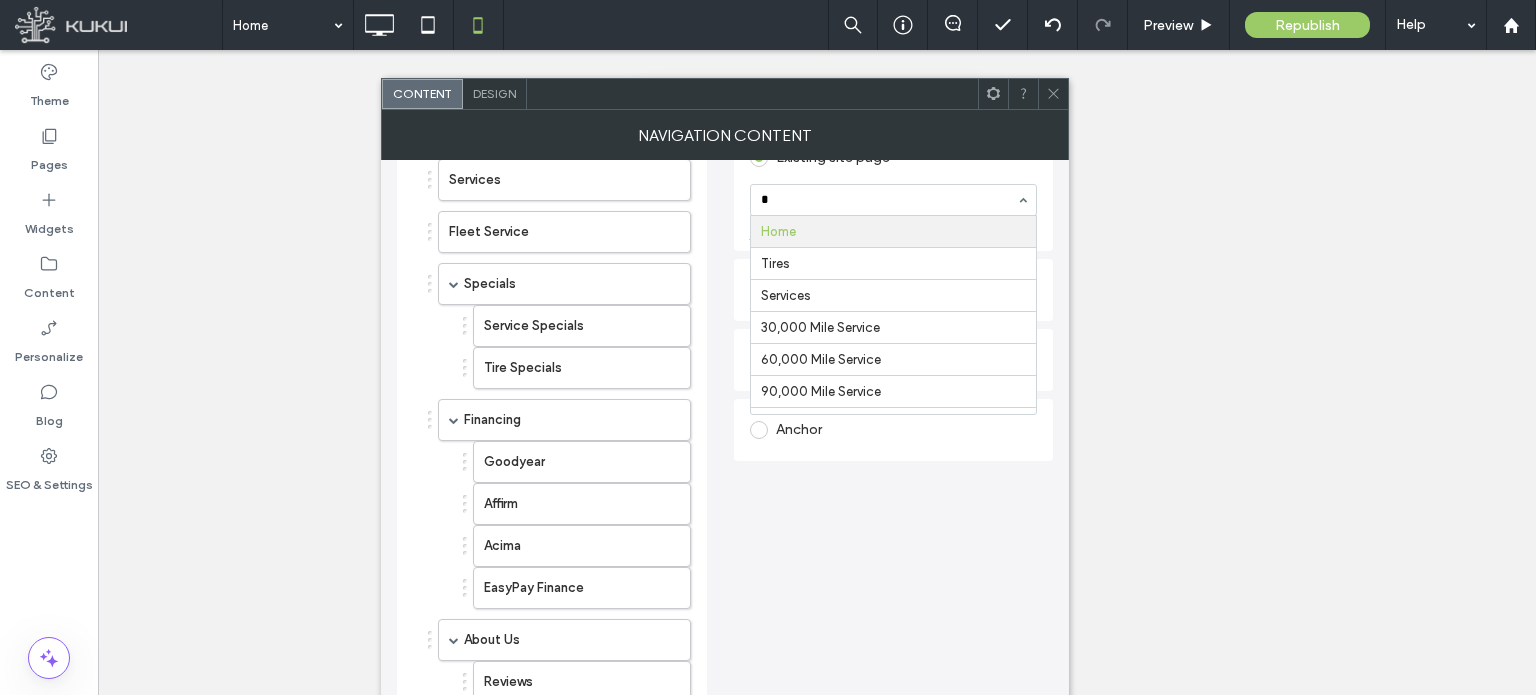 type on "**" 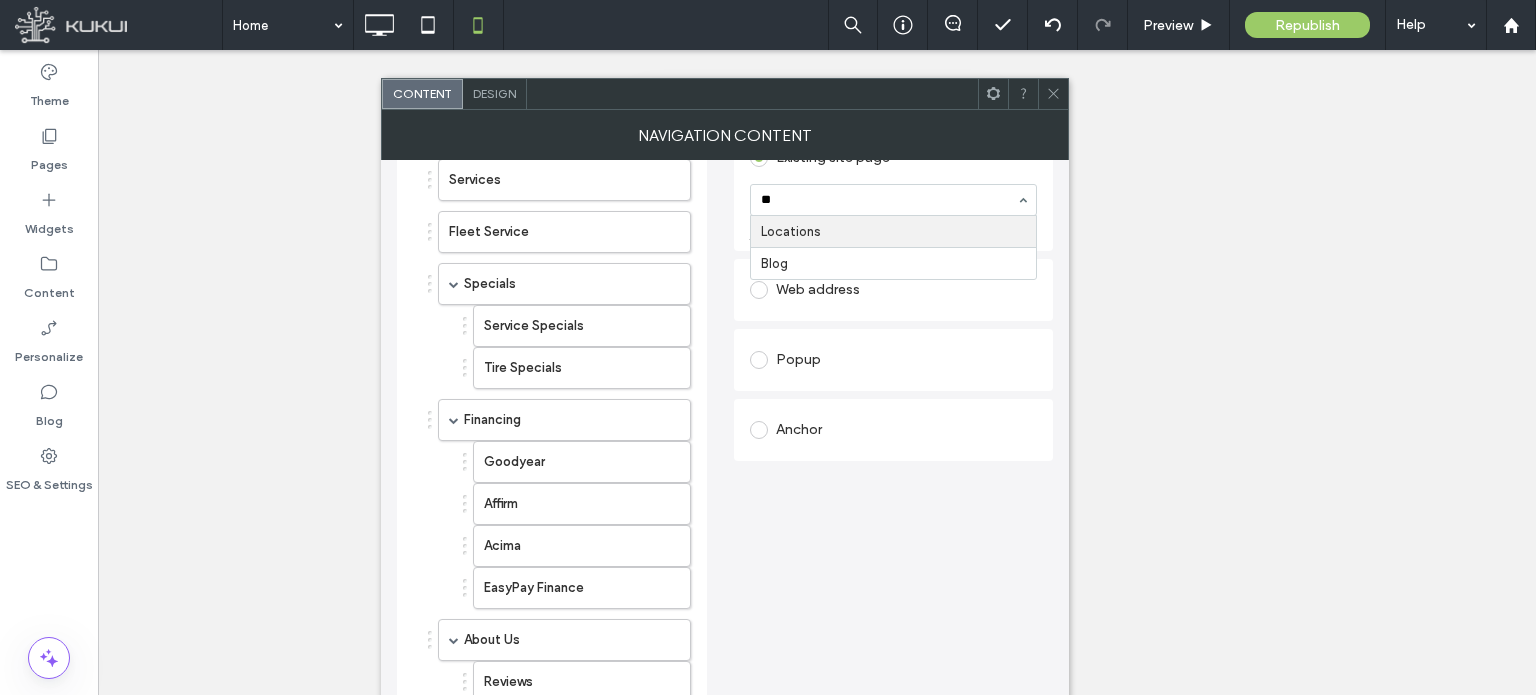 type 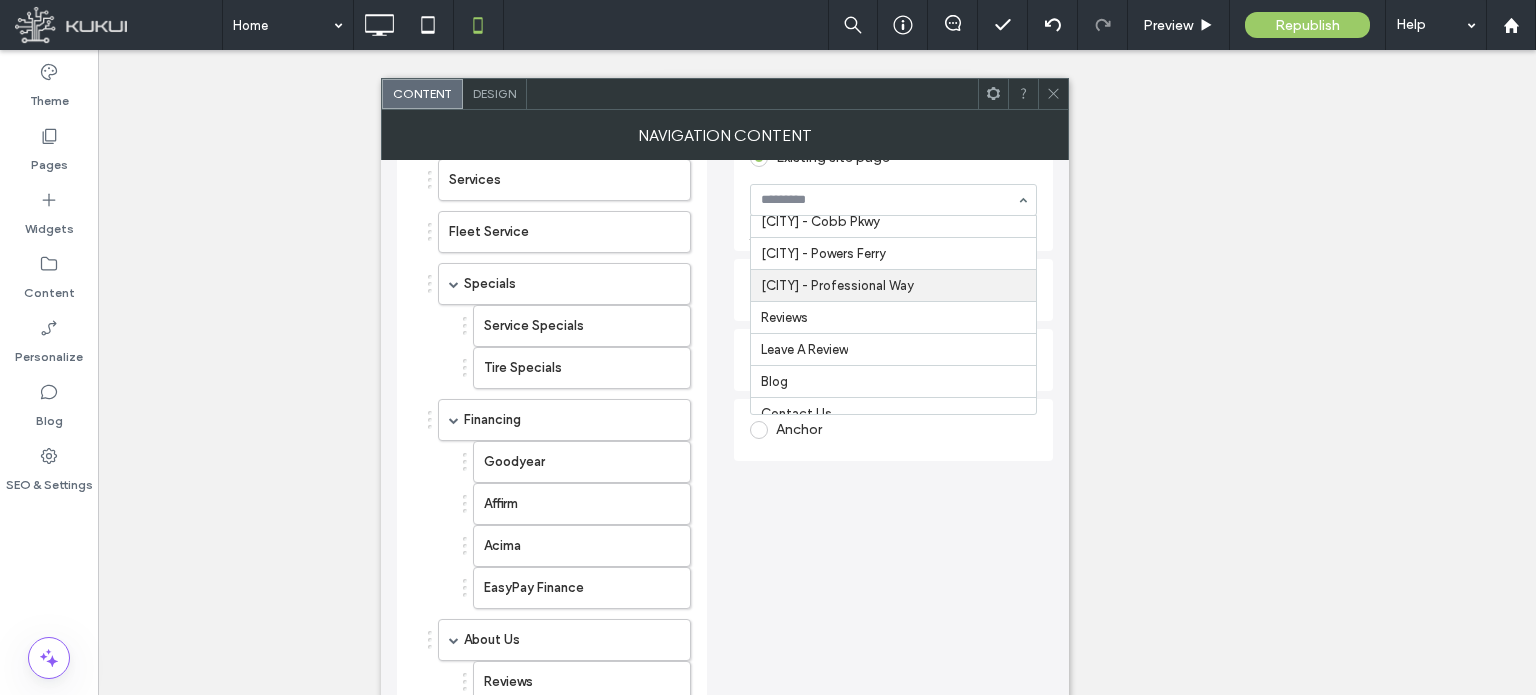 scroll, scrollTop: 4524, scrollLeft: 0, axis: vertical 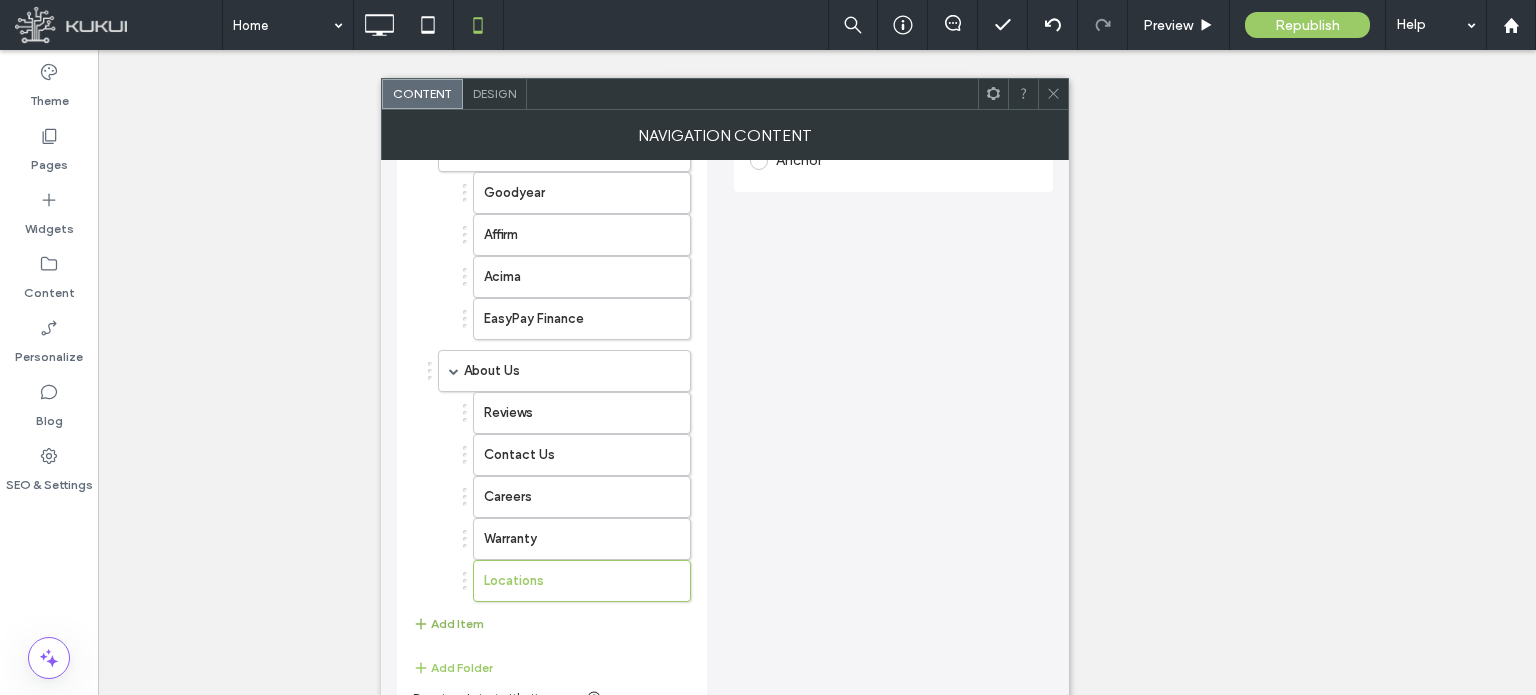 click on "Add Item" at bounding box center [448, 624] 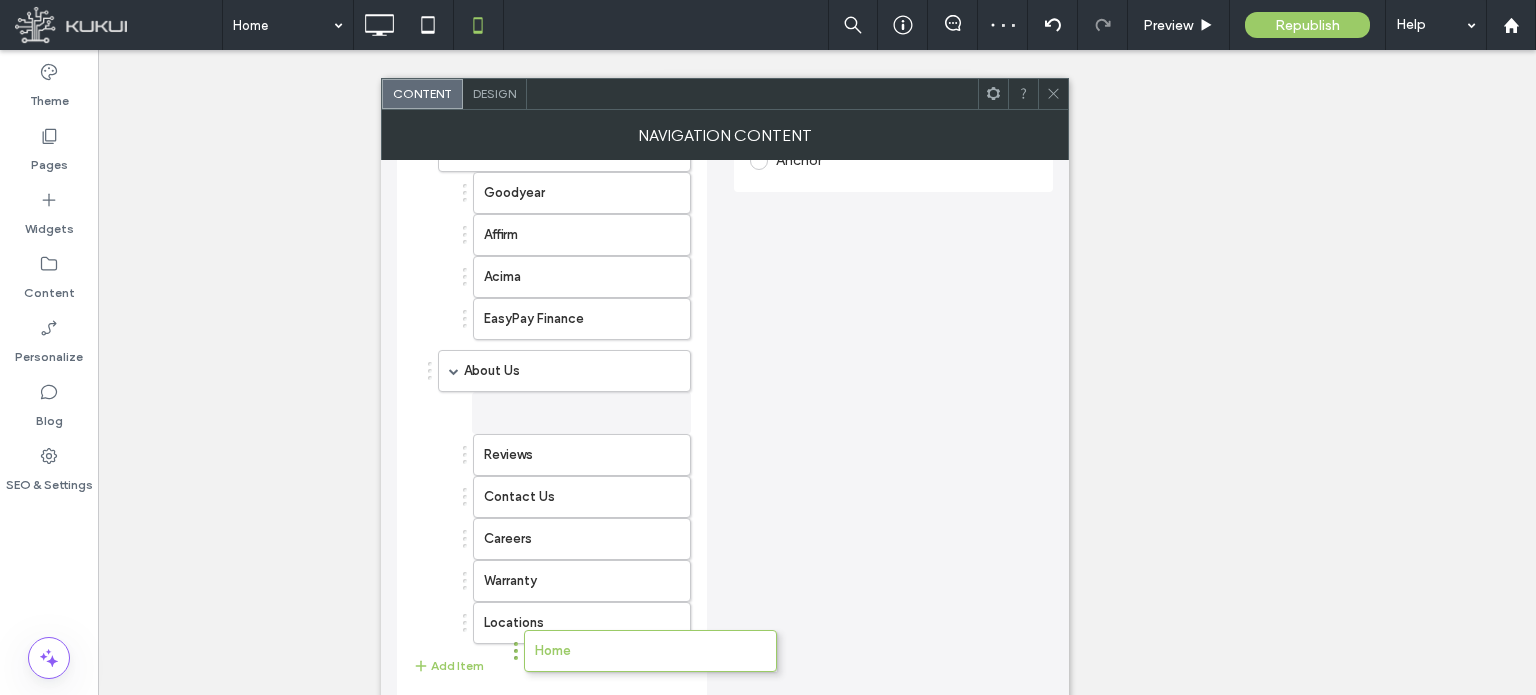drag, startPoint x: 429, startPoint y: 625, endPoint x: 517, endPoint y: 651, distance: 91.76056 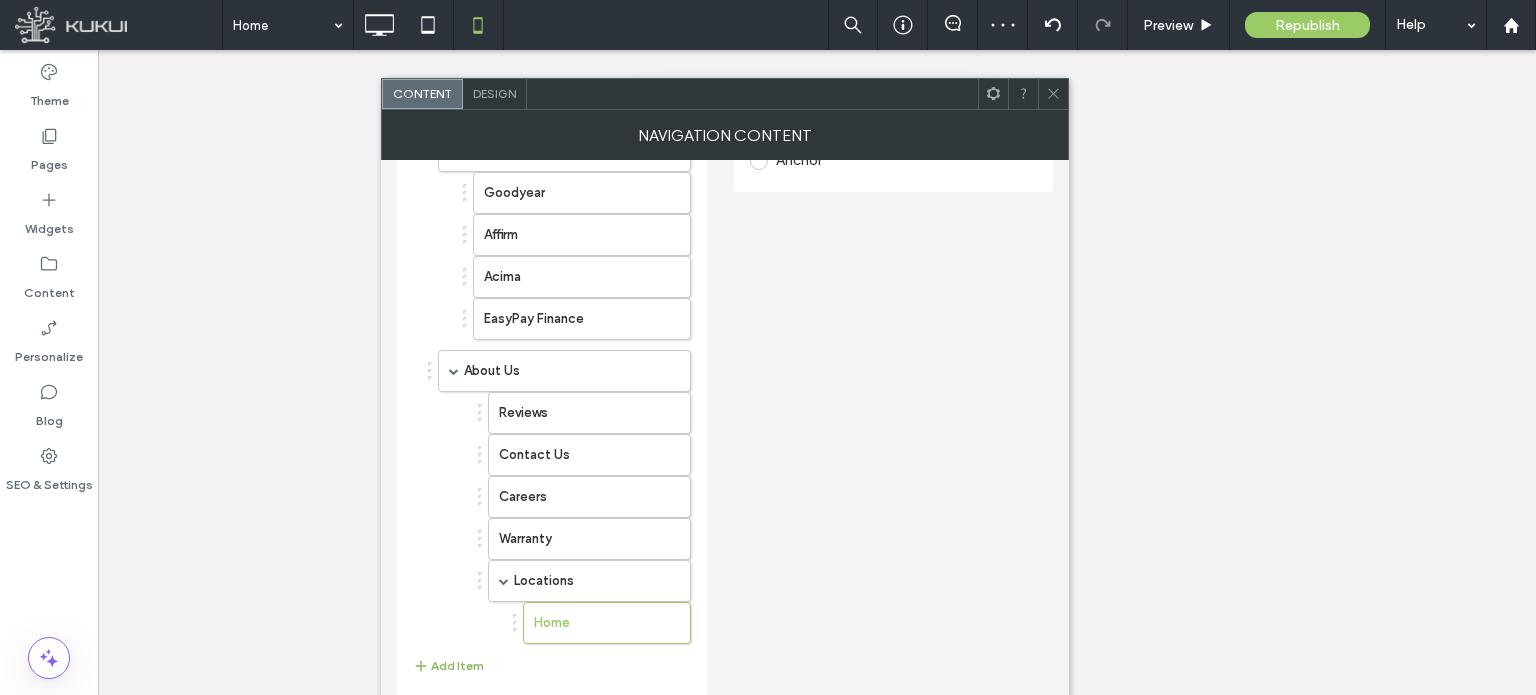 click on "Add Item" at bounding box center (448, 666) 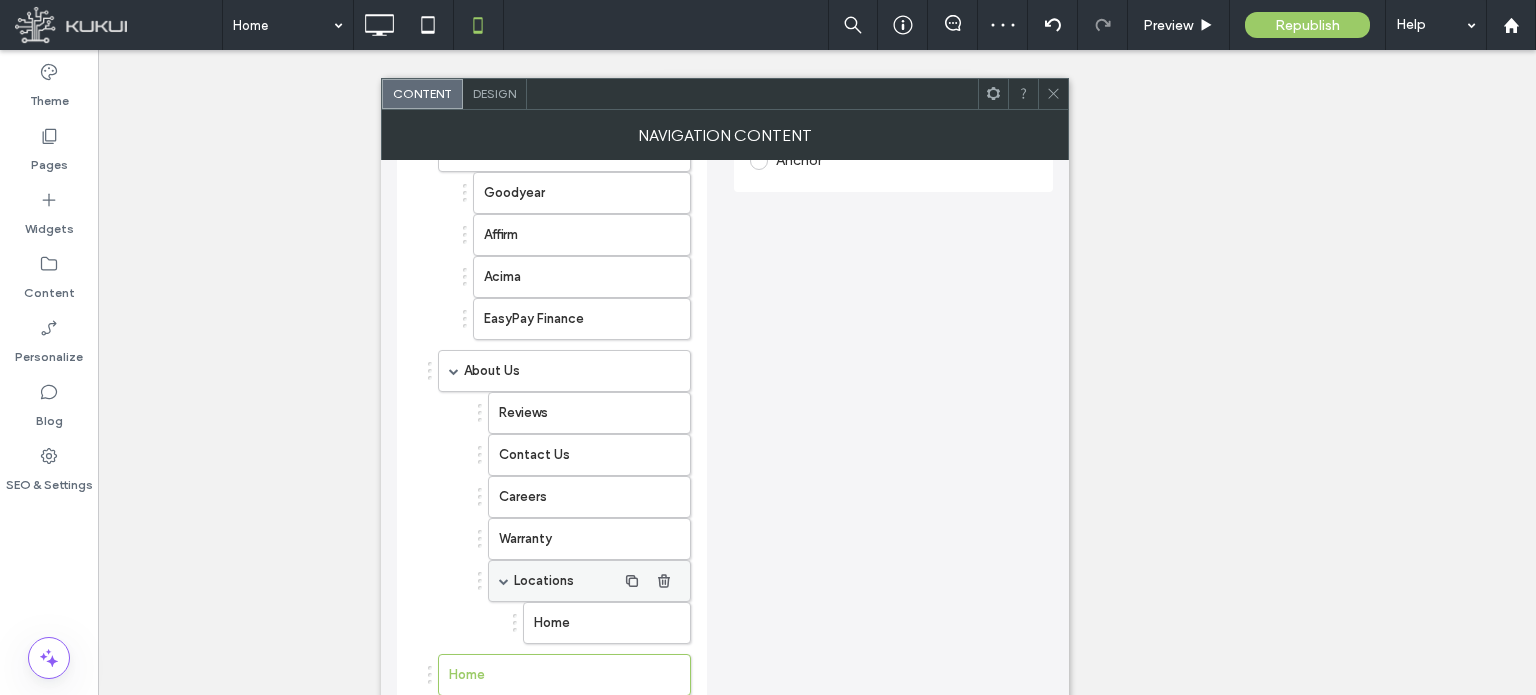 scroll, scrollTop: 571, scrollLeft: 0, axis: vertical 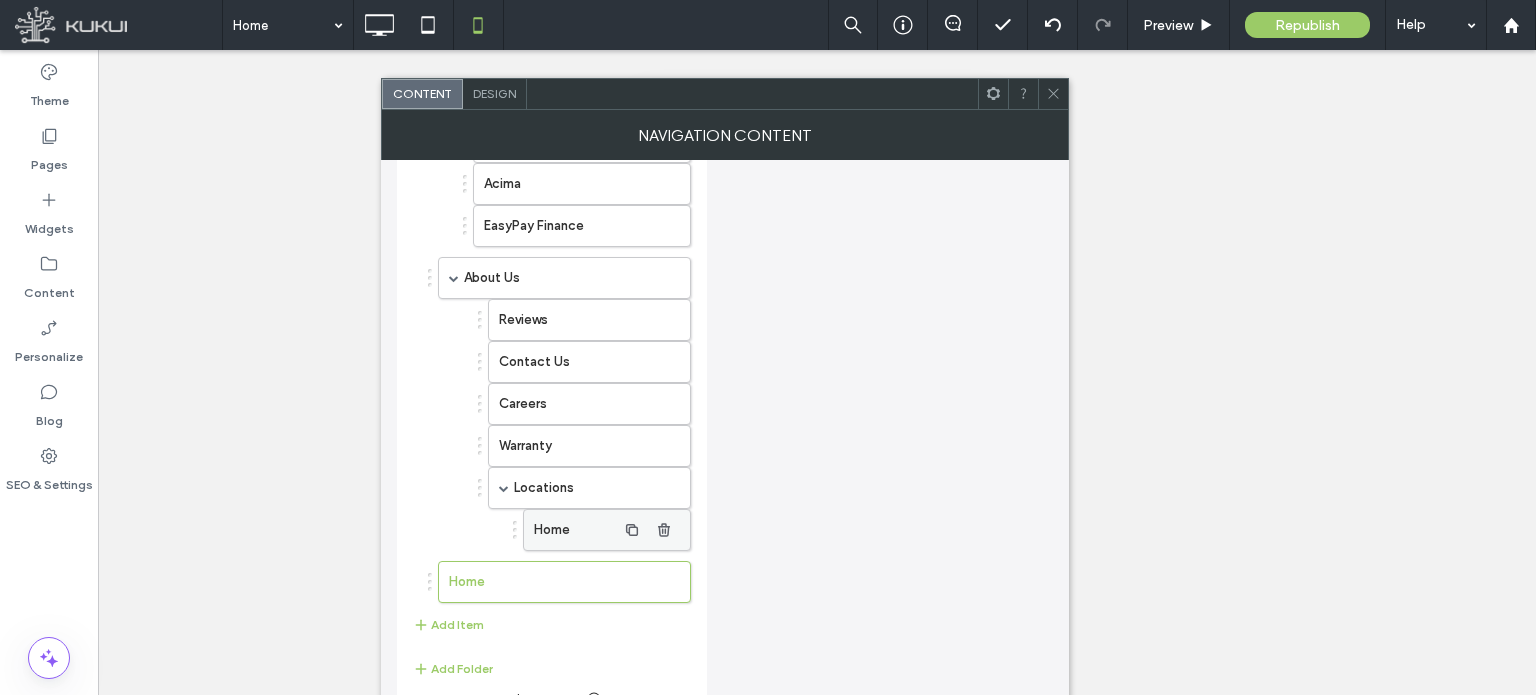 click on "Home" at bounding box center [575, 530] 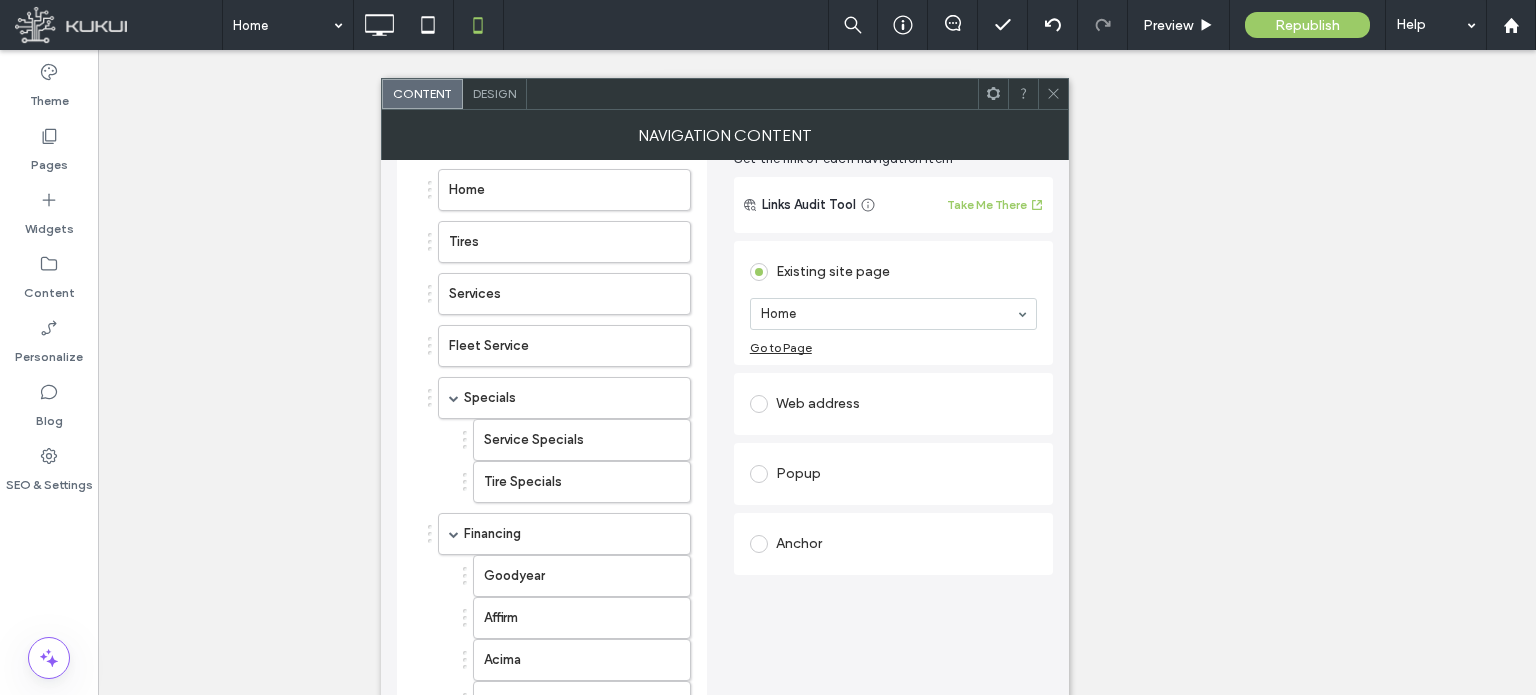 scroll, scrollTop: 0, scrollLeft: 0, axis: both 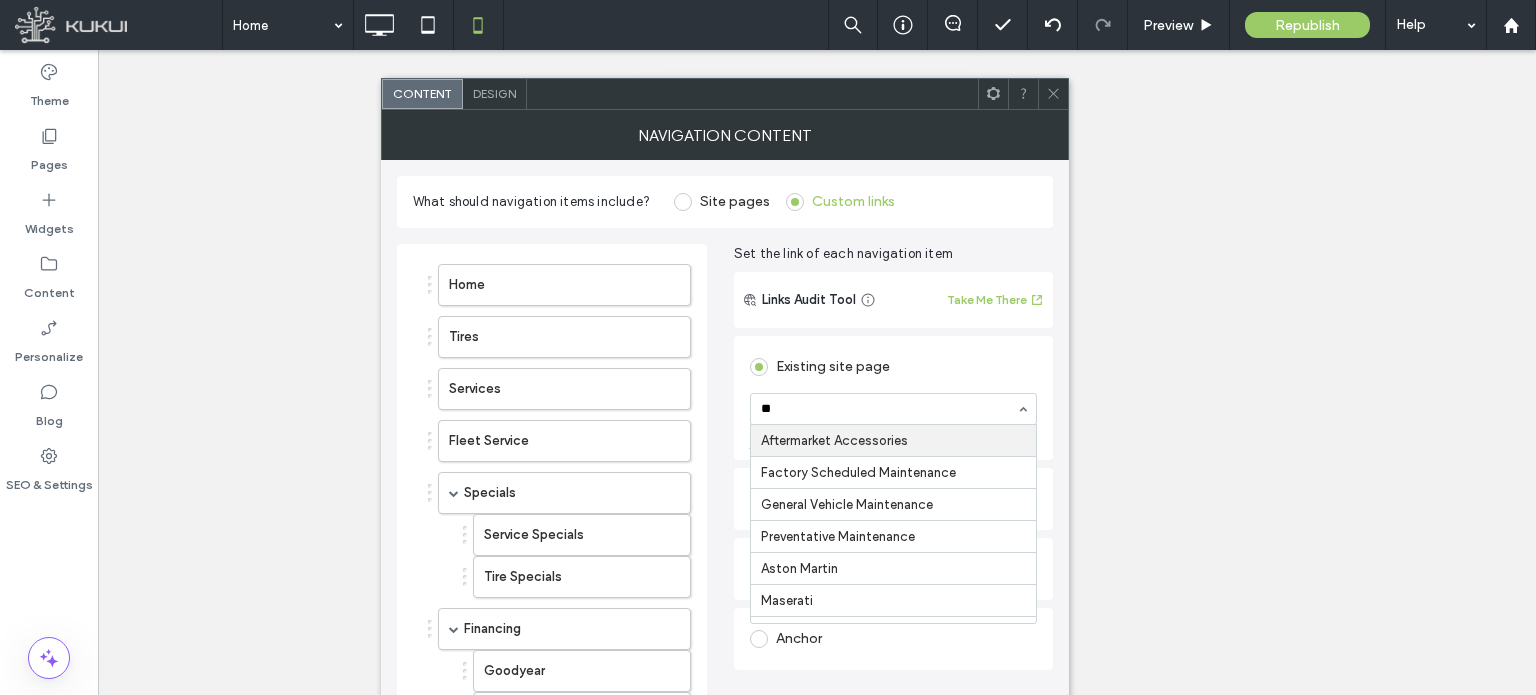 type on "***" 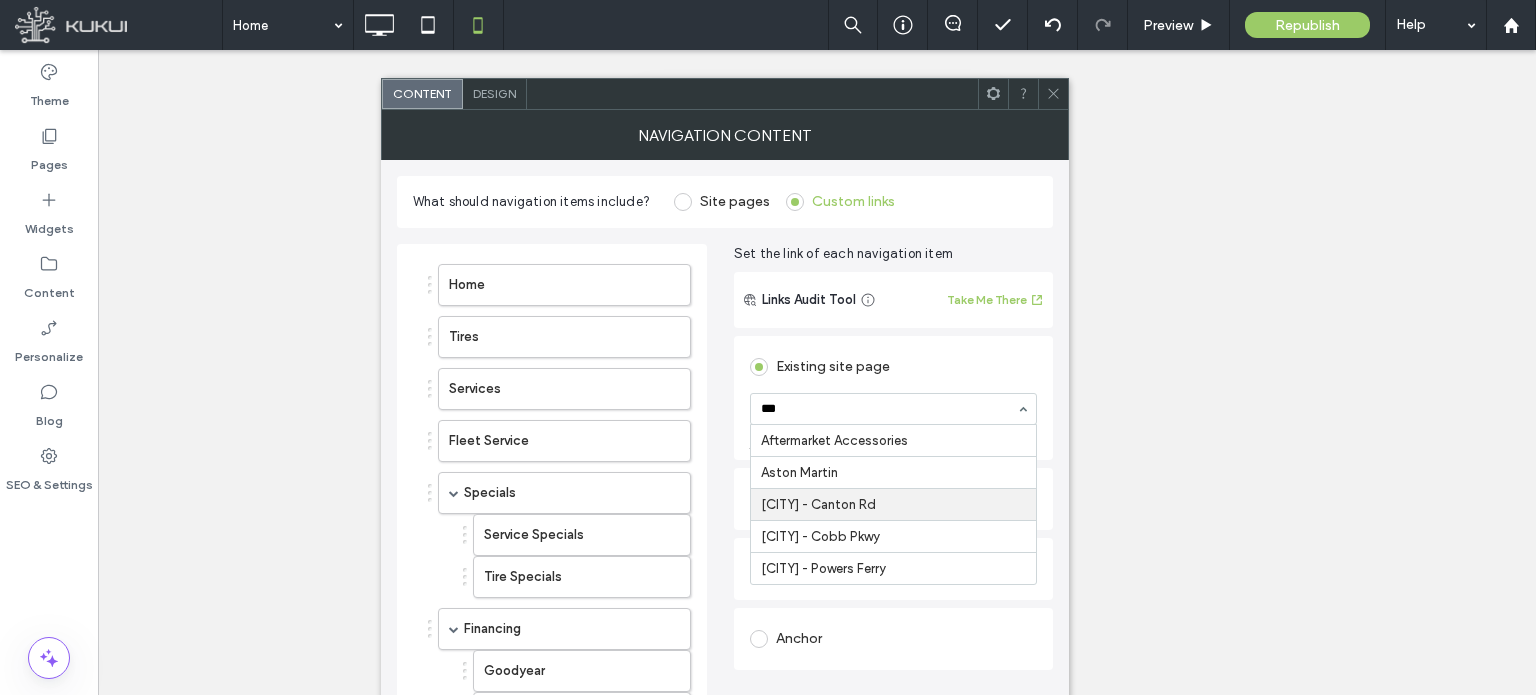 type 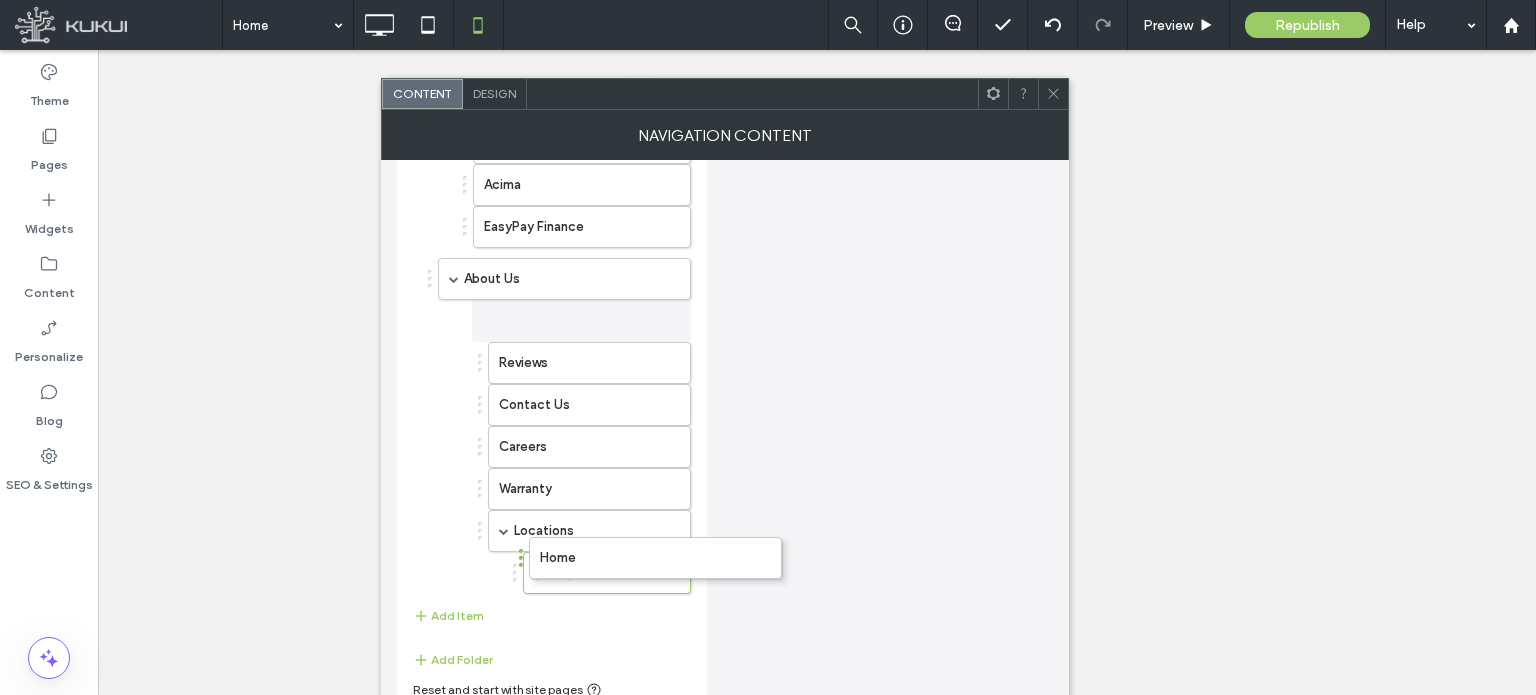 scroll, scrollTop: 561, scrollLeft: 0, axis: vertical 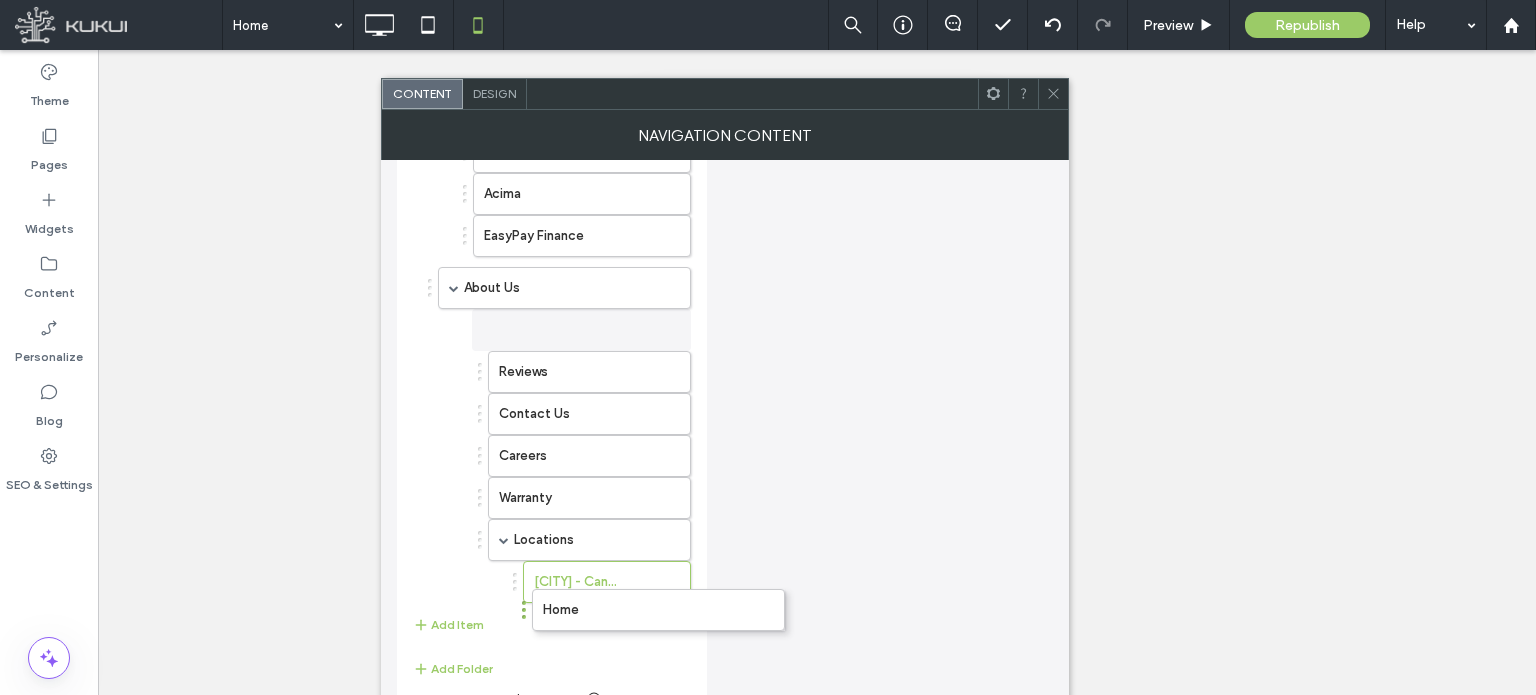 drag, startPoint x: 429, startPoint y: 572, endPoint x: 523, endPoint y: 609, distance: 101.0198 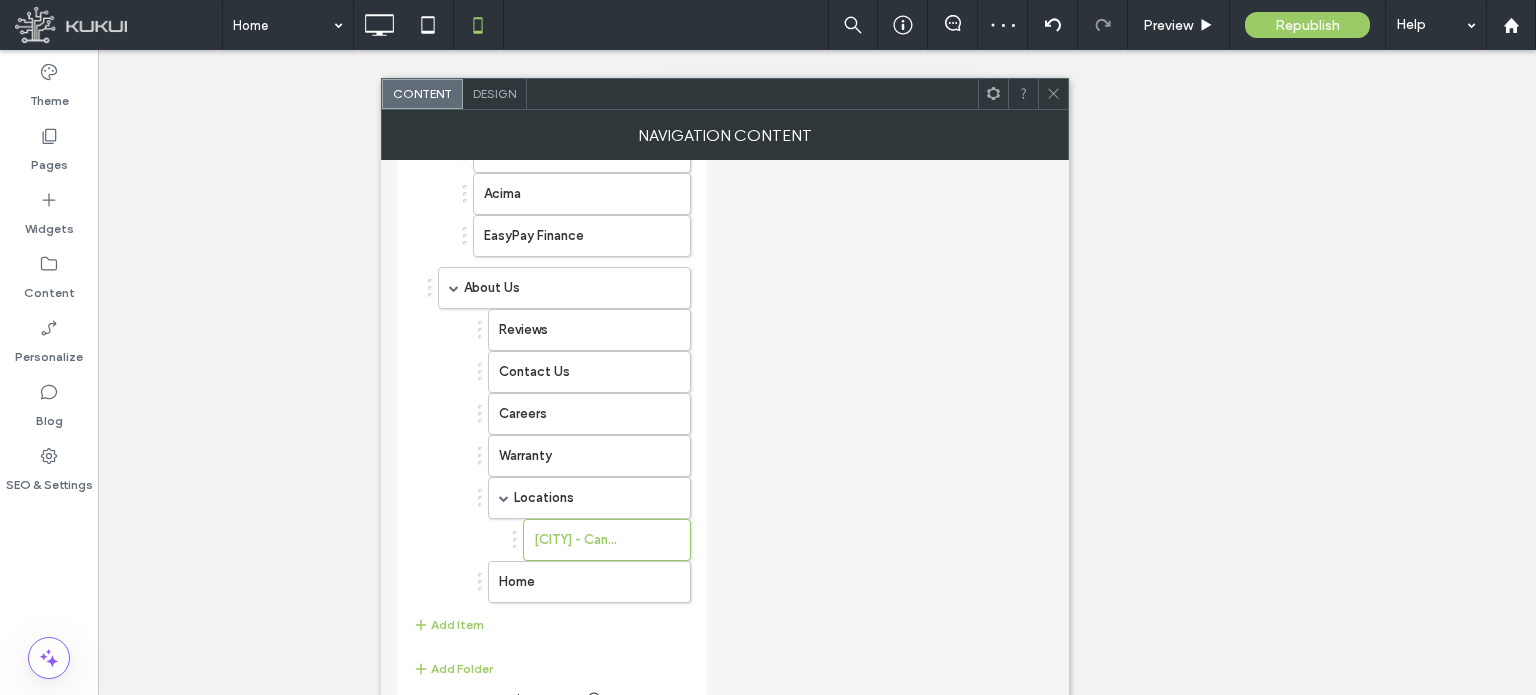 click on "Home" at bounding box center [584, 582] 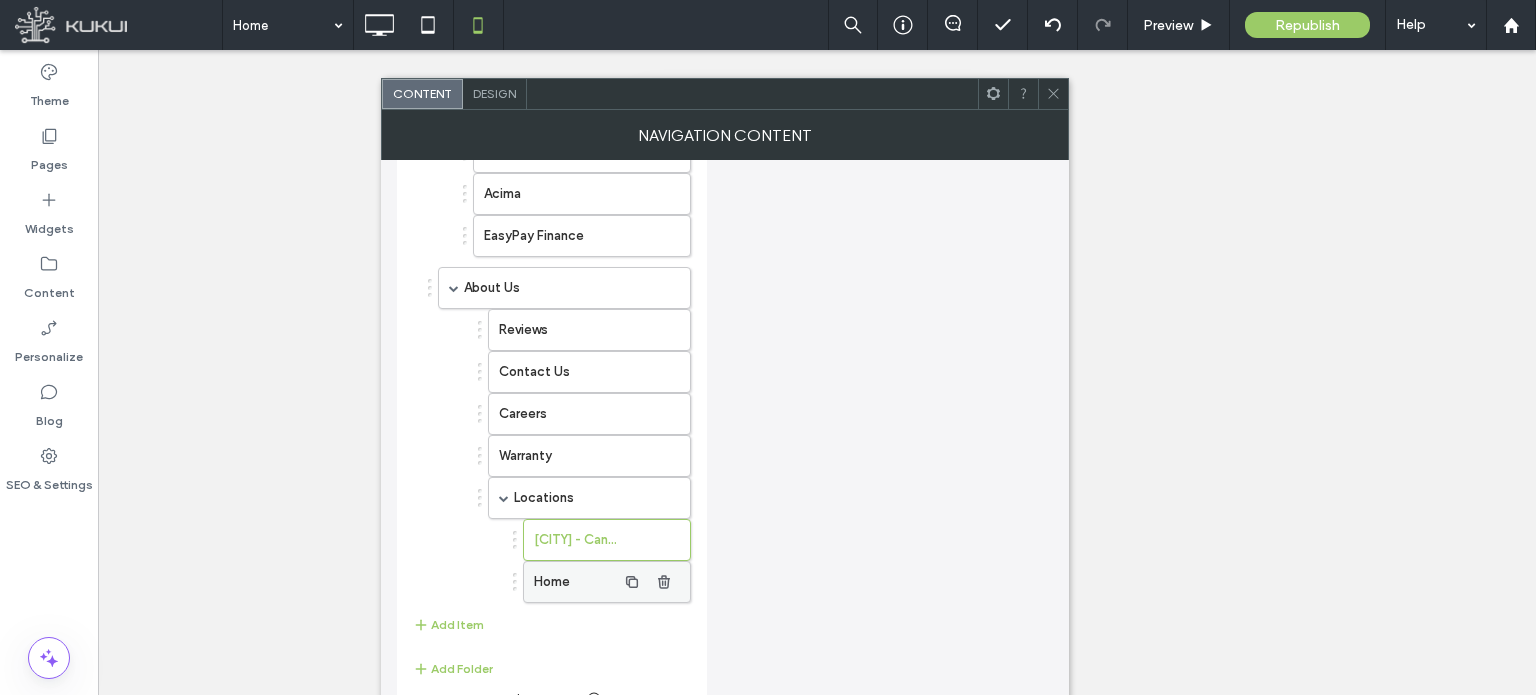 click on "Home" at bounding box center [575, 582] 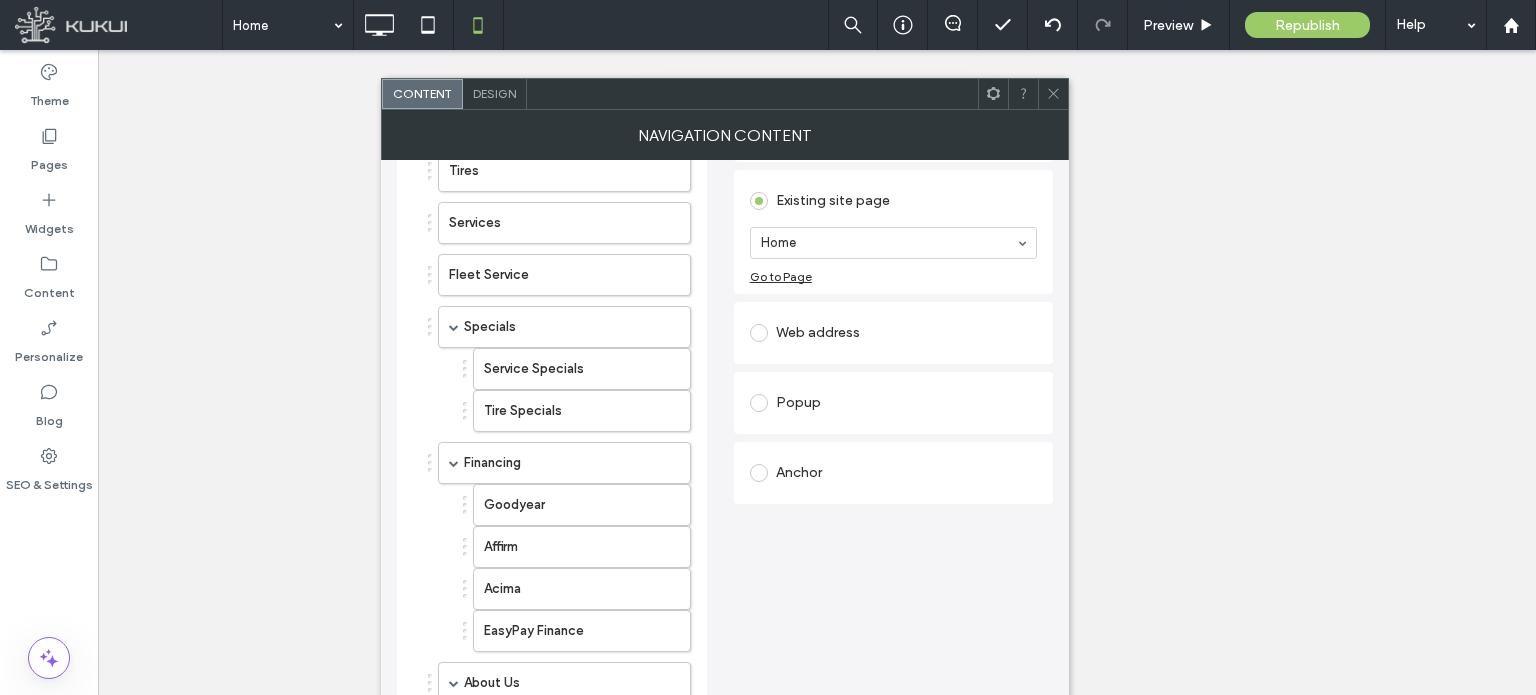 scroll, scrollTop: 0, scrollLeft: 0, axis: both 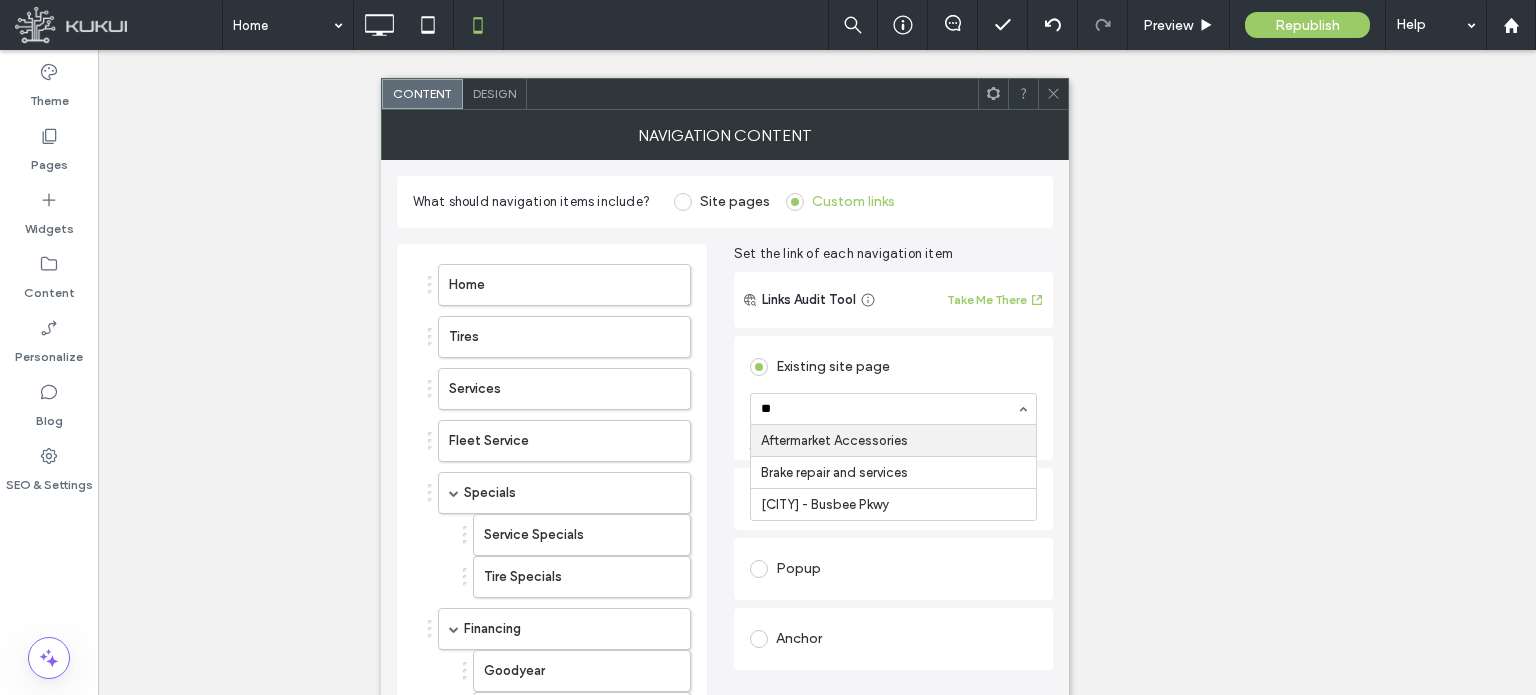 type on "***" 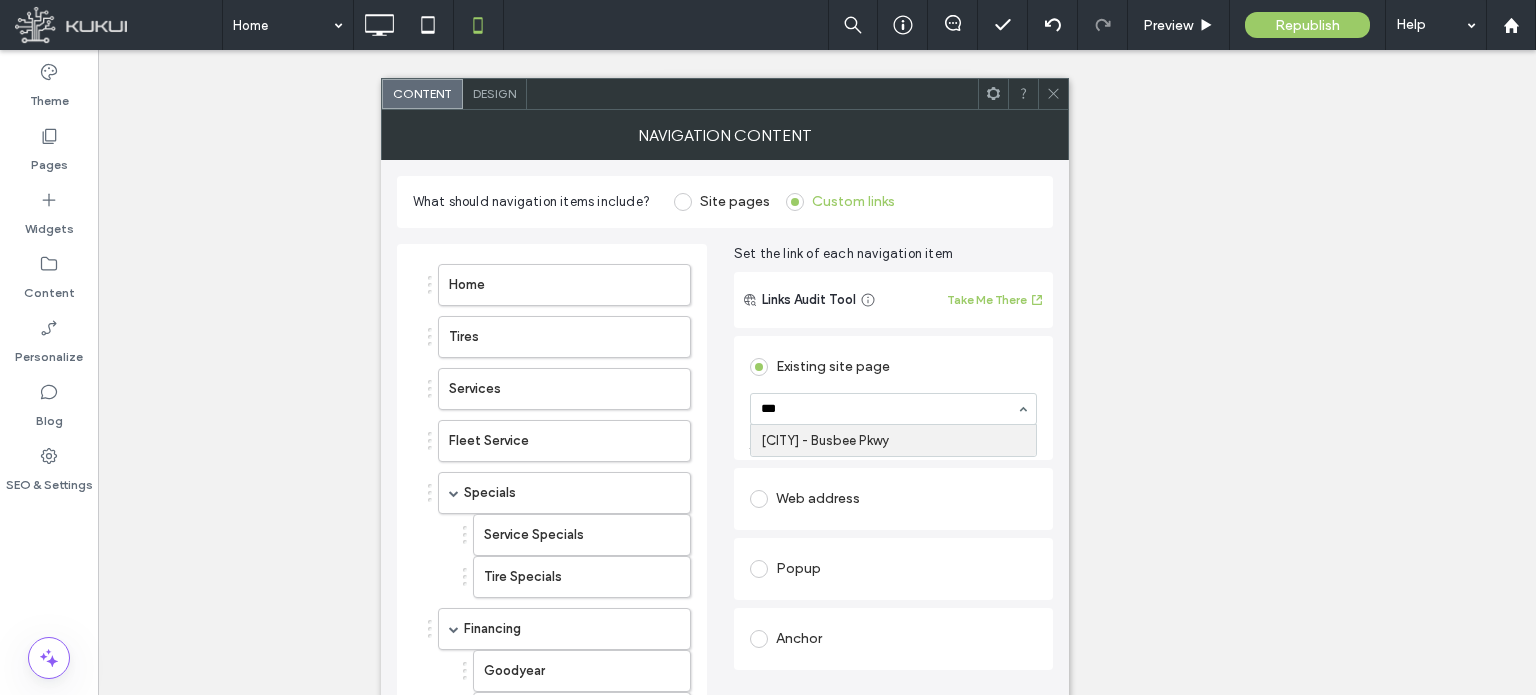 type 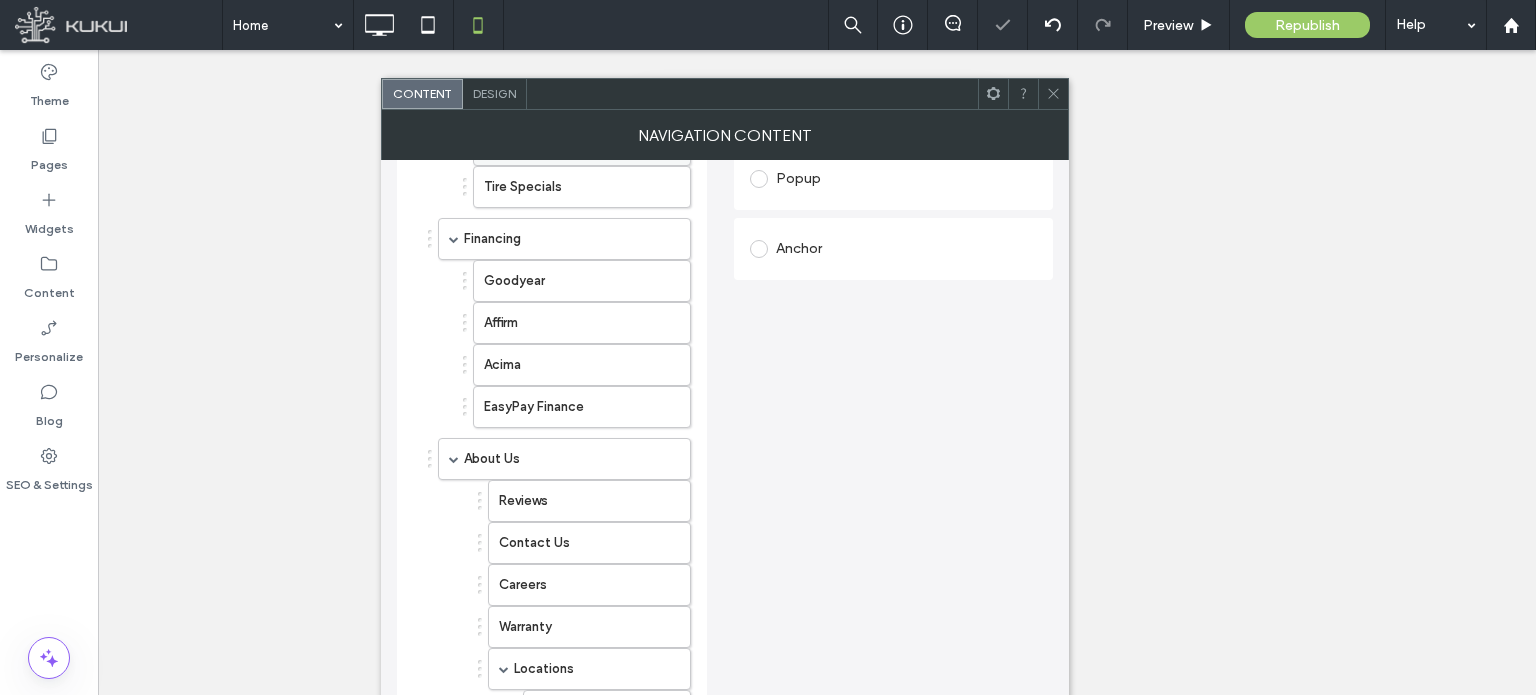 scroll, scrollTop: 561, scrollLeft: 0, axis: vertical 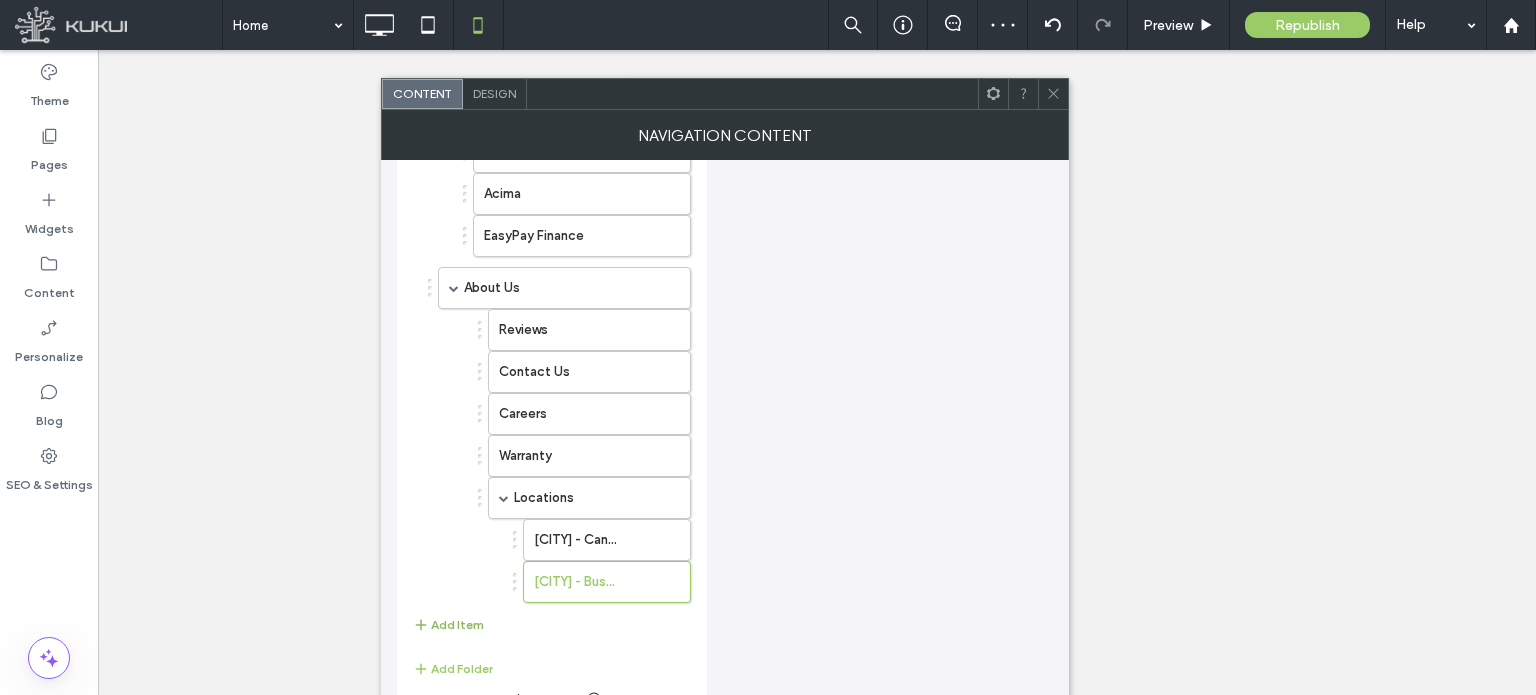 click on "Add Item" at bounding box center (448, 625) 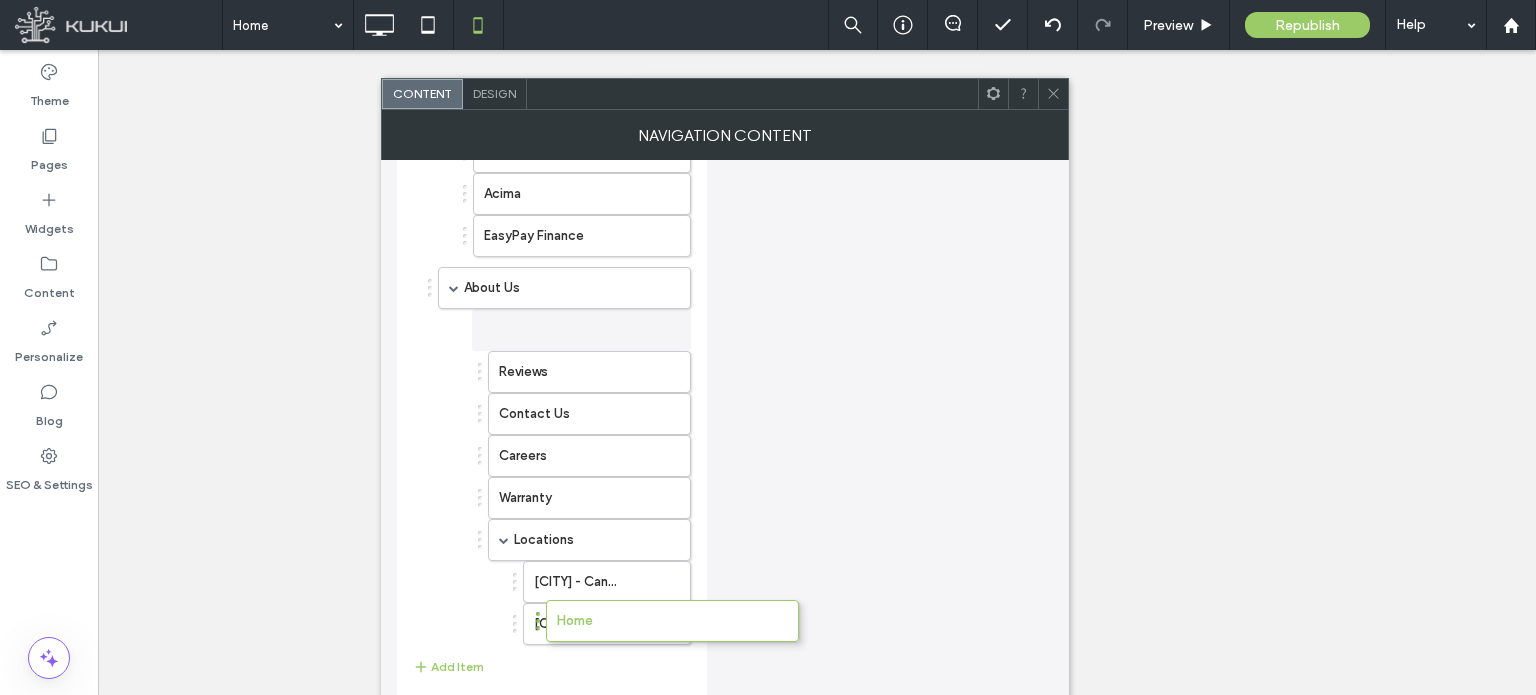 drag, startPoint x: 428, startPoint y: 624, endPoint x: 536, endPoint y: 620, distance: 108.07405 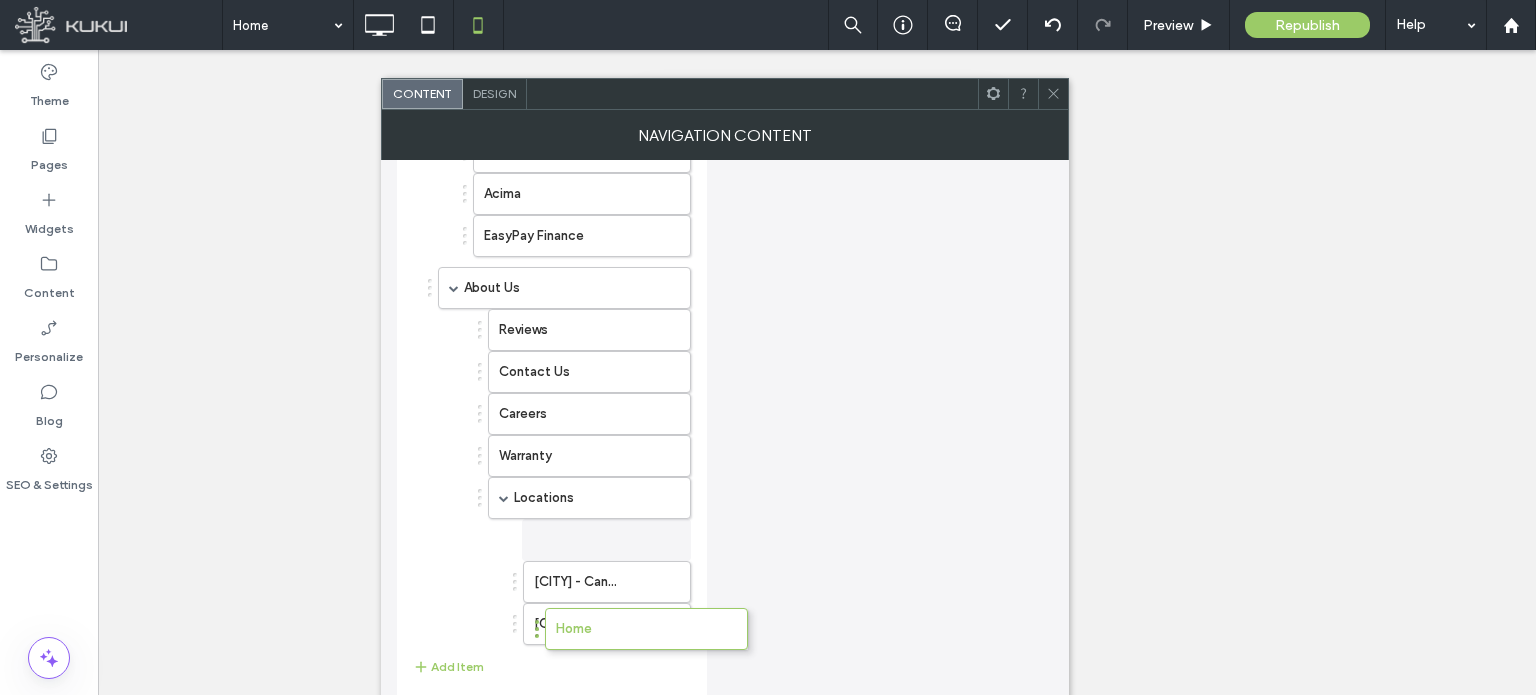 drag, startPoint x: 477, startPoint y: 613, endPoint x: 534, endPoint y: 617, distance: 57.14018 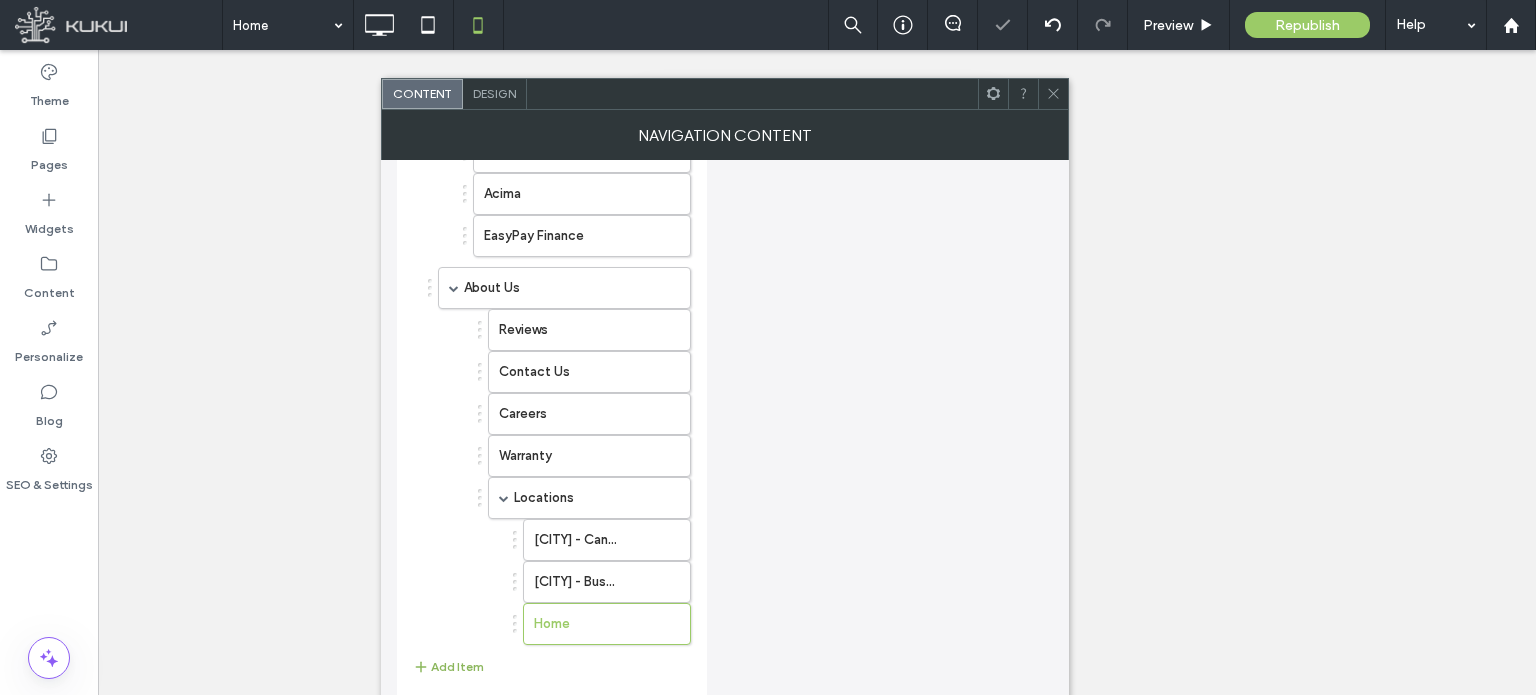 click on "Add Item" at bounding box center [448, 667] 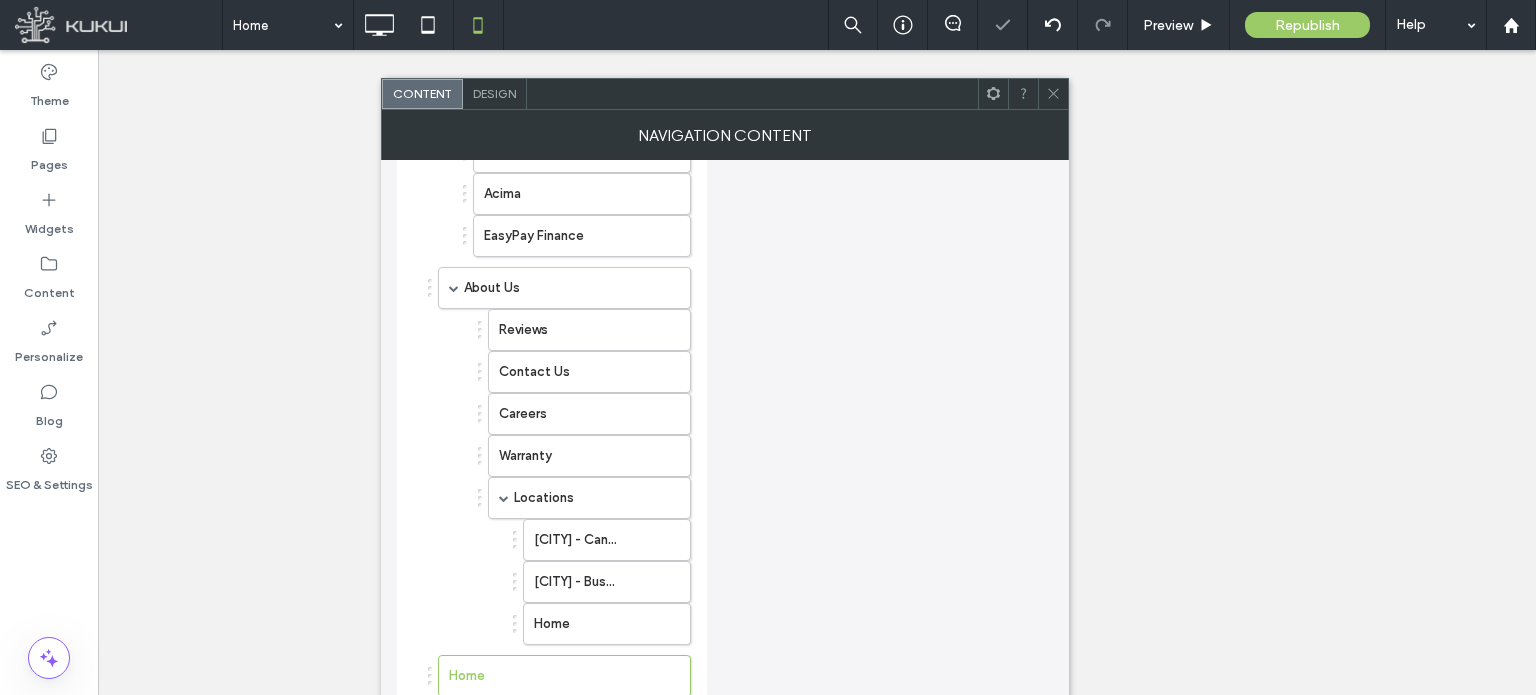 scroll, scrollTop: 654, scrollLeft: 0, axis: vertical 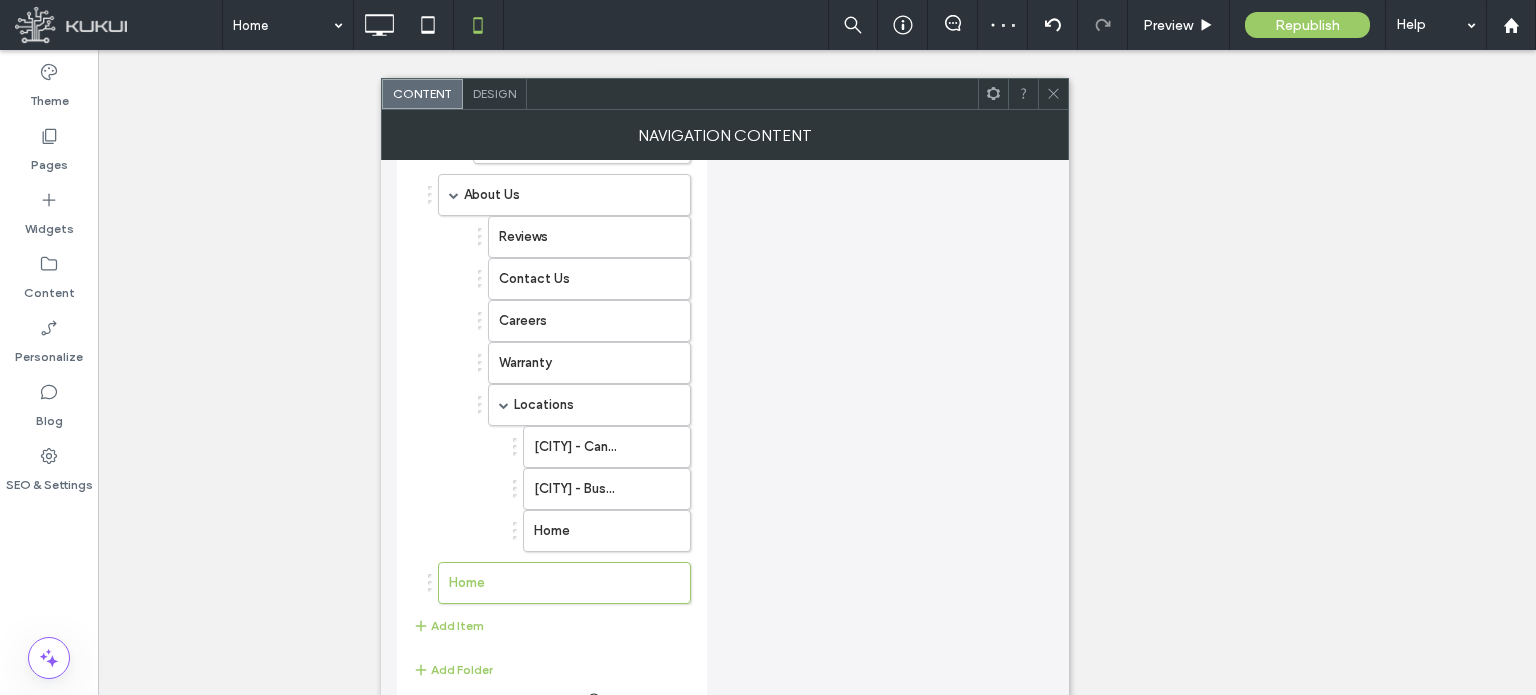 click on "Home" at bounding box center [559, 583] 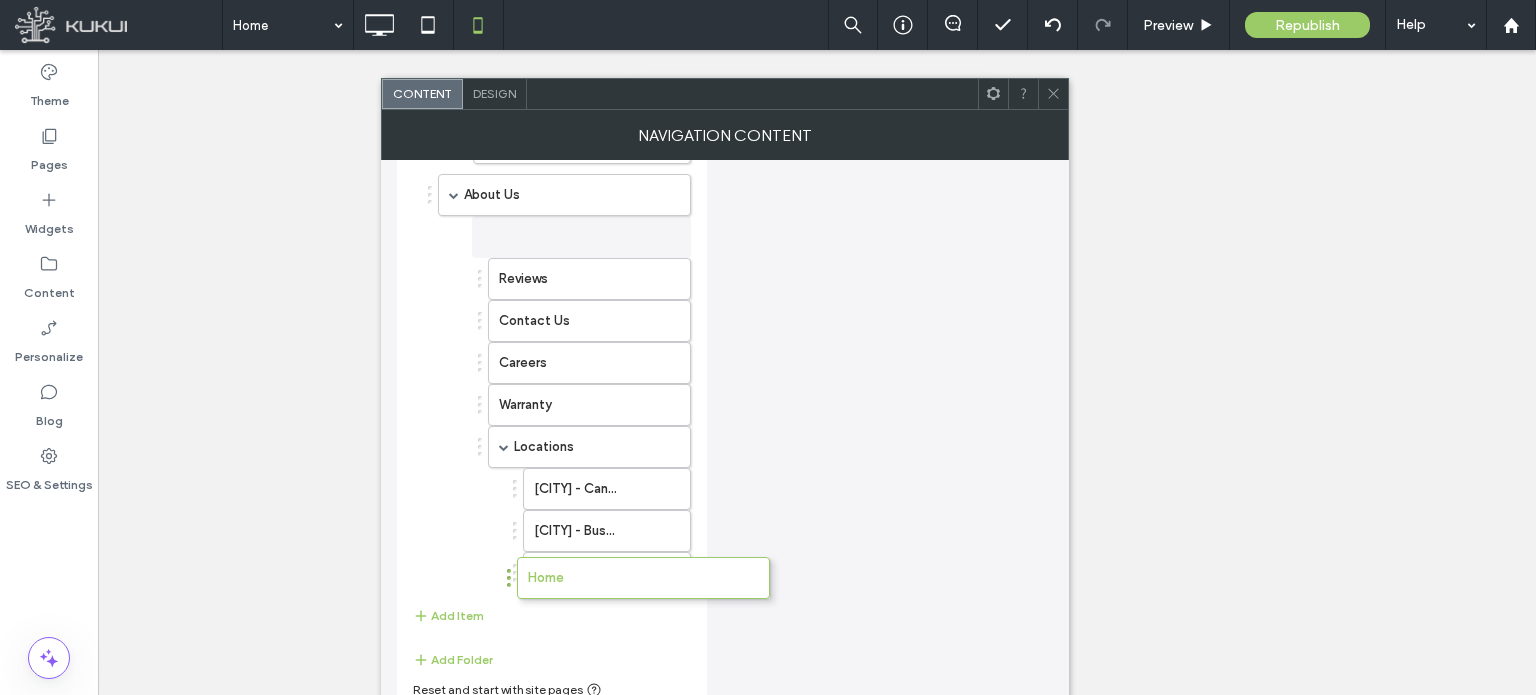 scroll, scrollTop: 644, scrollLeft: 0, axis: vertical 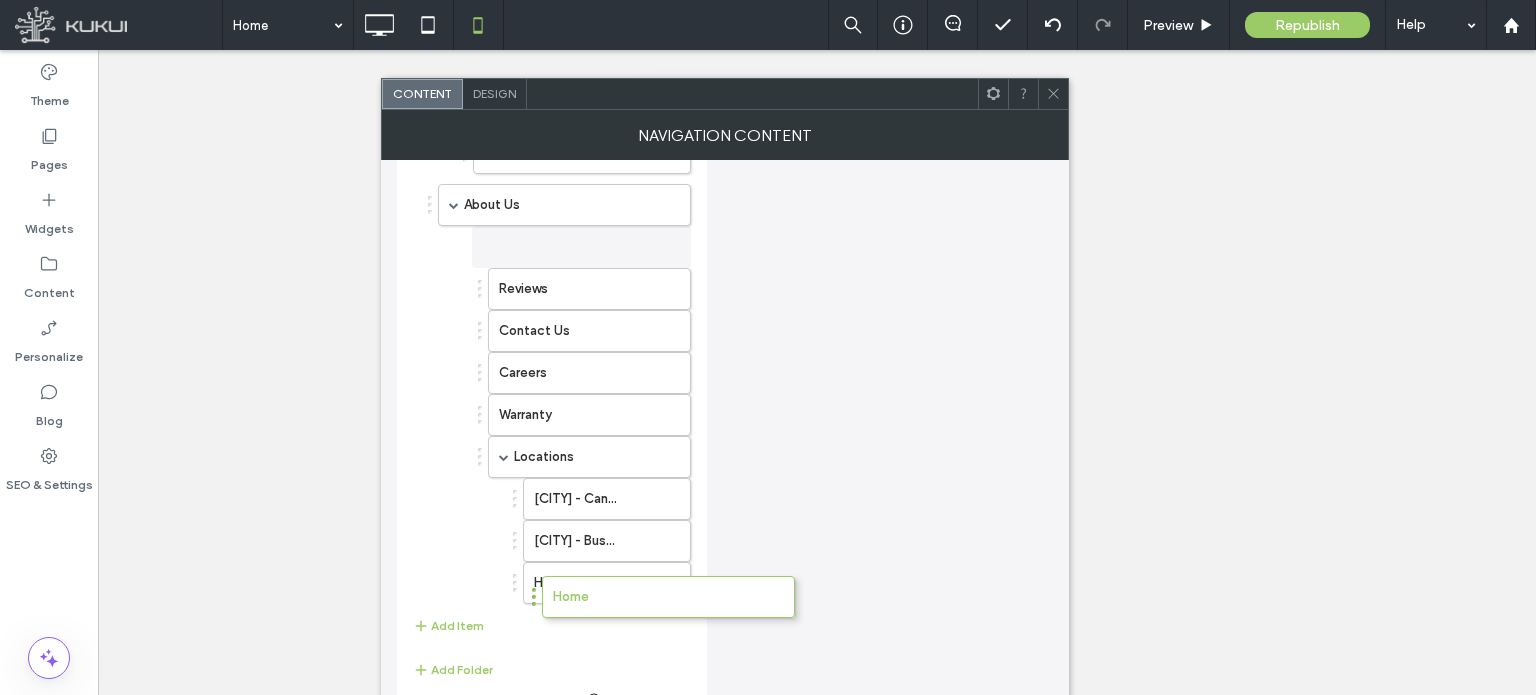 drag, startPoint x: 429, startPoint y: 571, endPoint x: 533, endPoint y: 595, distance: 106.733315 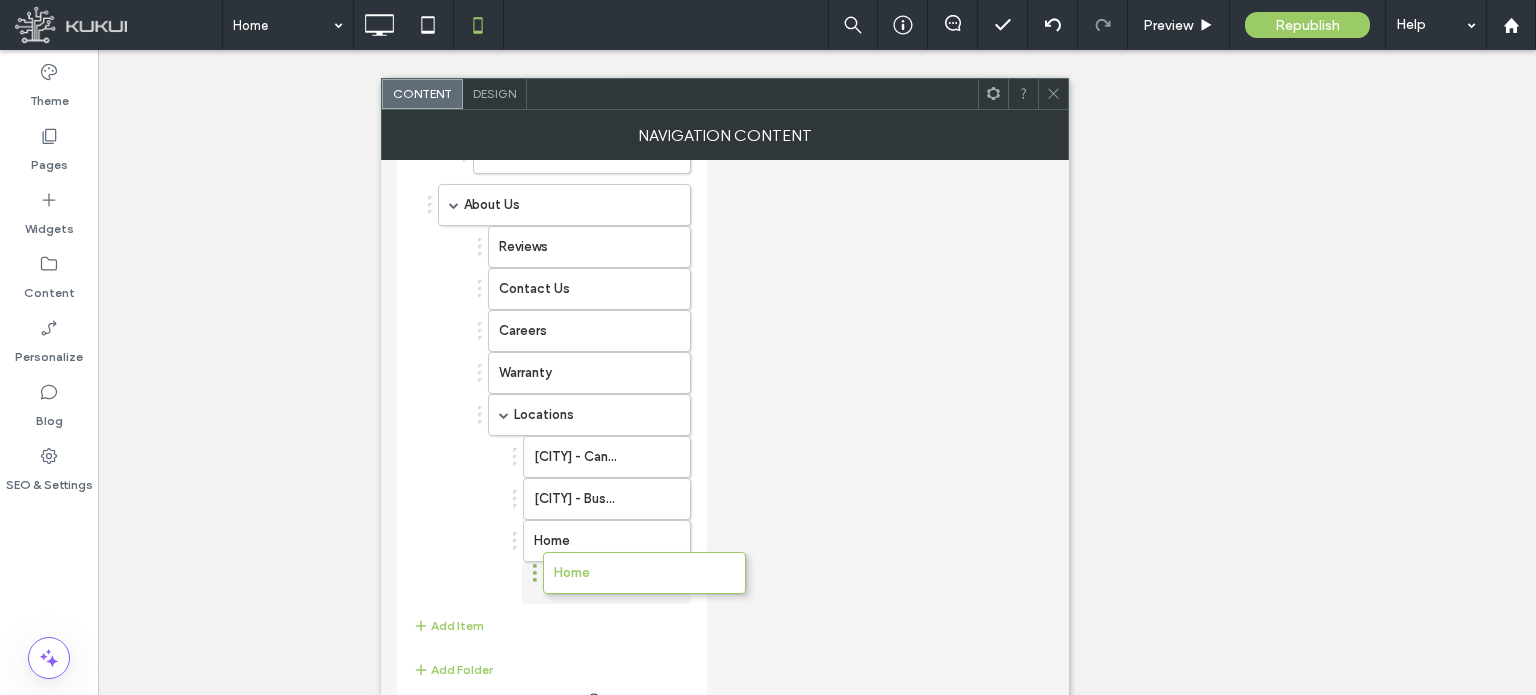 drag, startPoint x: 477, startPoint y: 573, endPoint x: 532, endPoint y: 563, distance: 55.9017 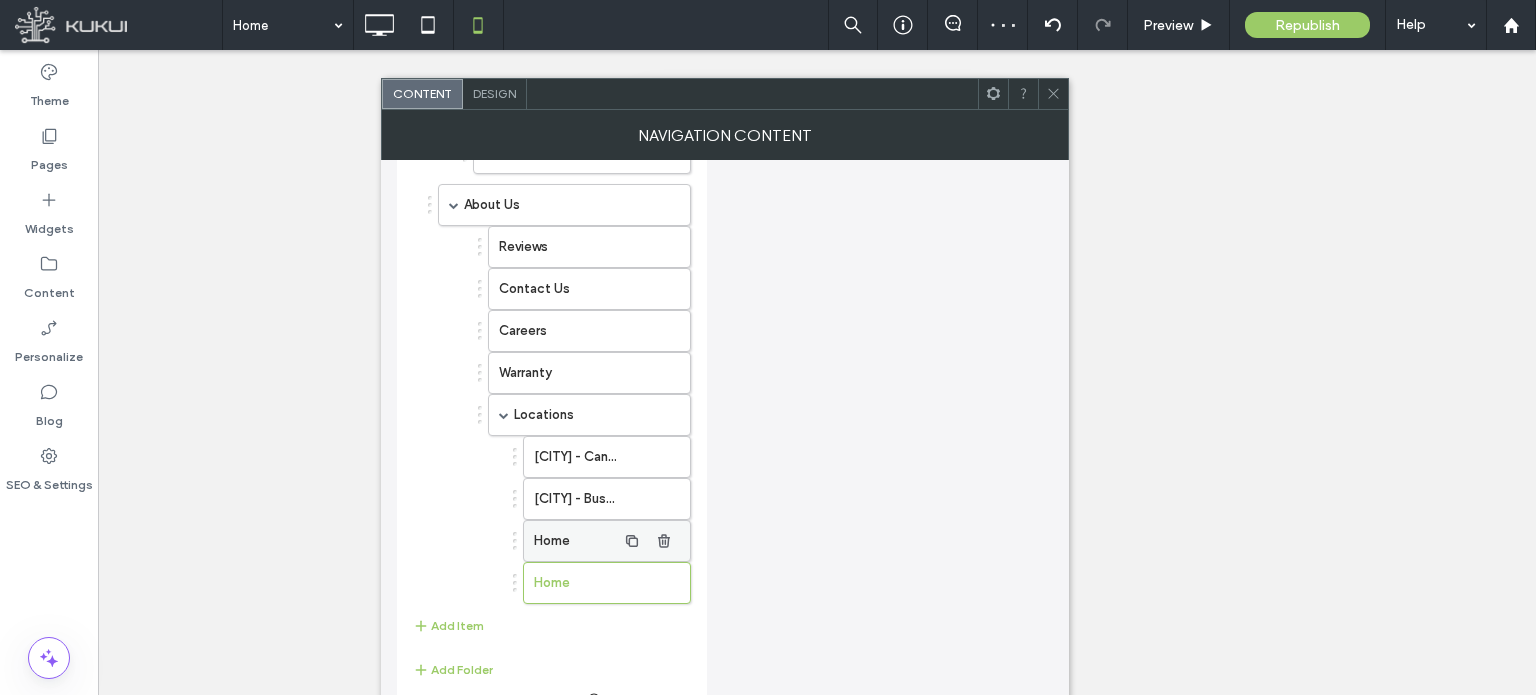 click on "Home" at bounding box center (575, 541) 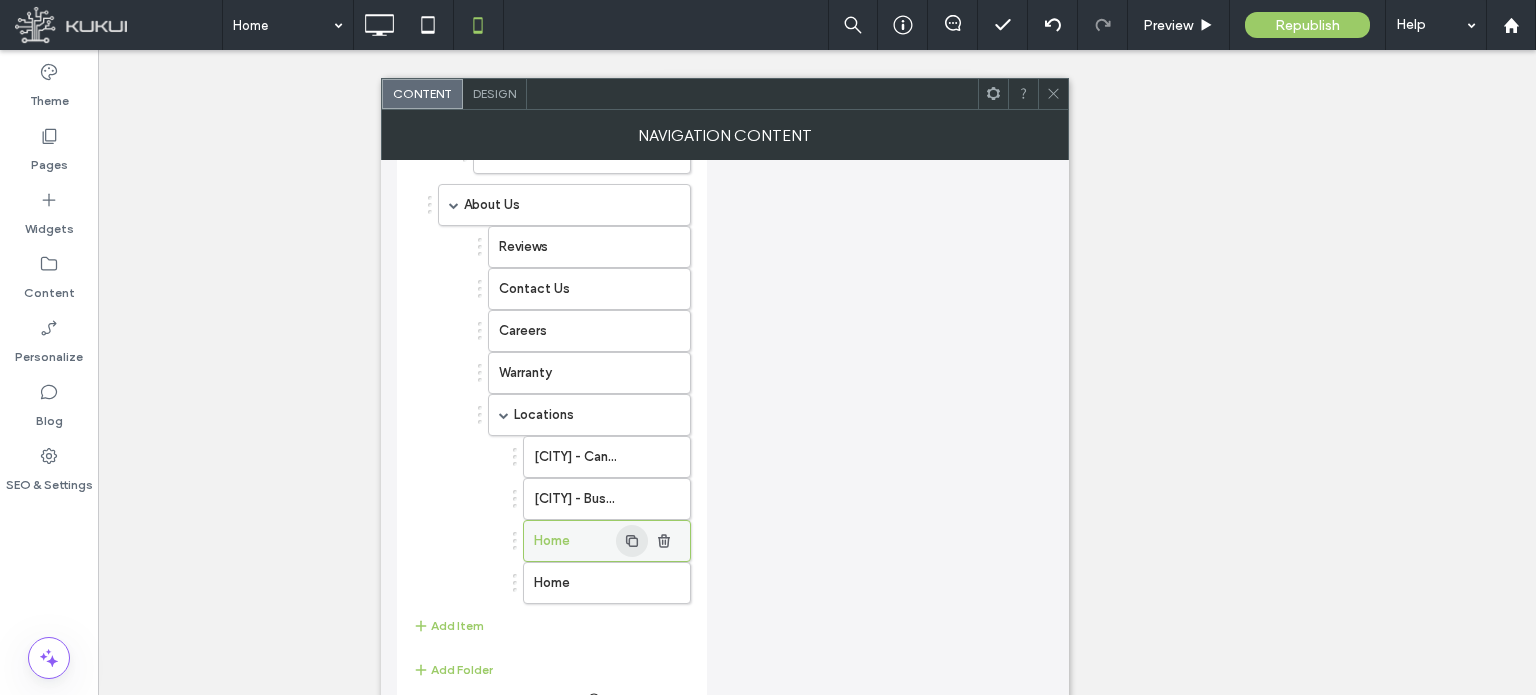 click at bounding box center (632, 541) 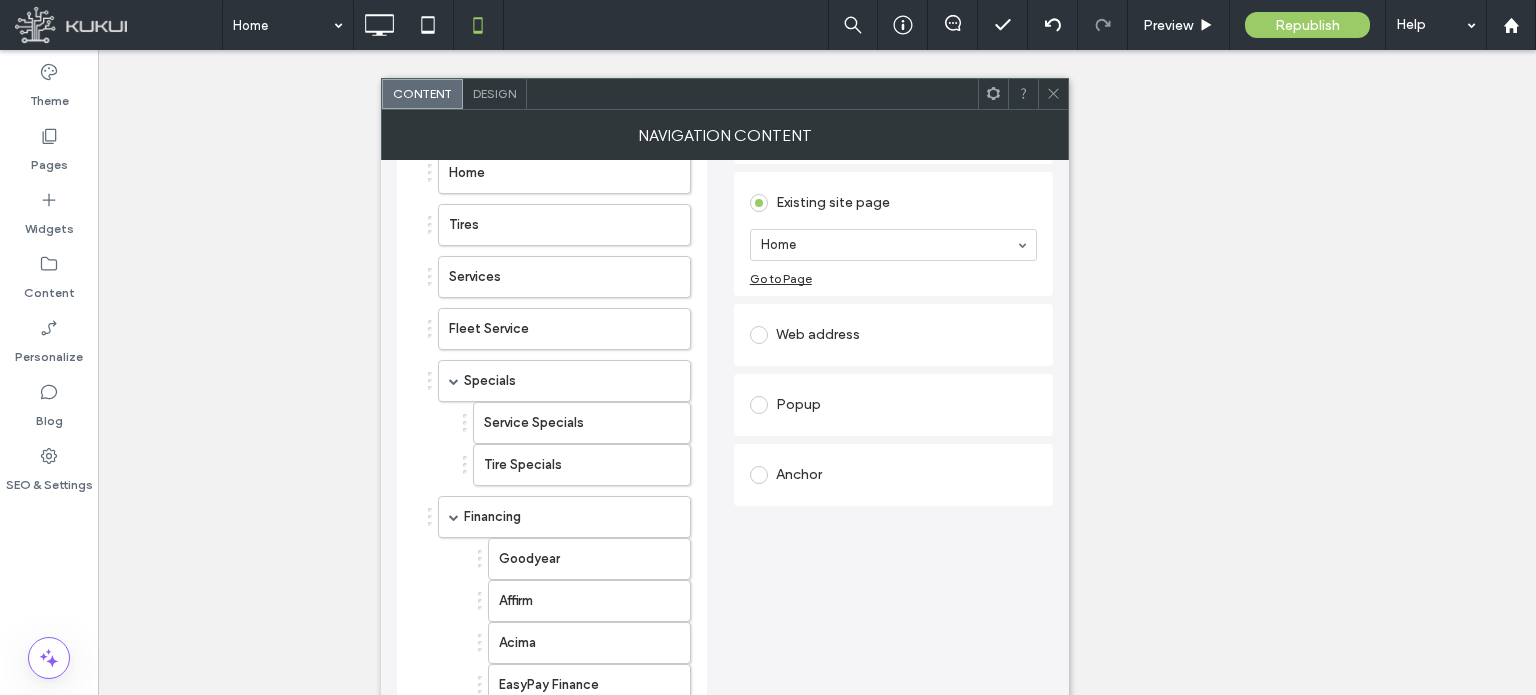 scroll, scrollTop: 0, scrollLeft: 0, axis: both 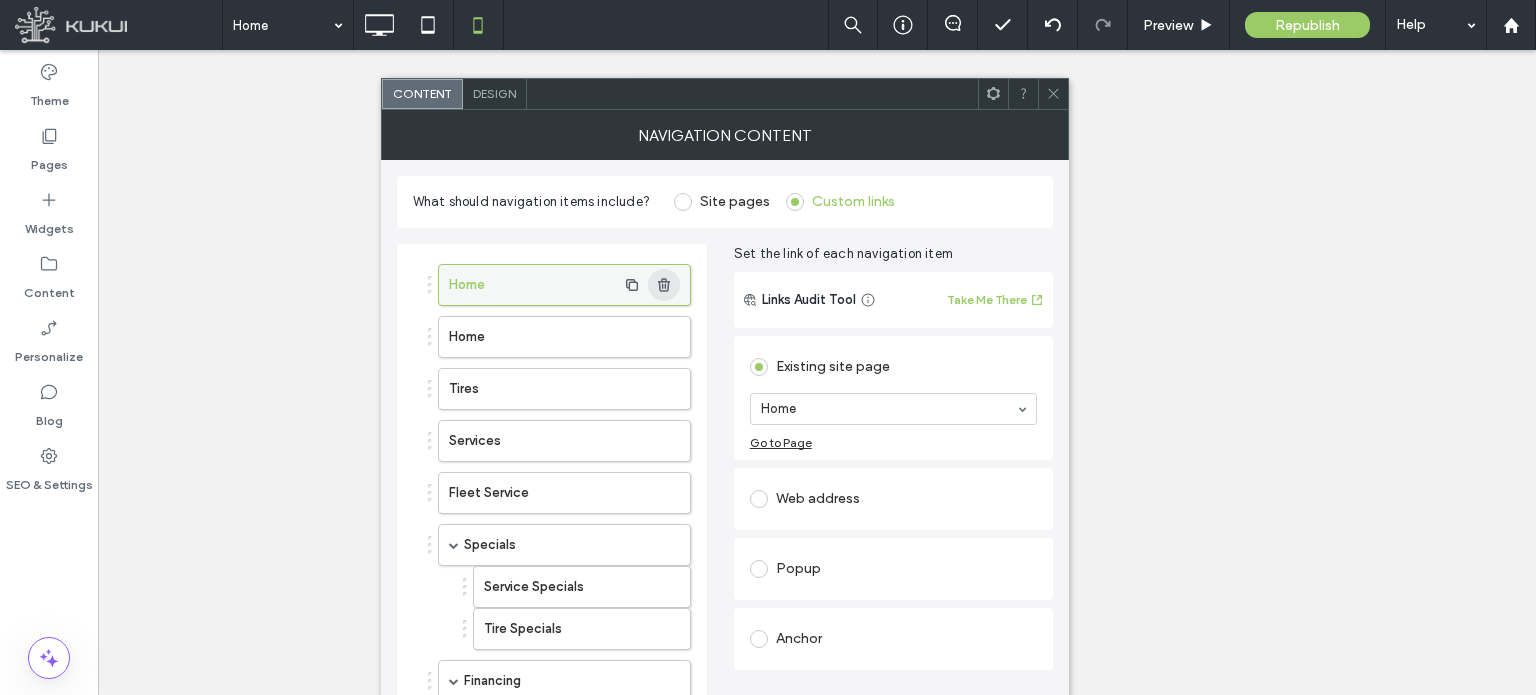 click 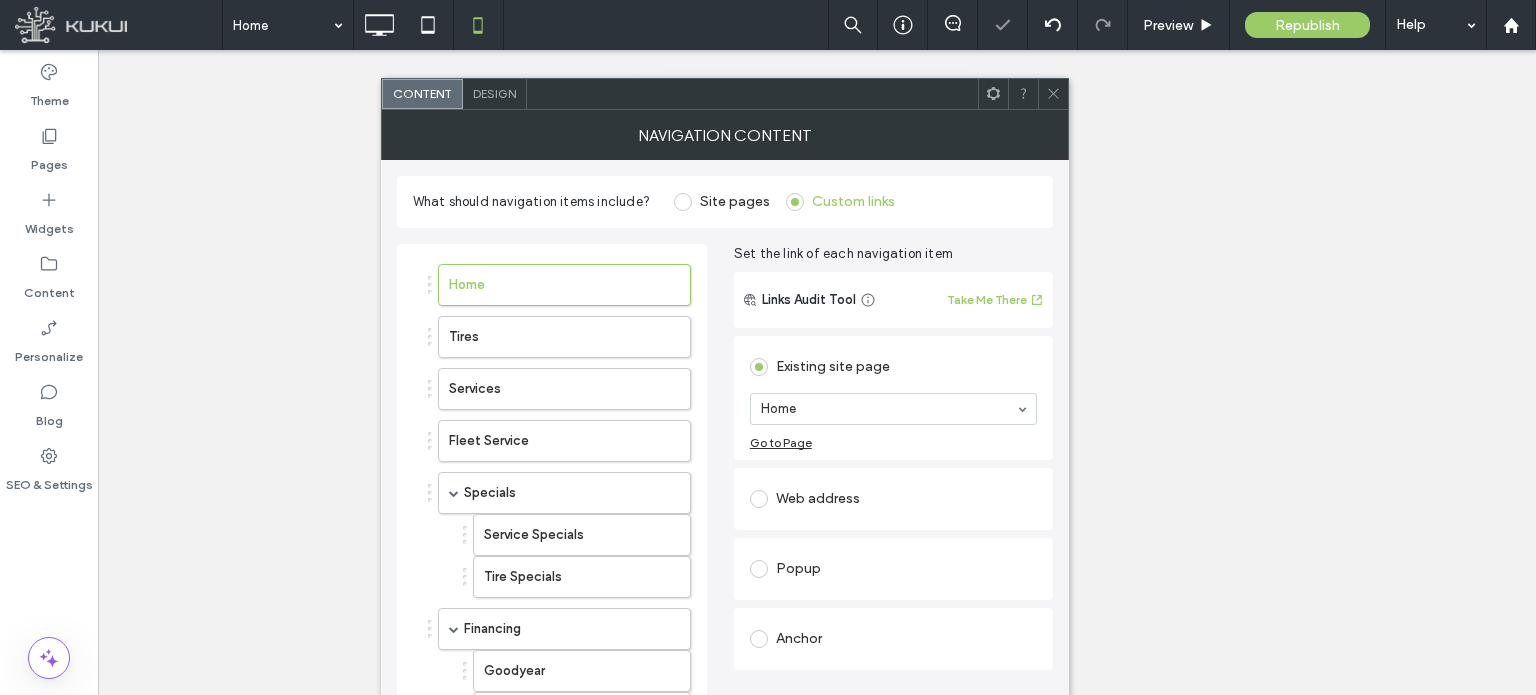 scroll, scrollTop: 644, scrollLeft: 0, axis: vertical 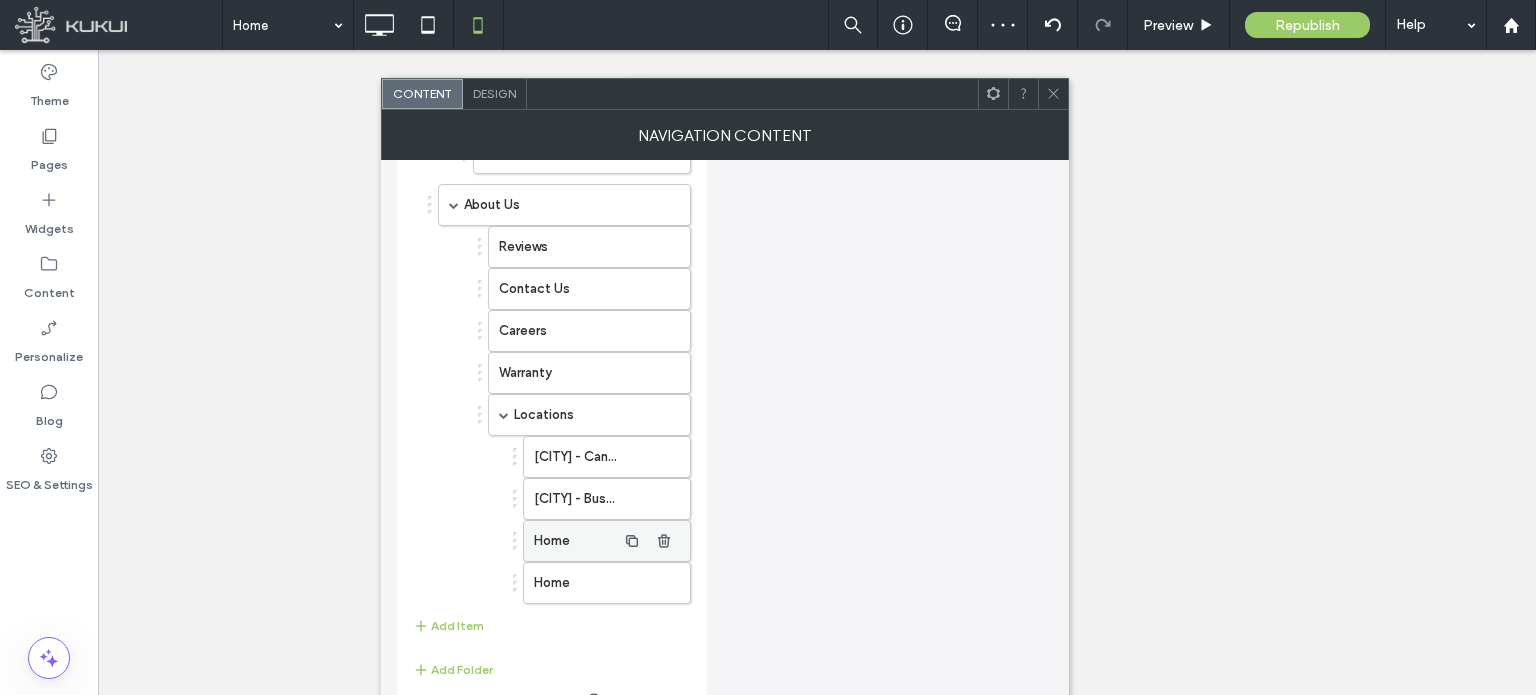 click on "Home" at bounding box center (575, 541) 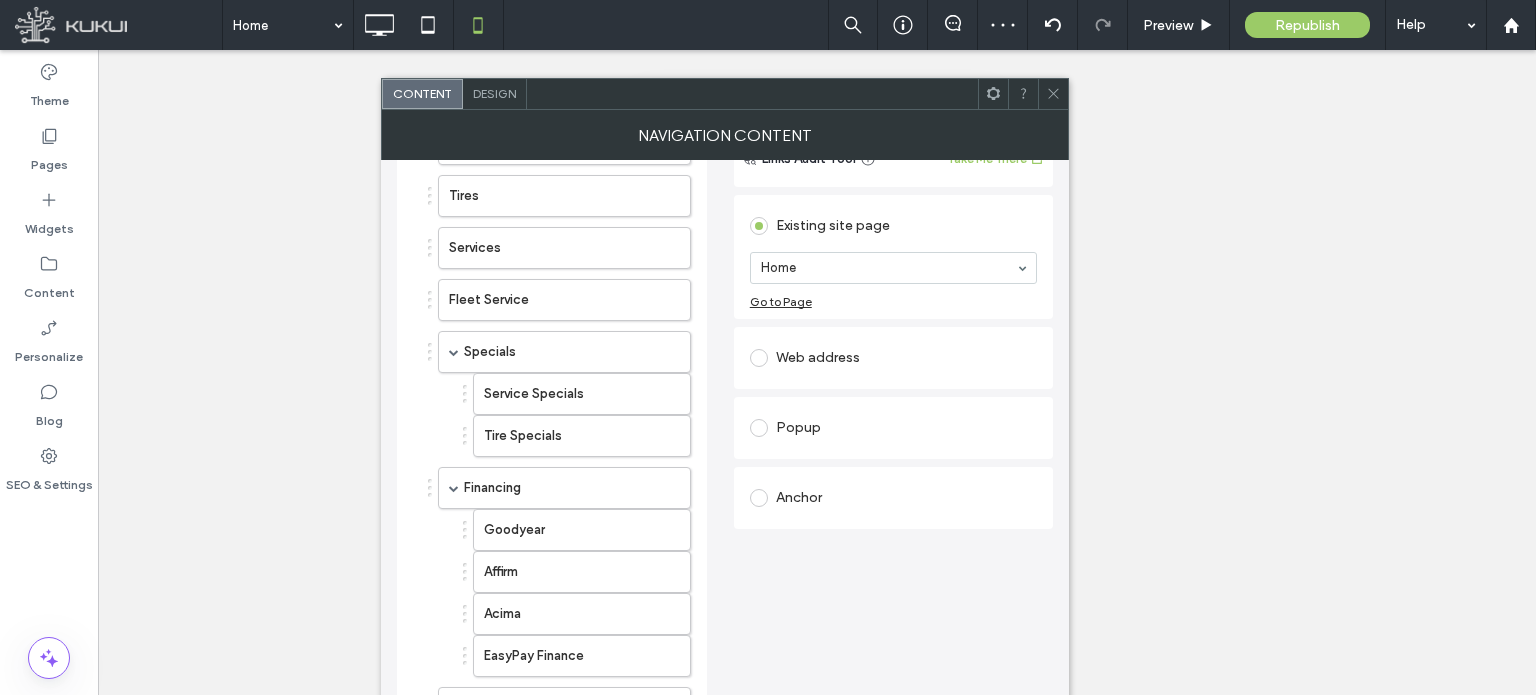 scroll, scrollTop: 0, scrollLeft: 0, axis: both 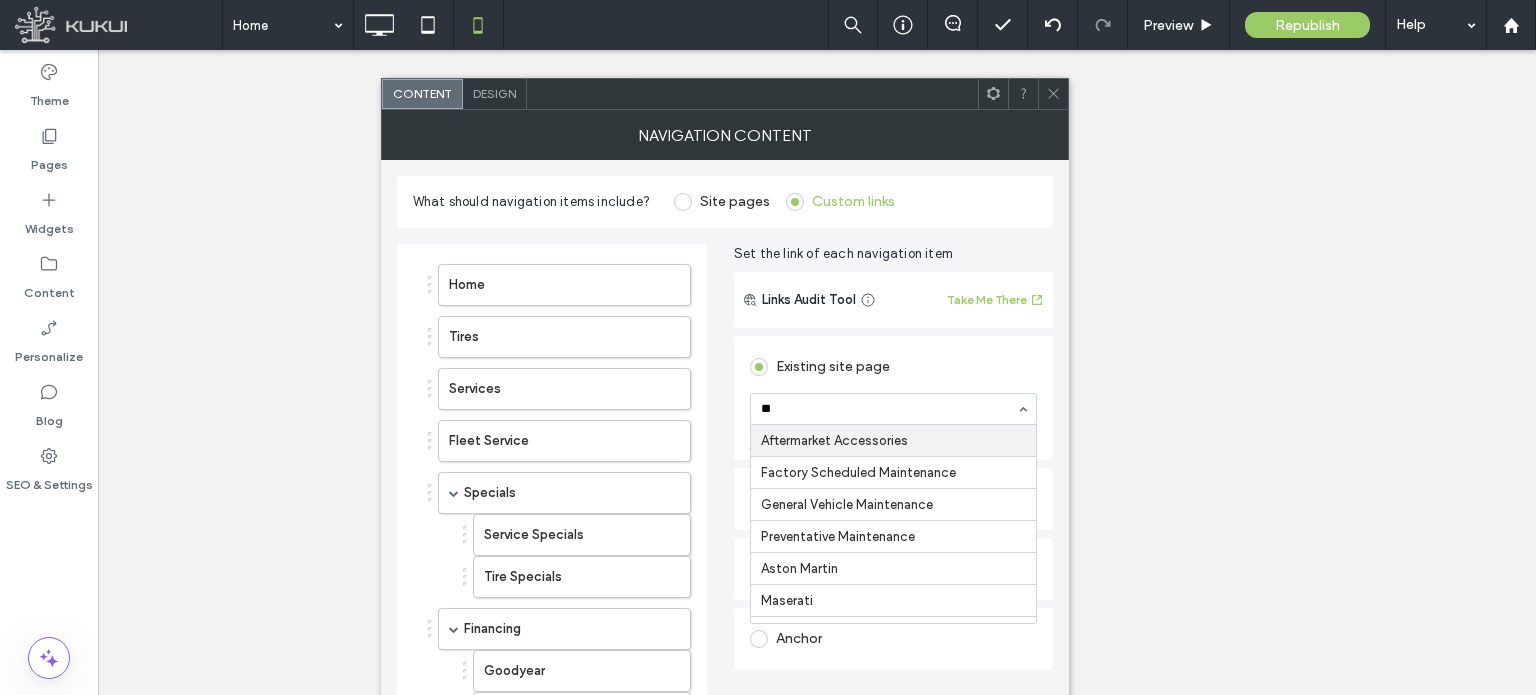 type on "***" 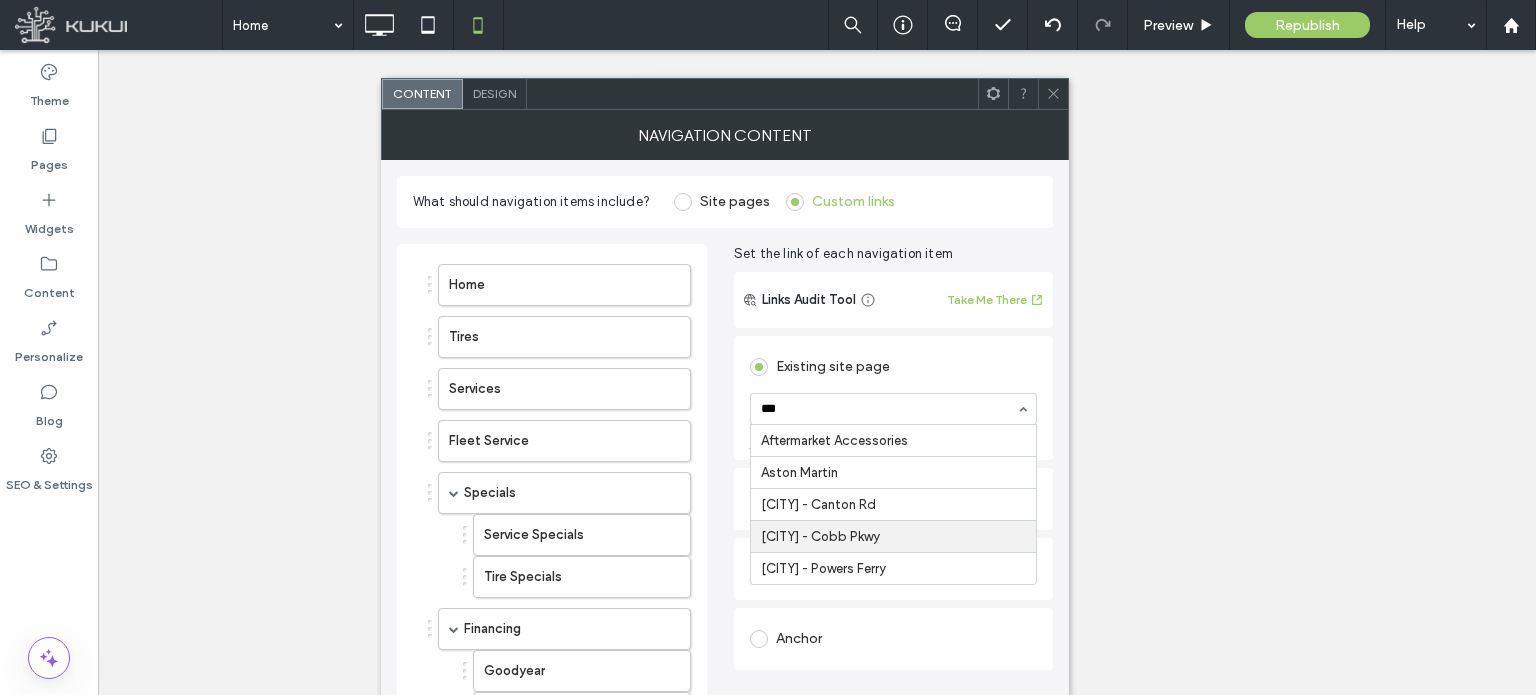 type 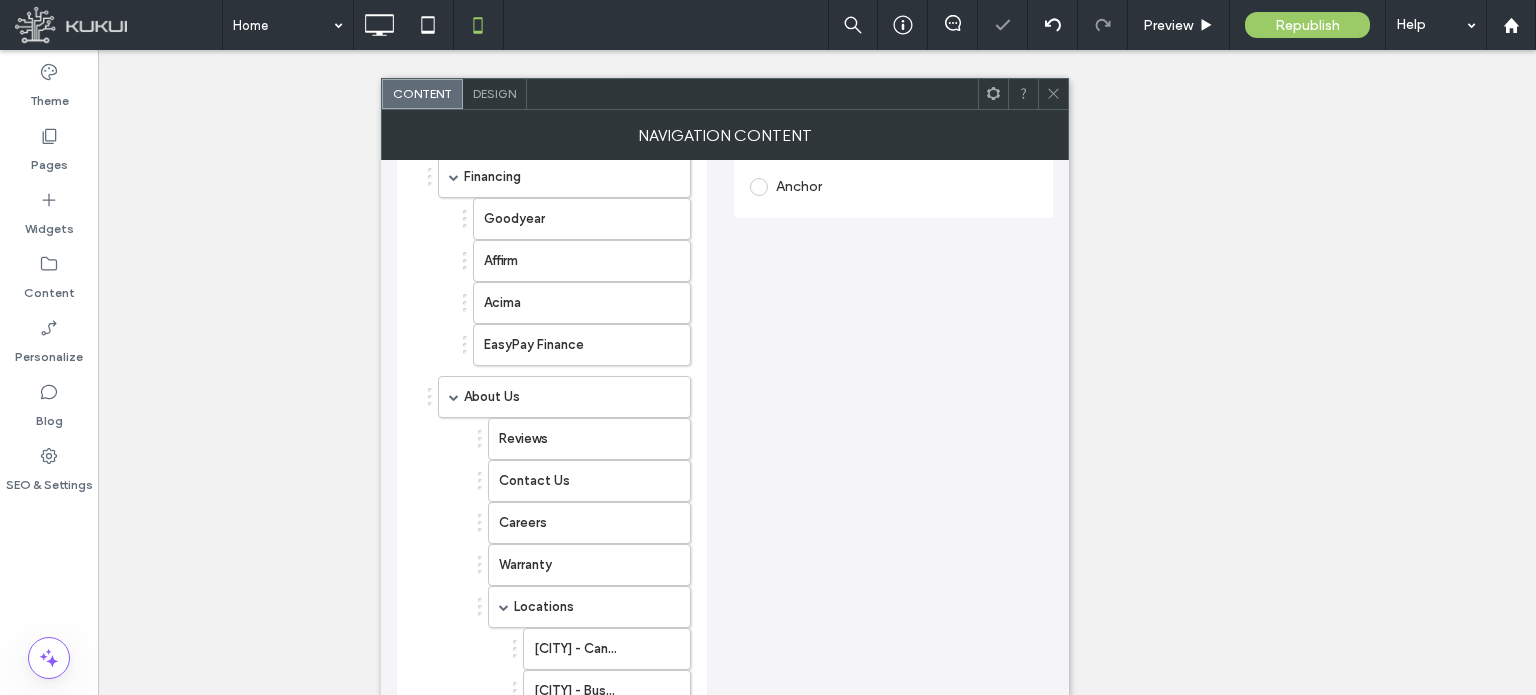 scroll, scrollTop: 644, scrollLeft: 0, axis: vertical 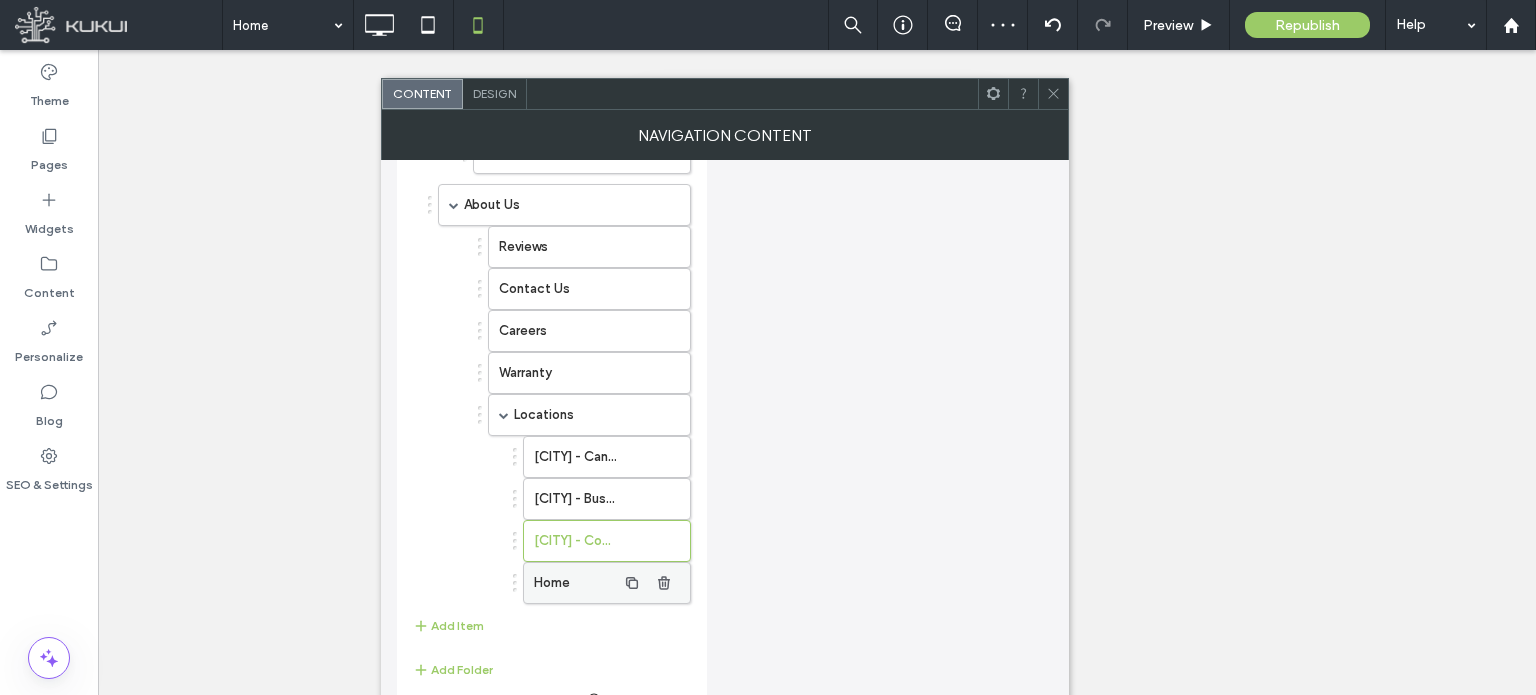 click on "Home" at bounding box center (575, 583) 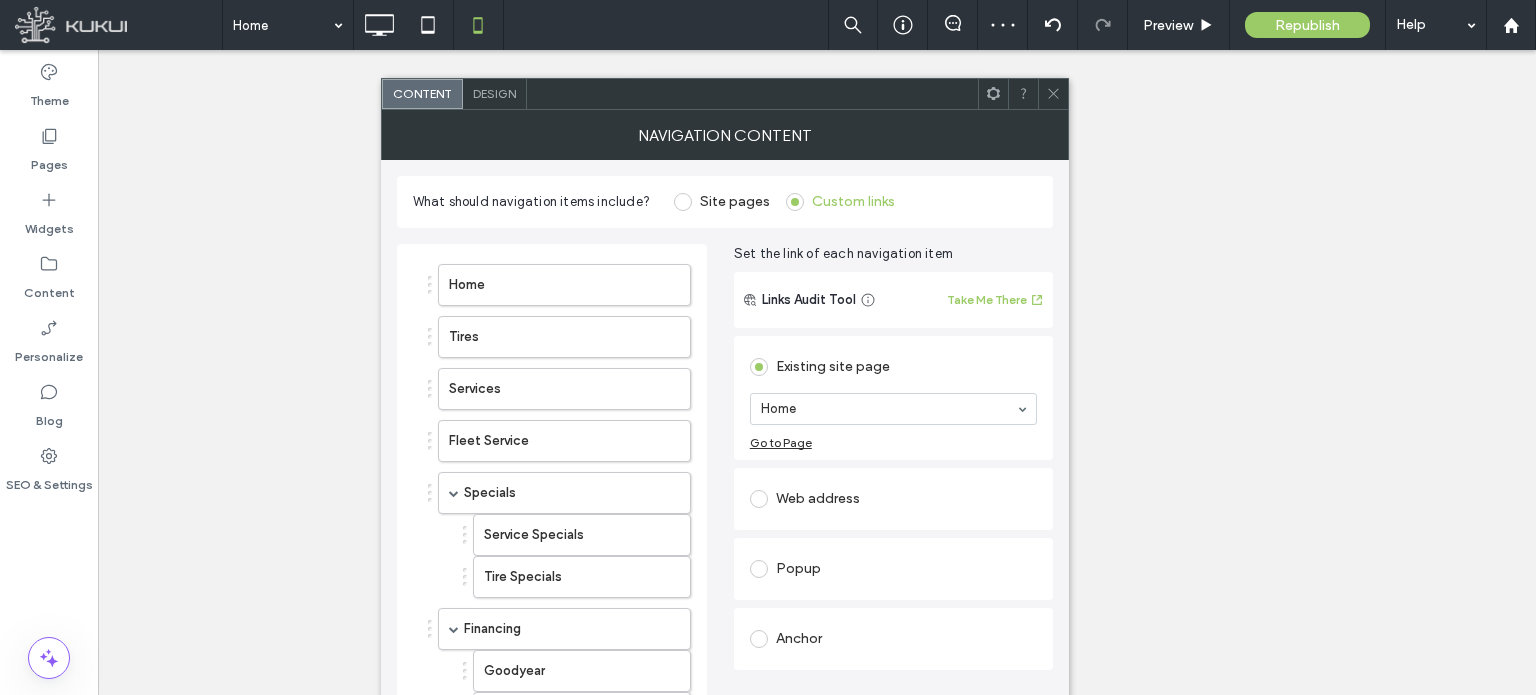 scroll, scrollTop: 0, scrollLeft: 0, axis: both 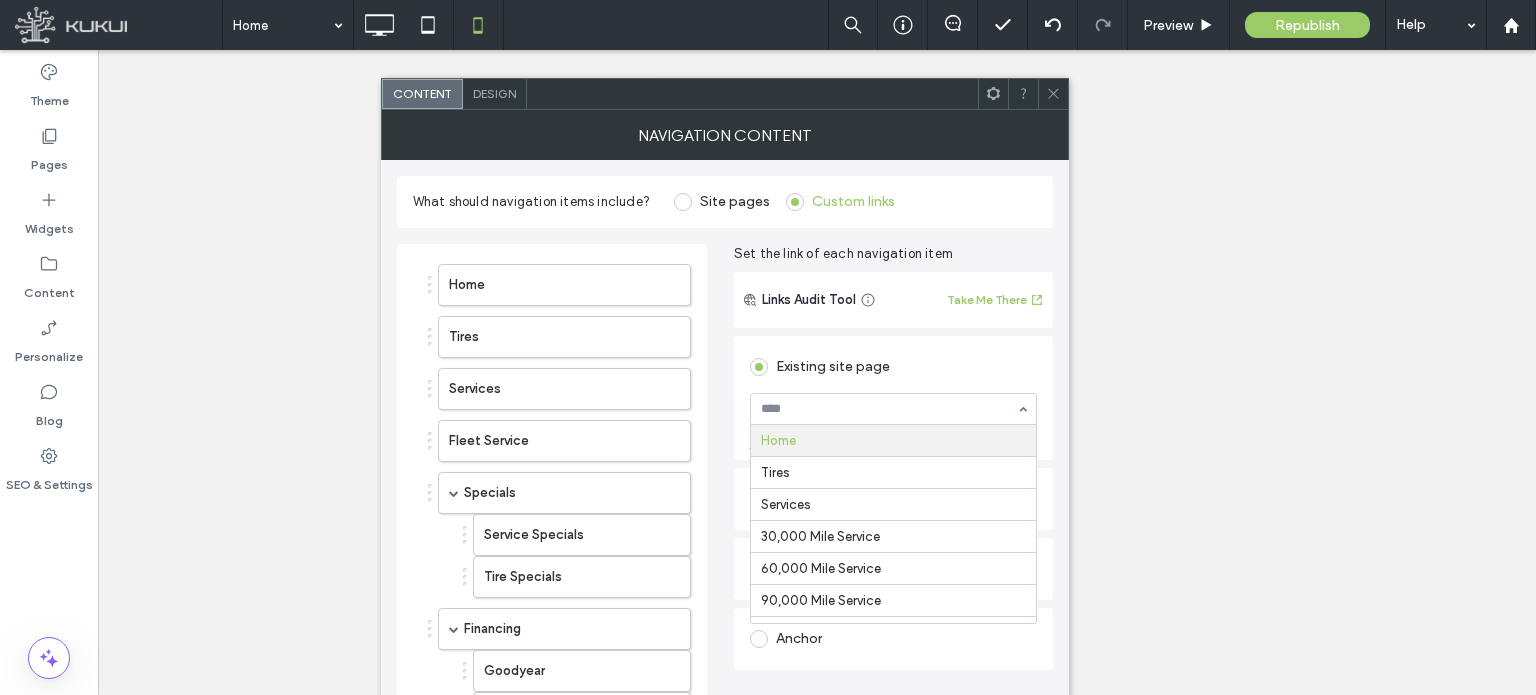 click at bounding box center (888, 409) 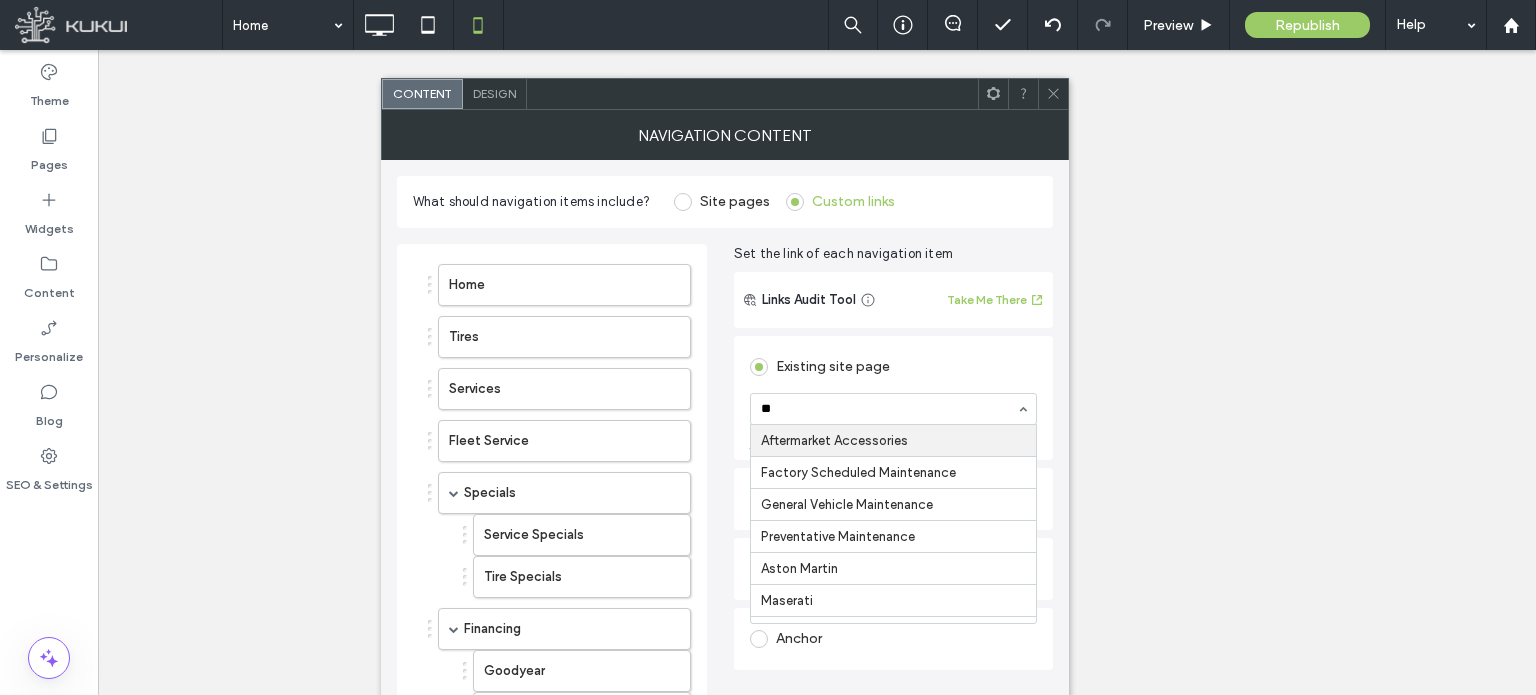 type on "***" 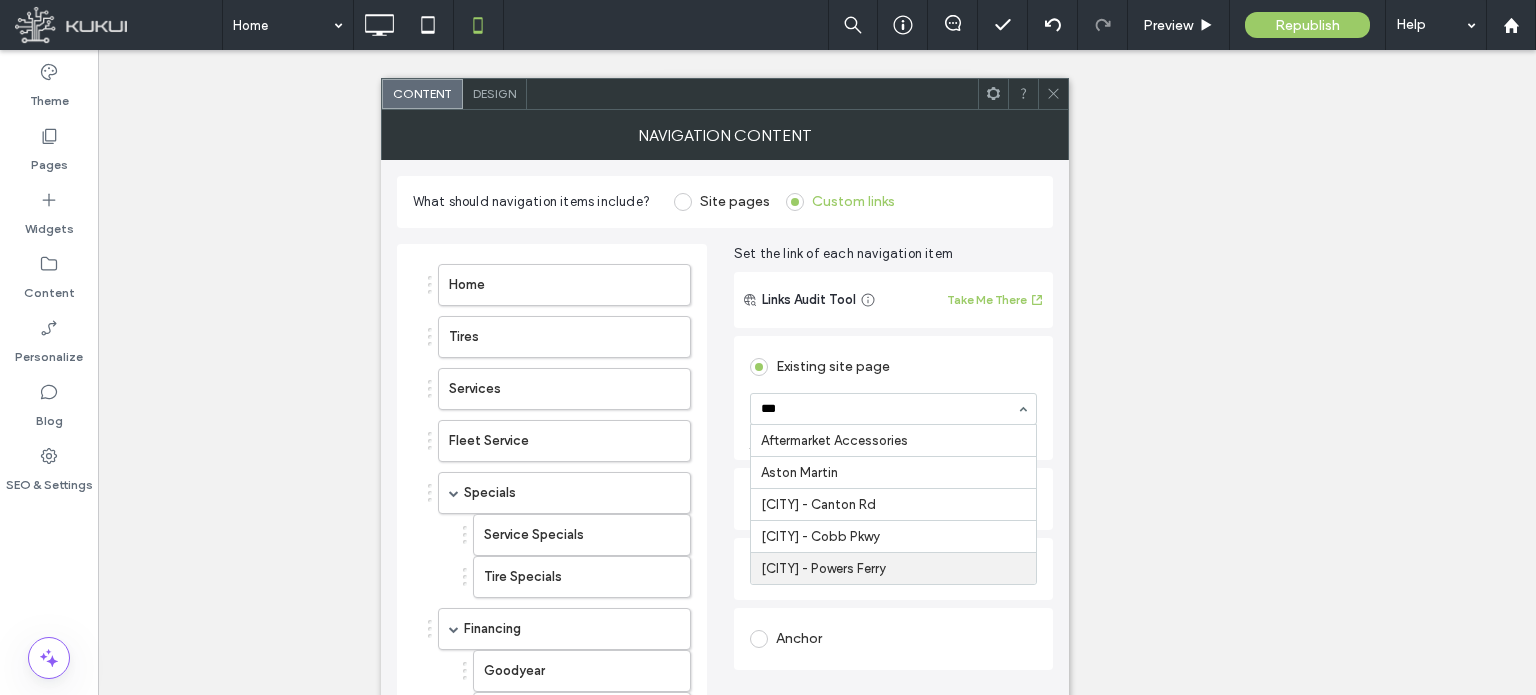 type 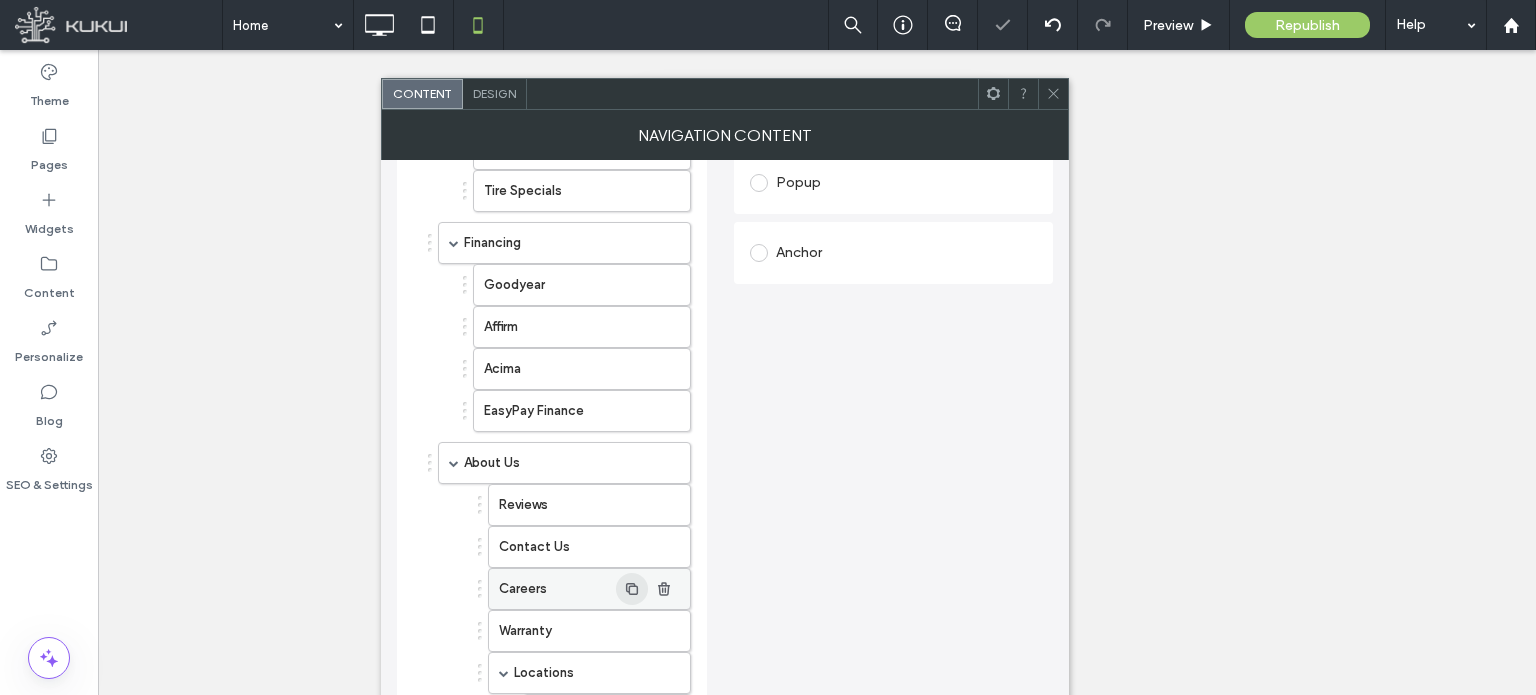 scroll, scrollTop: 644, scrollLeft: 0, axis: vertical 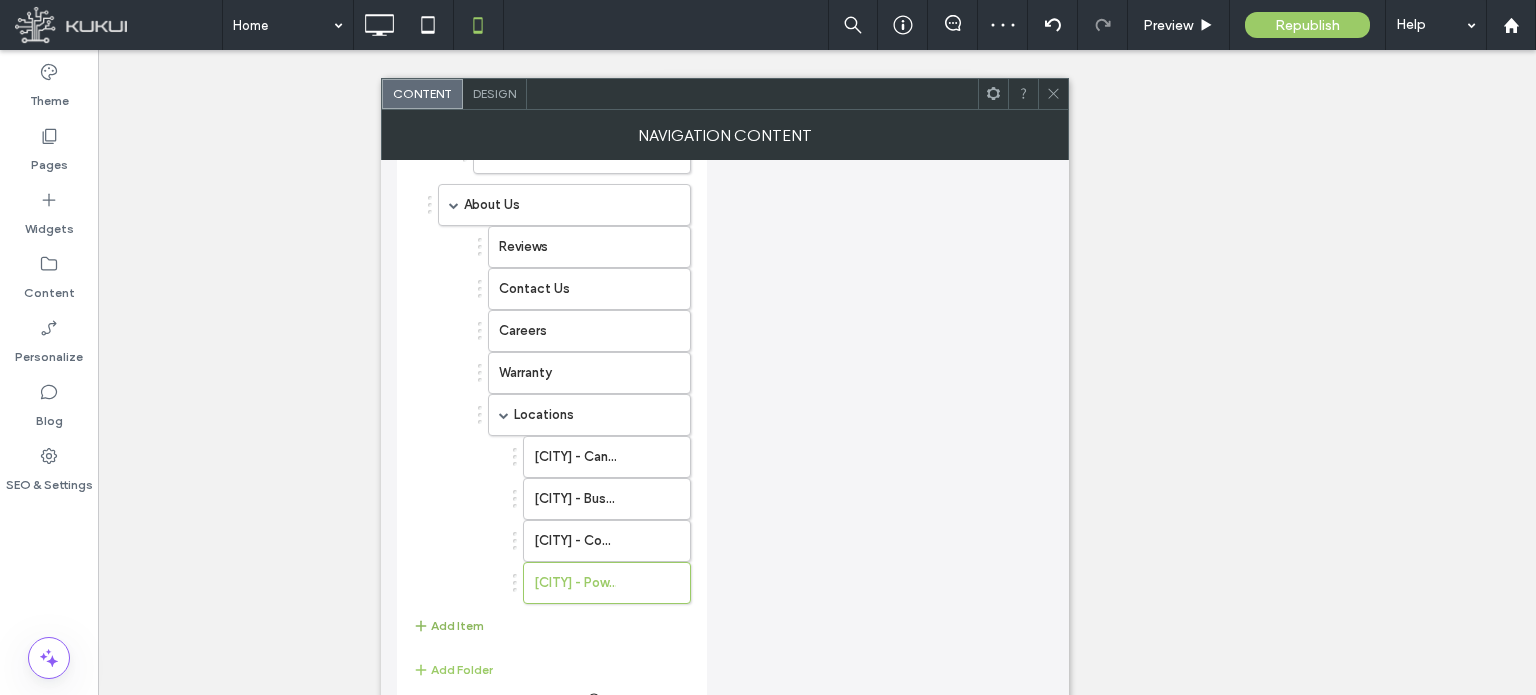 click on "Add Item" at bounding box center [448, 626] 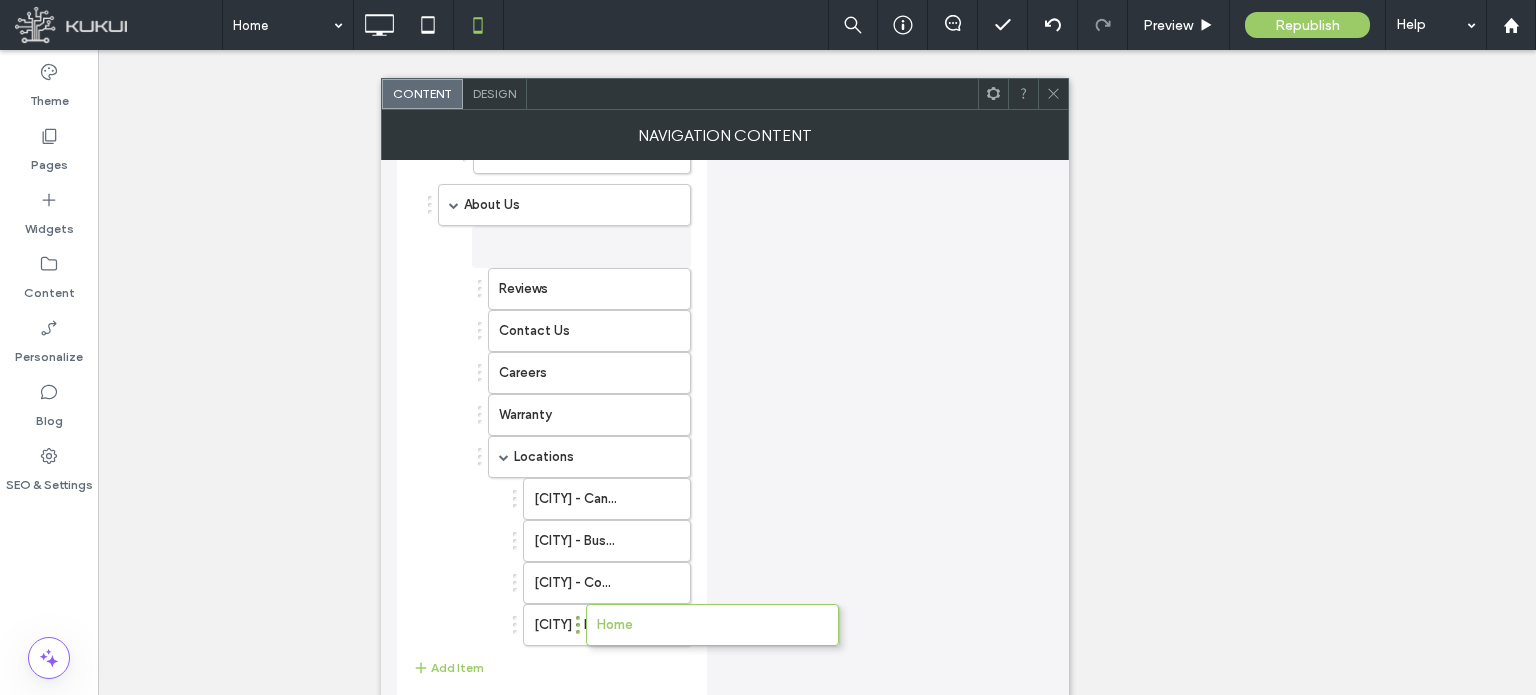 drag, startPoint x: 428, startPoint y: 623, endPoint x: 576, endPoint y: 622, distance: 148.00337 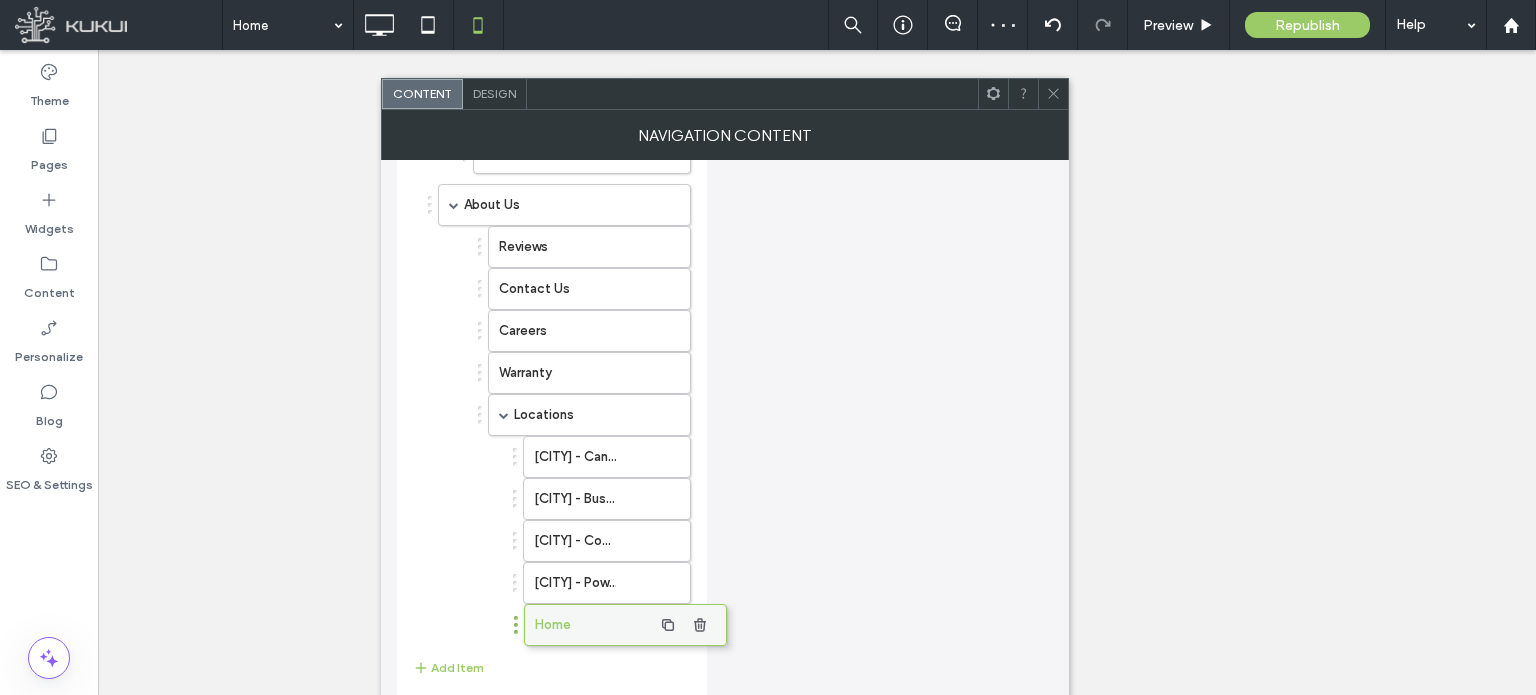 drag, startPoint x: 480, startPoint y: 615, endPoint x: 516, endPoint y: 615, distance: 36 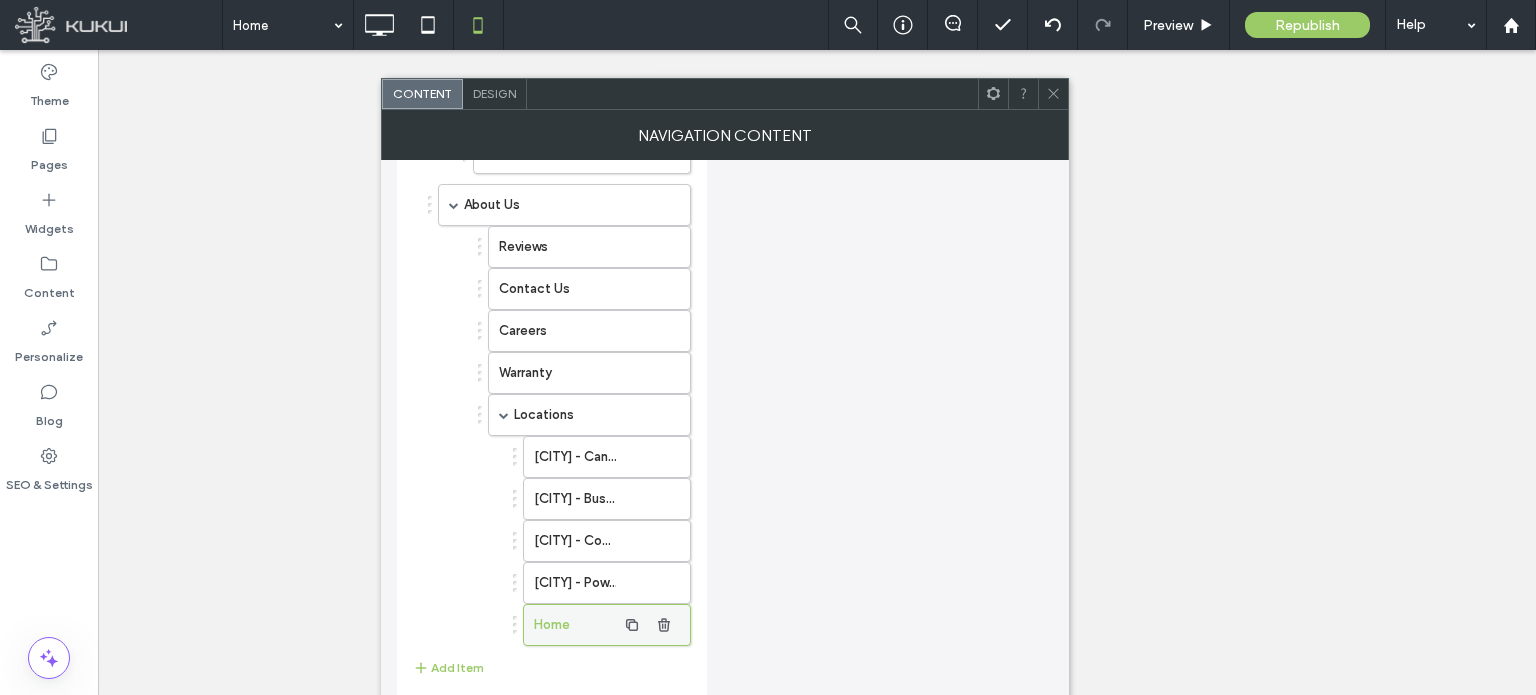 drag, startPoint x: 648, startPoint y: 616, endPoint x: 584, endPoint y: 620, distance: 64.12488 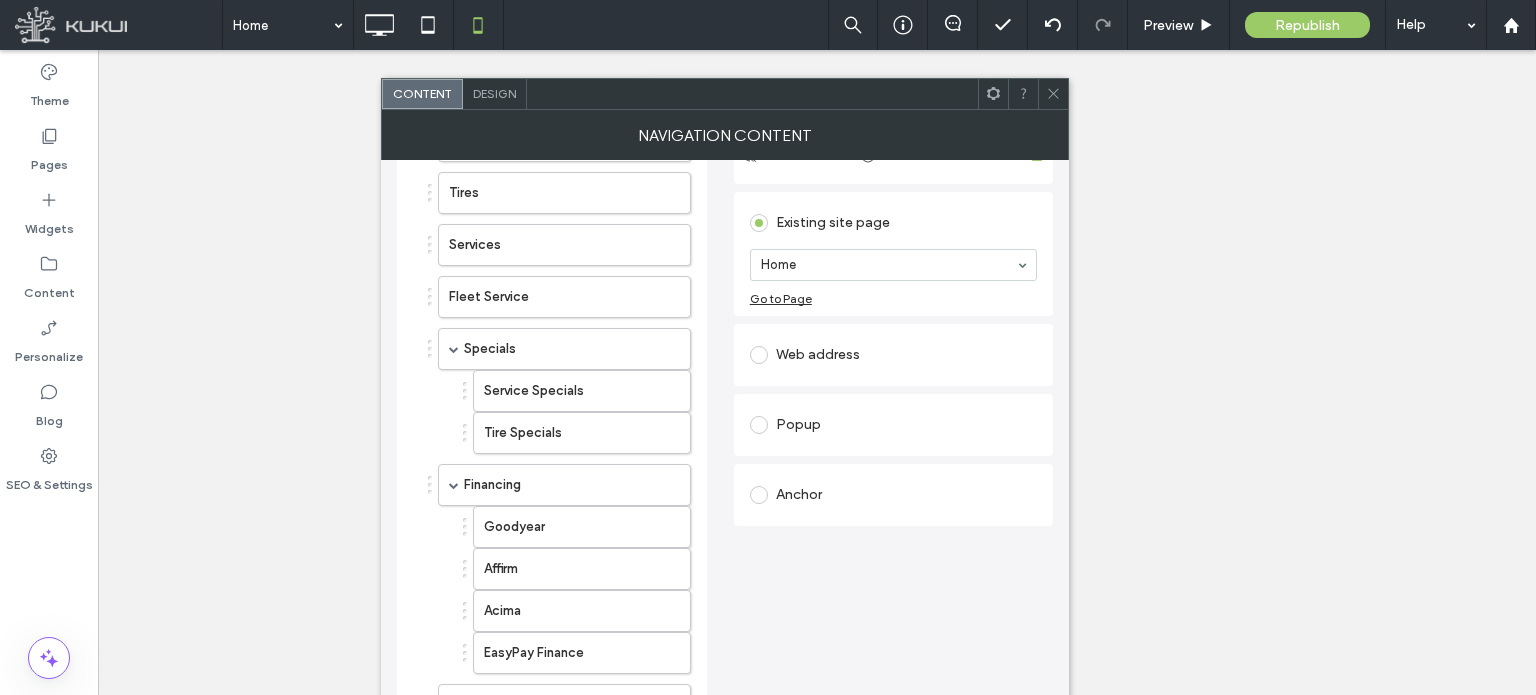 scroll, scrollTop: 0, scrollLeft: 0, axis: both 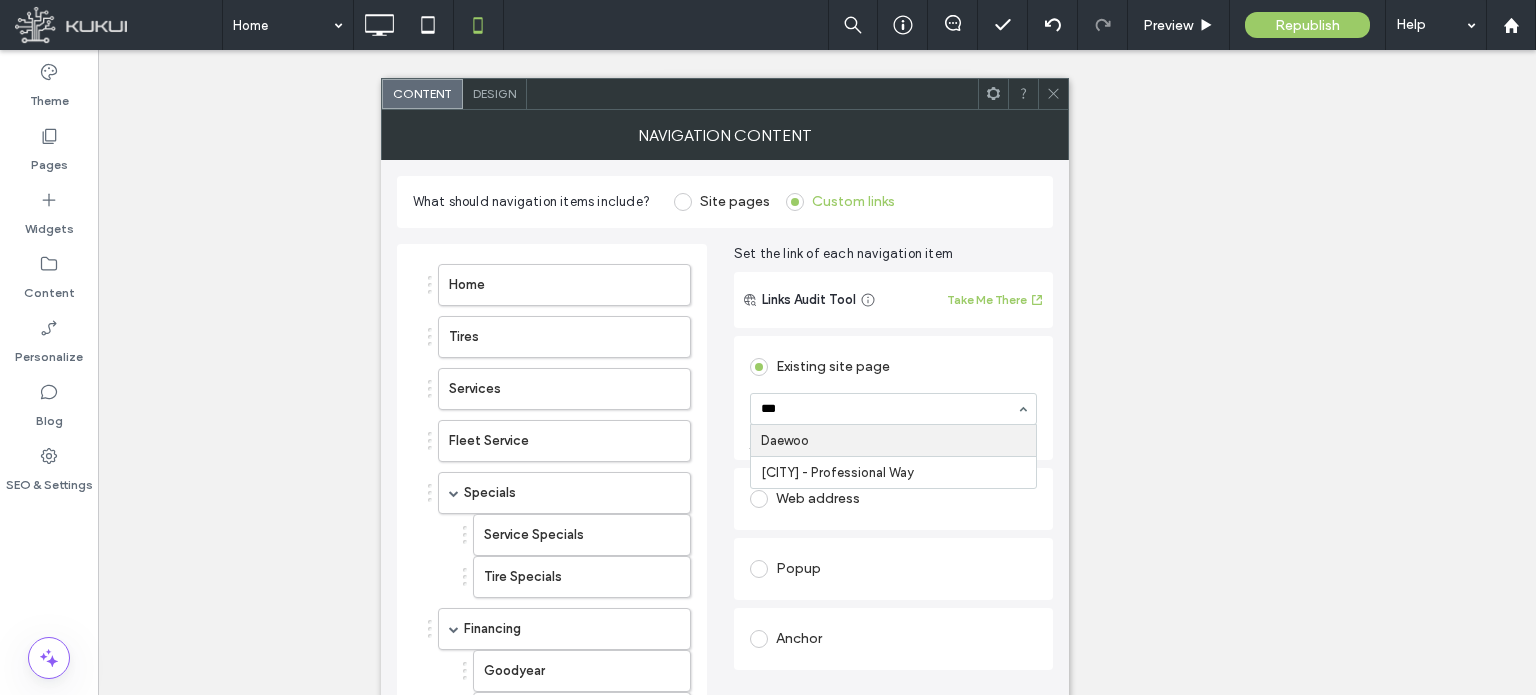 type on "****" 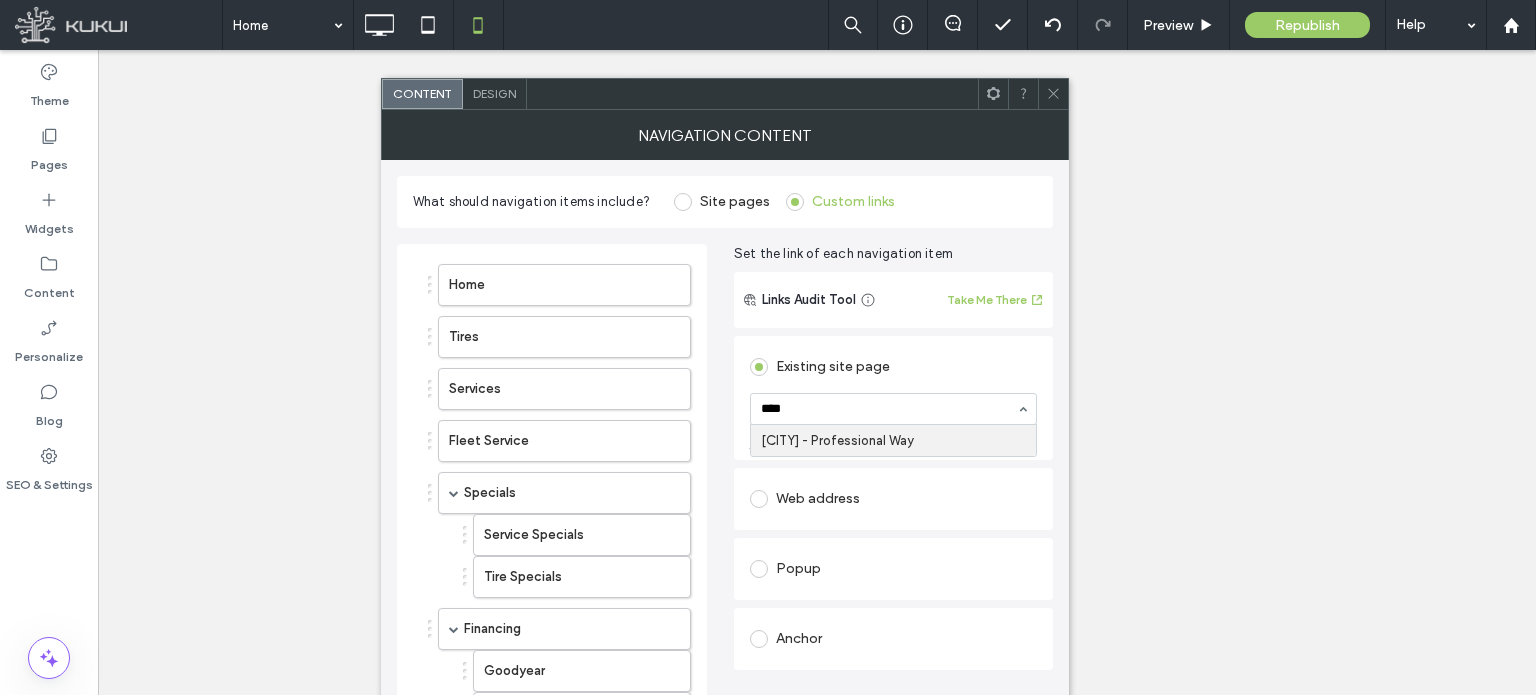 type 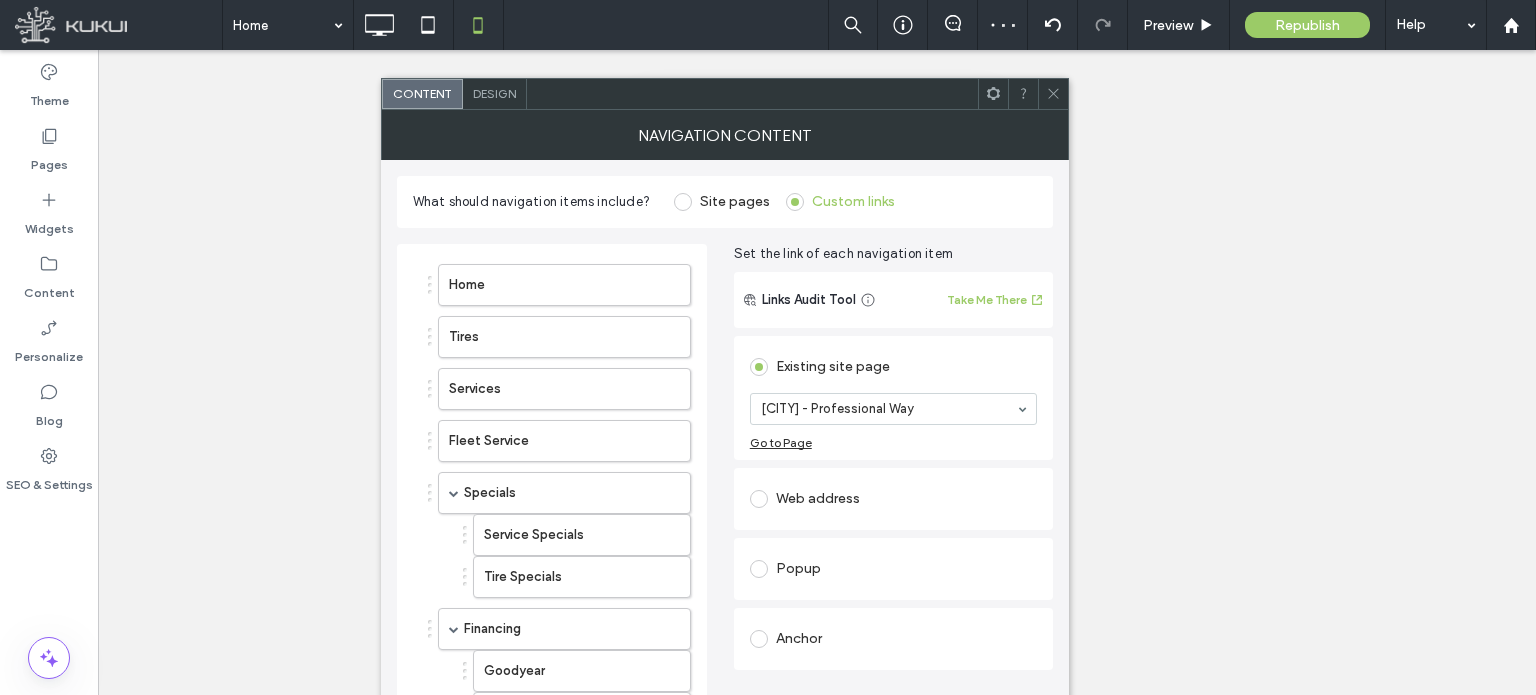 click on "Go to Page" at bounding box center (893, 442) 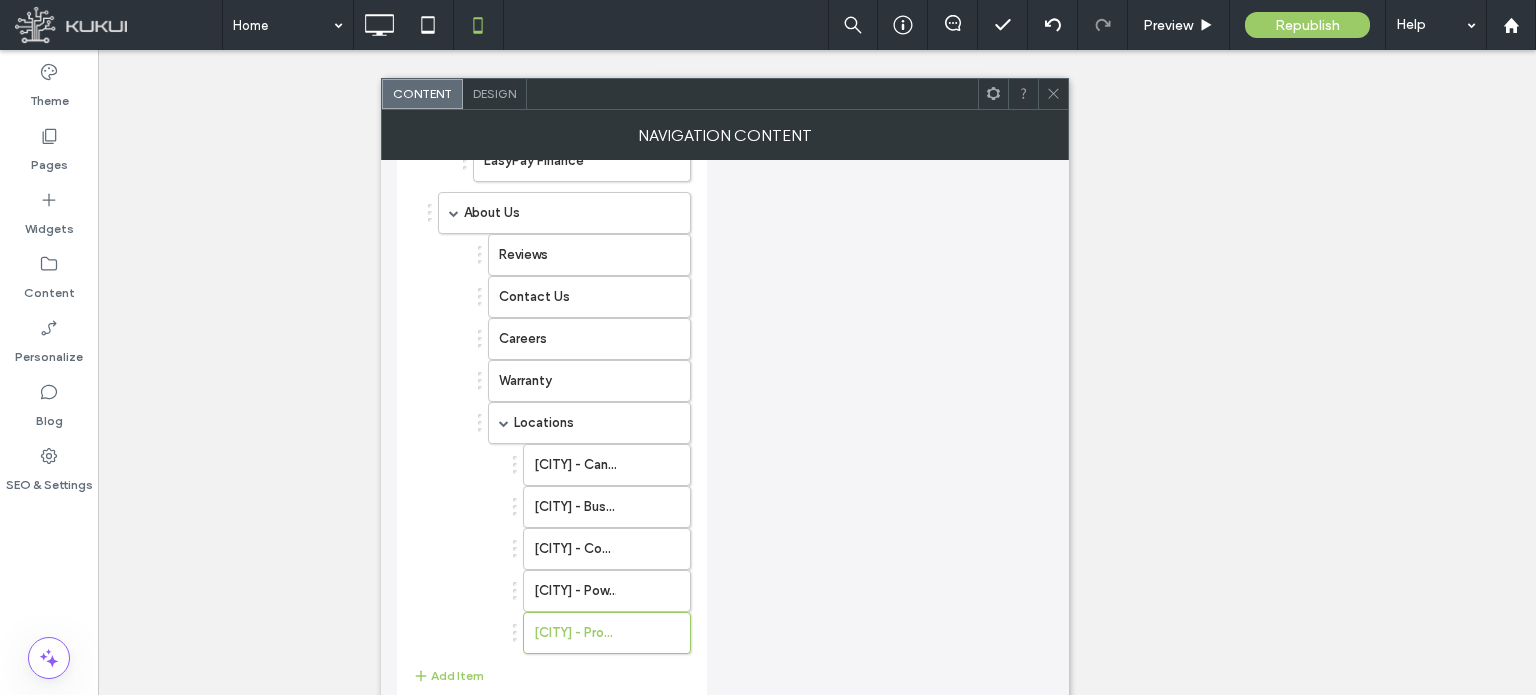 scroll, scrollTop: 686, scrollLeft: 0, axis: vertical 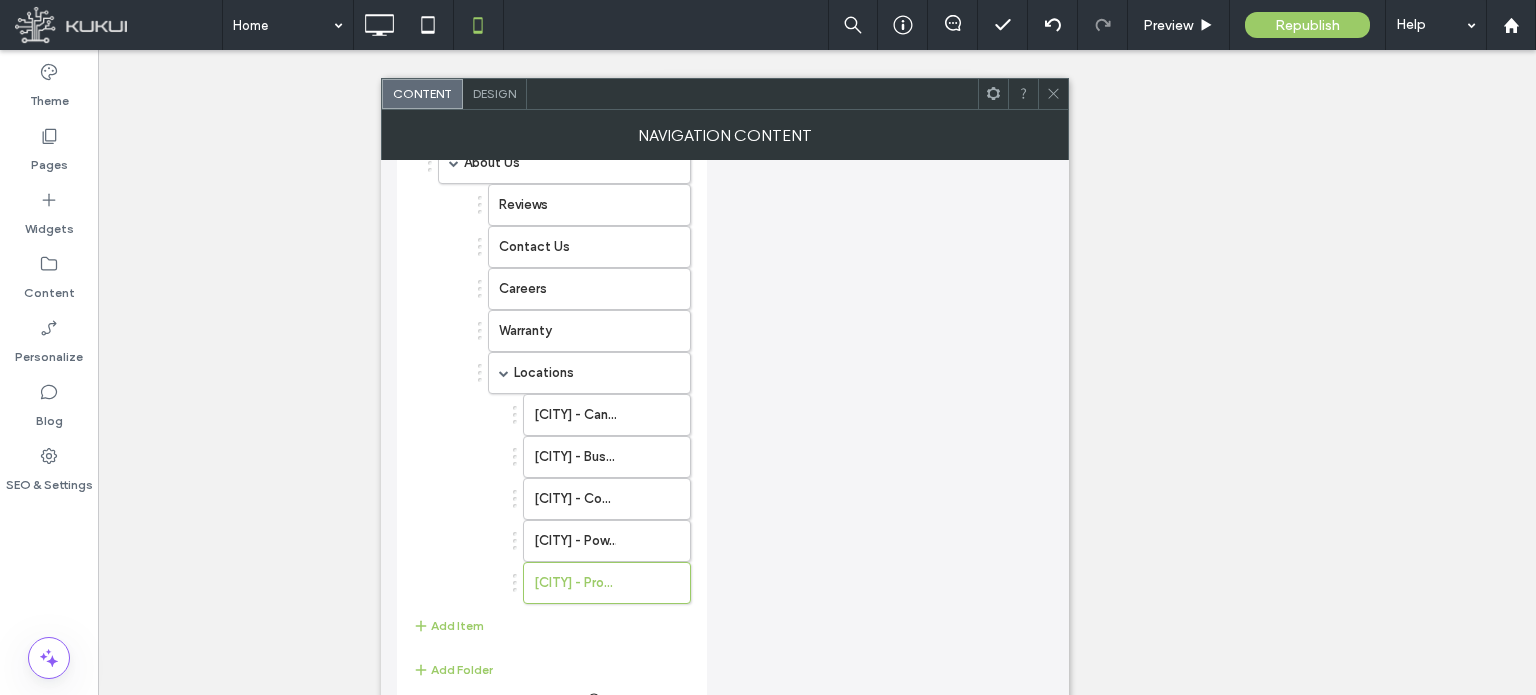 click 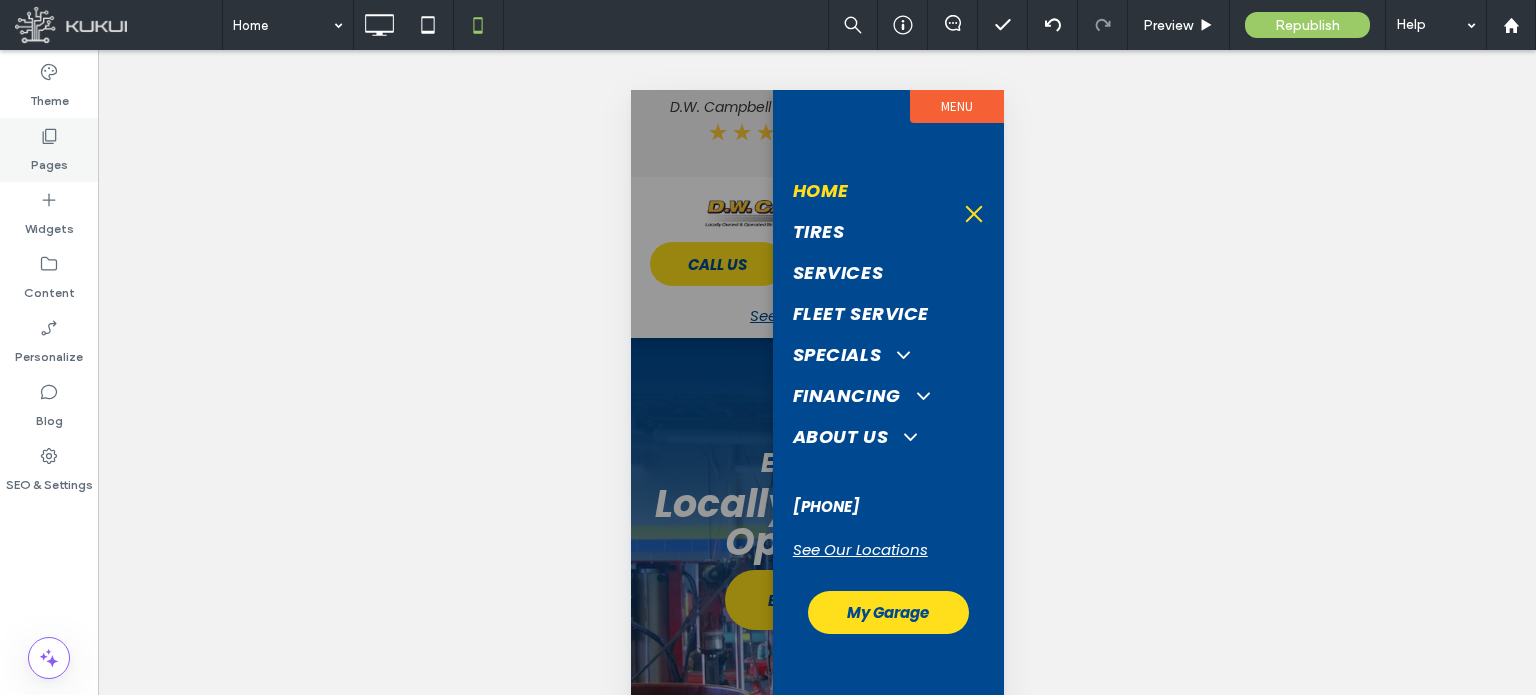 click on "Pages" at bounding box center [49, 150] 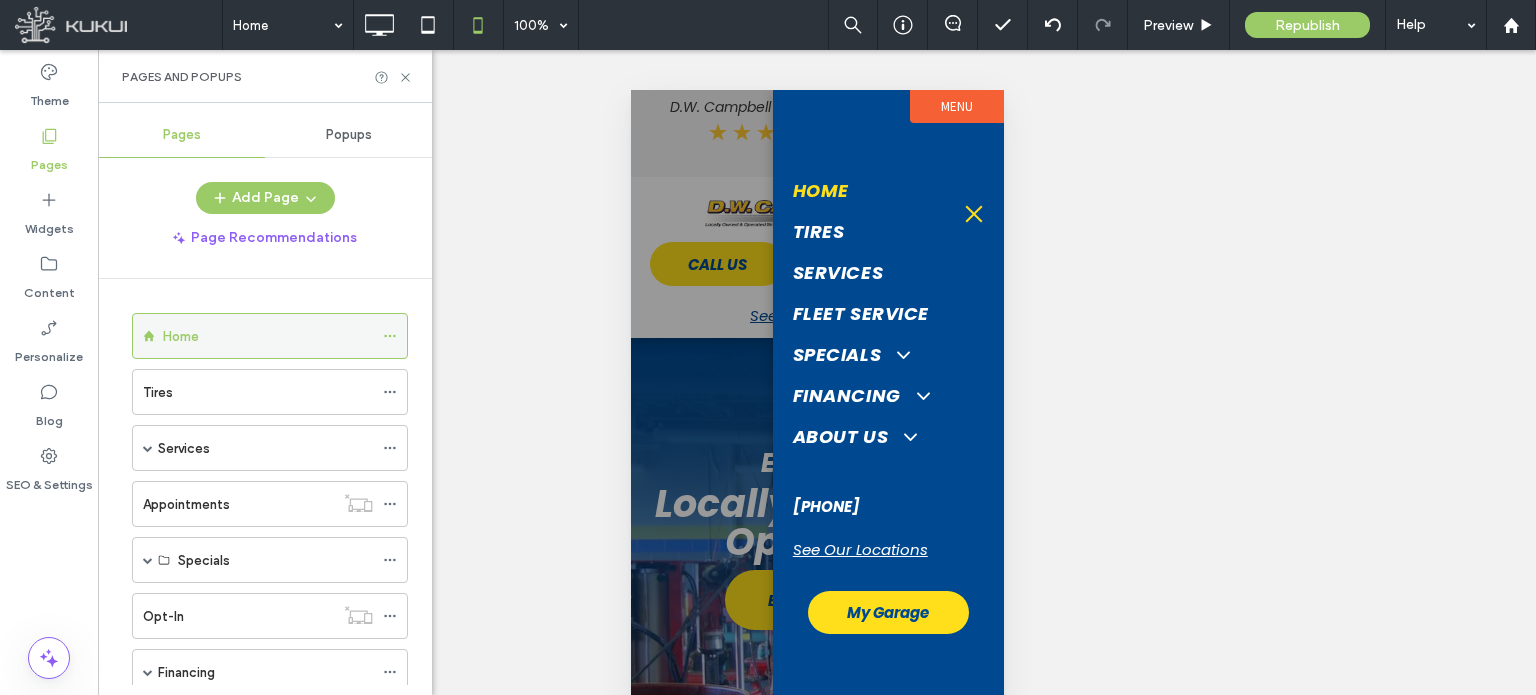 click on "Home" at bounding box center (268, 336) 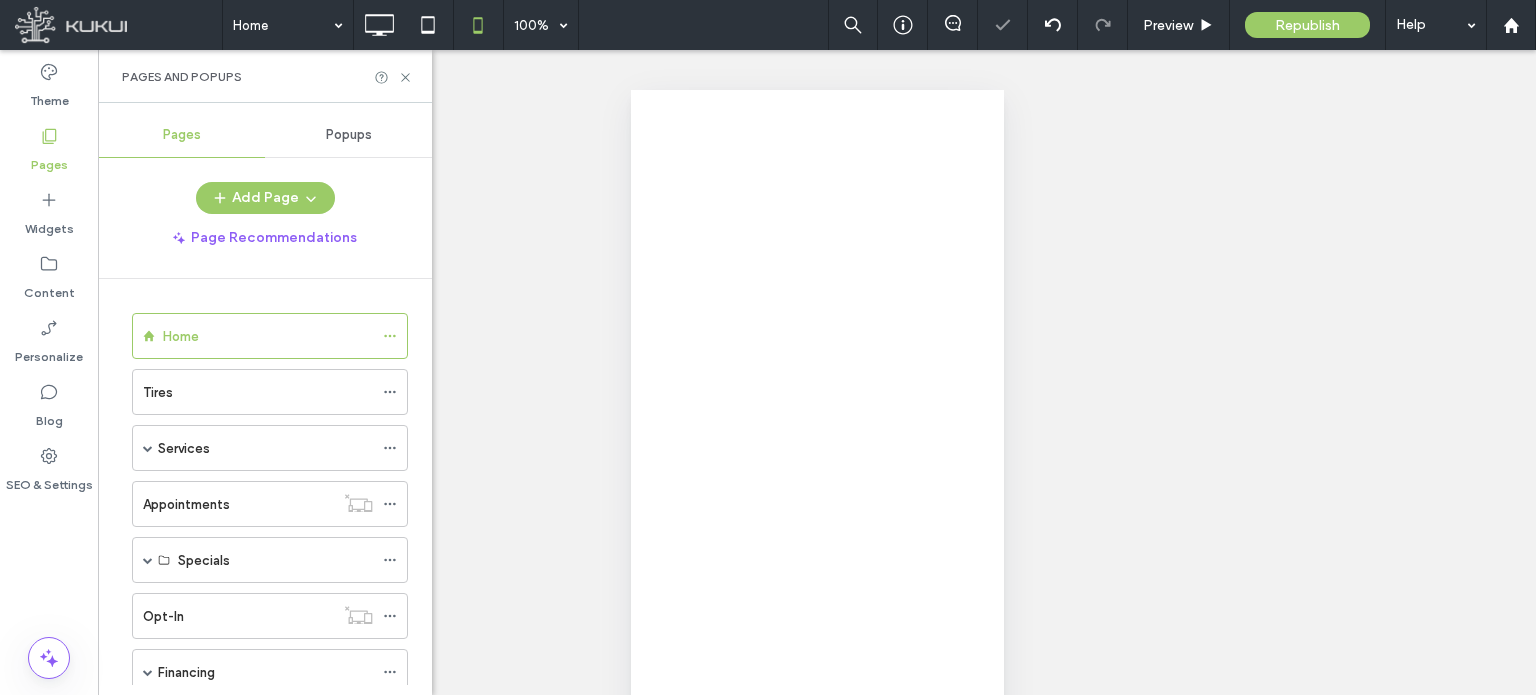 select on "***" 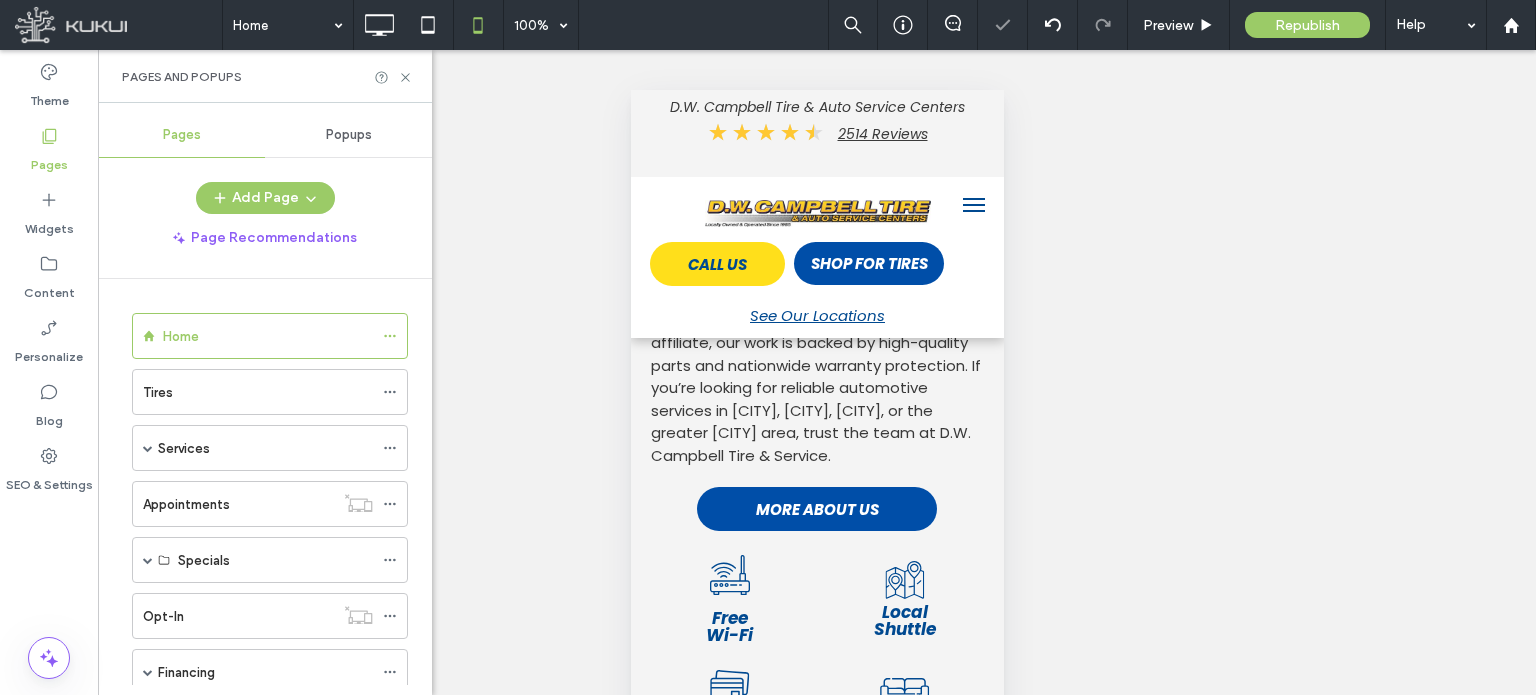 scroll, scrollTop: 0, scrollLeft: 0, axis: both 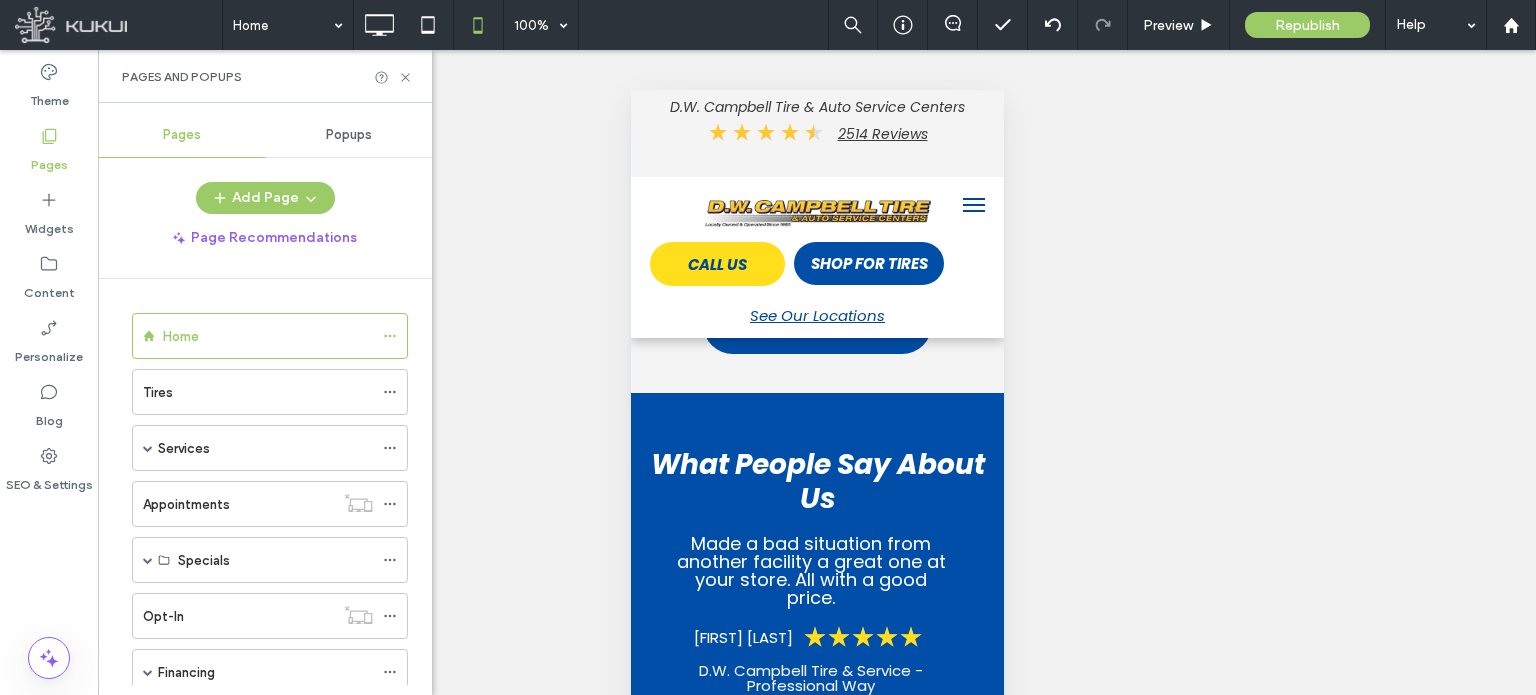 click on "Click to edit in Flex Mode" at bounding box center (816, 15) 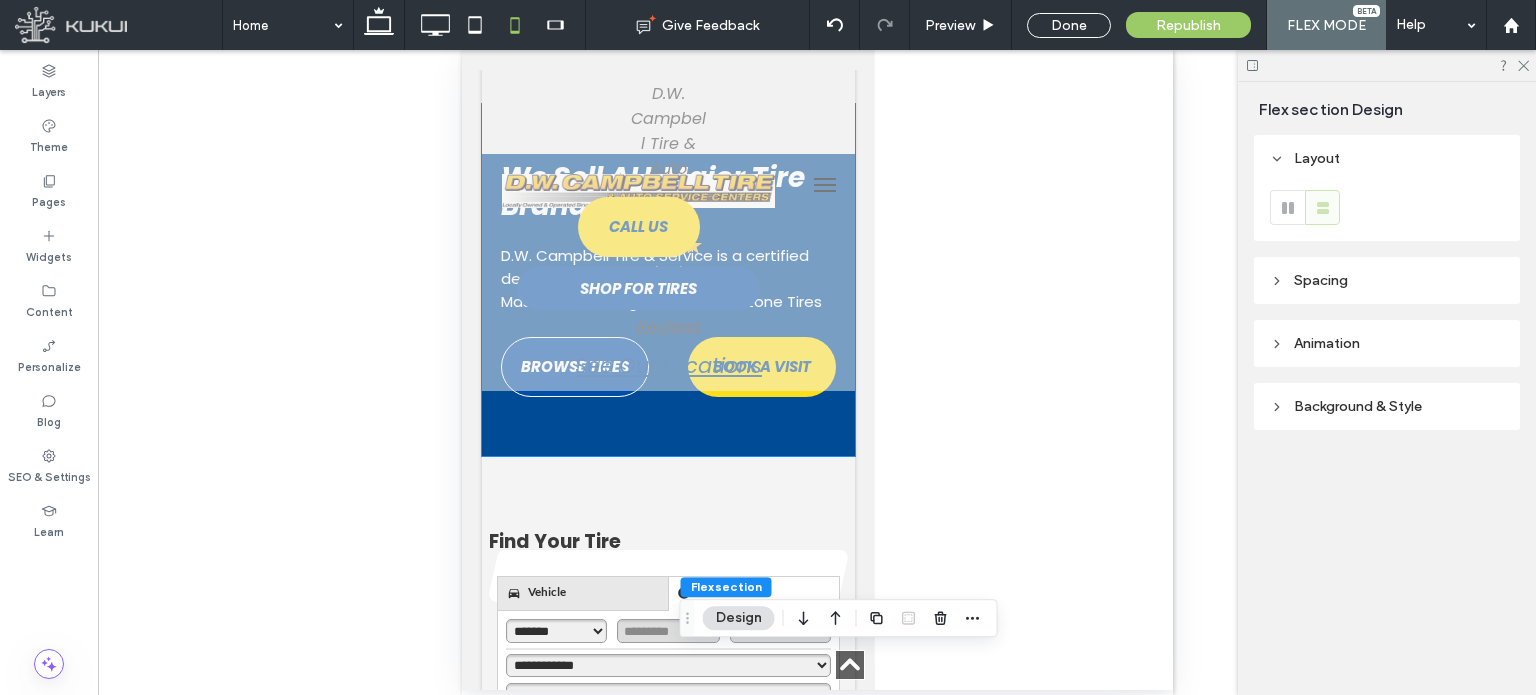 scroll, scrollTop: 3514, scrollLeft: 0, axis: vertical 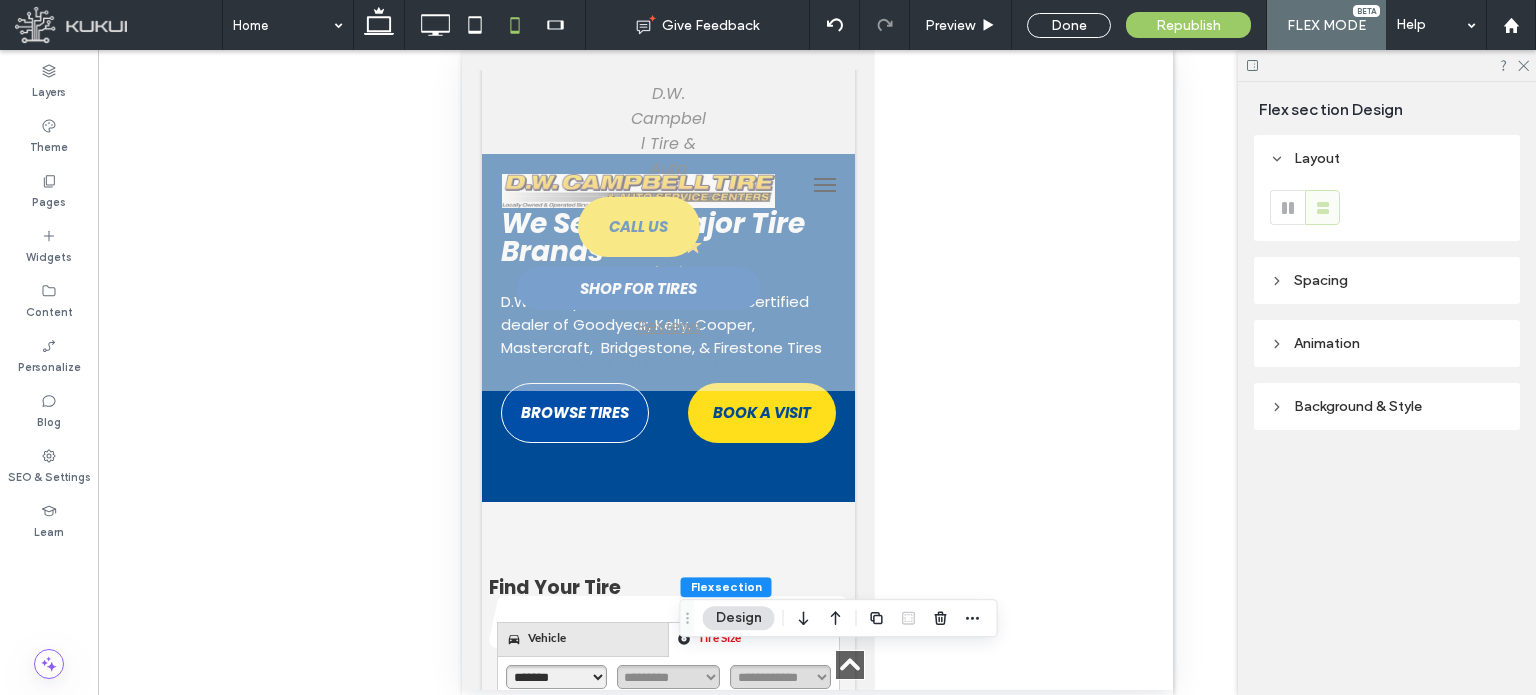 click at bounding box center (817, 370) 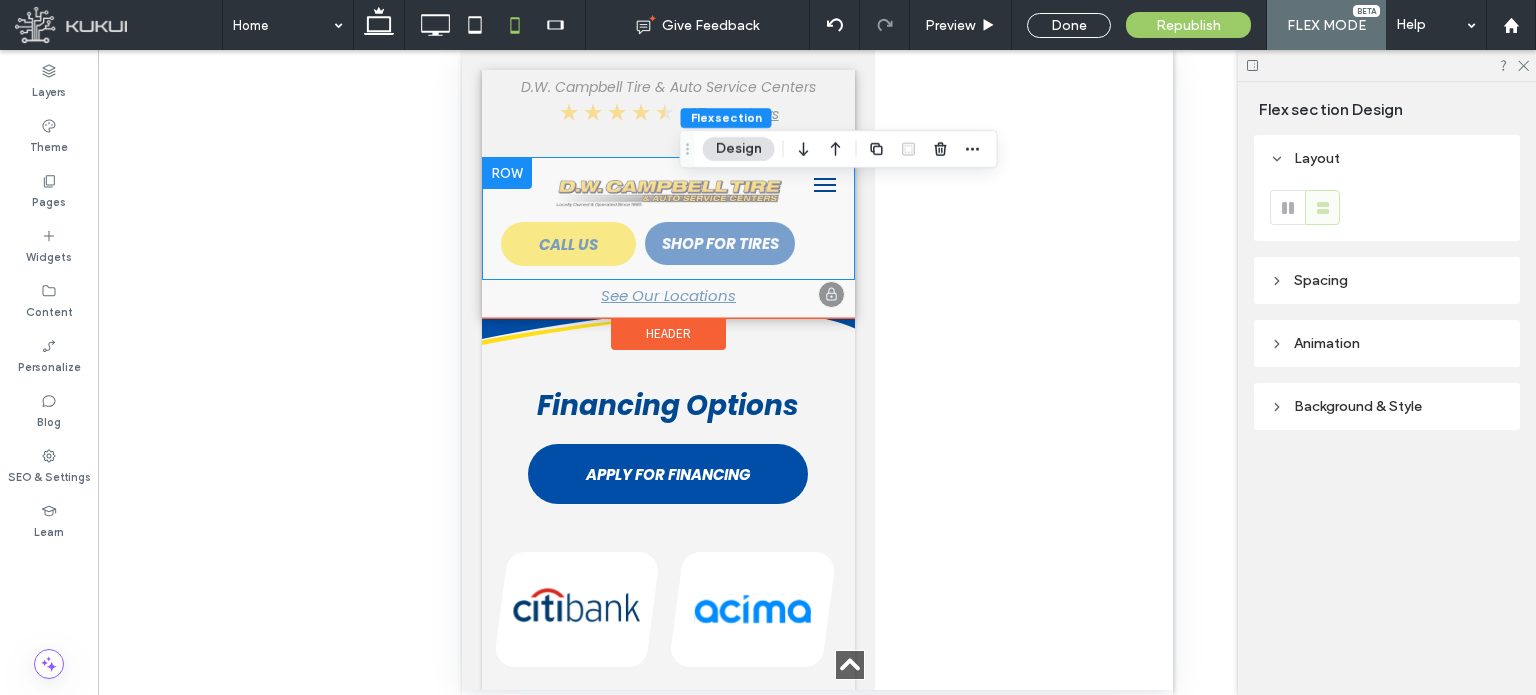 scroll, scrollTop: 5999, scrollLeft: 0, axis: vertical 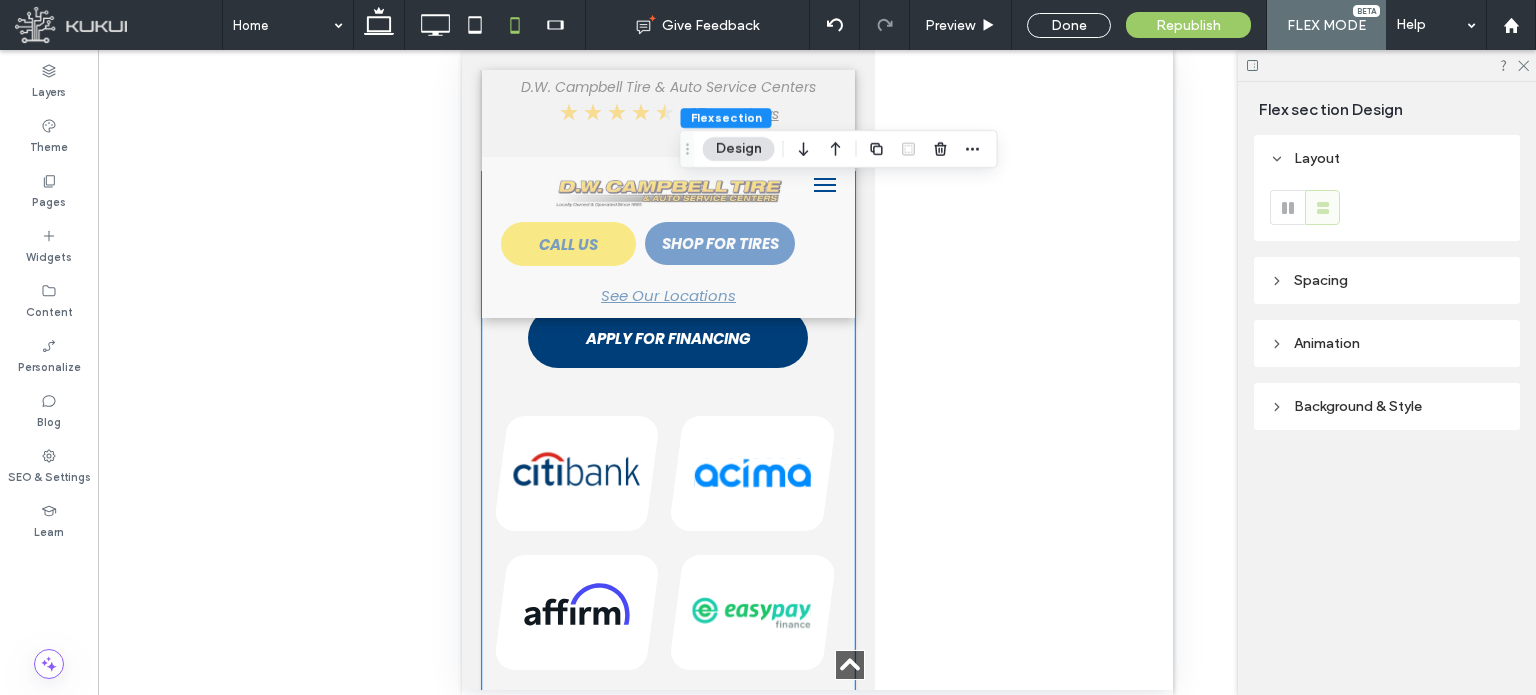 click on "APPLY FOR FINANCING" at bounding box center [667, 338] 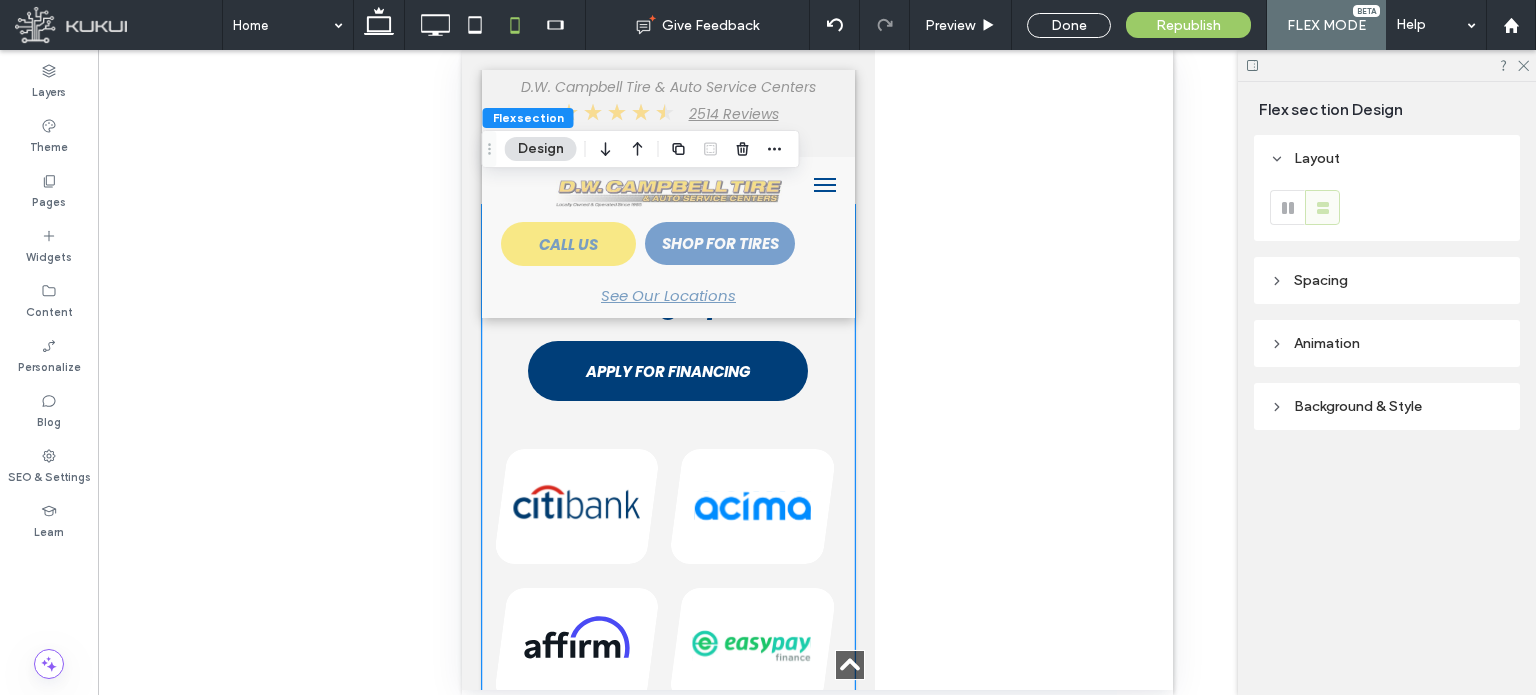 scroll, scrollTop: 5952, scrollLeft: 0, axis: vertical 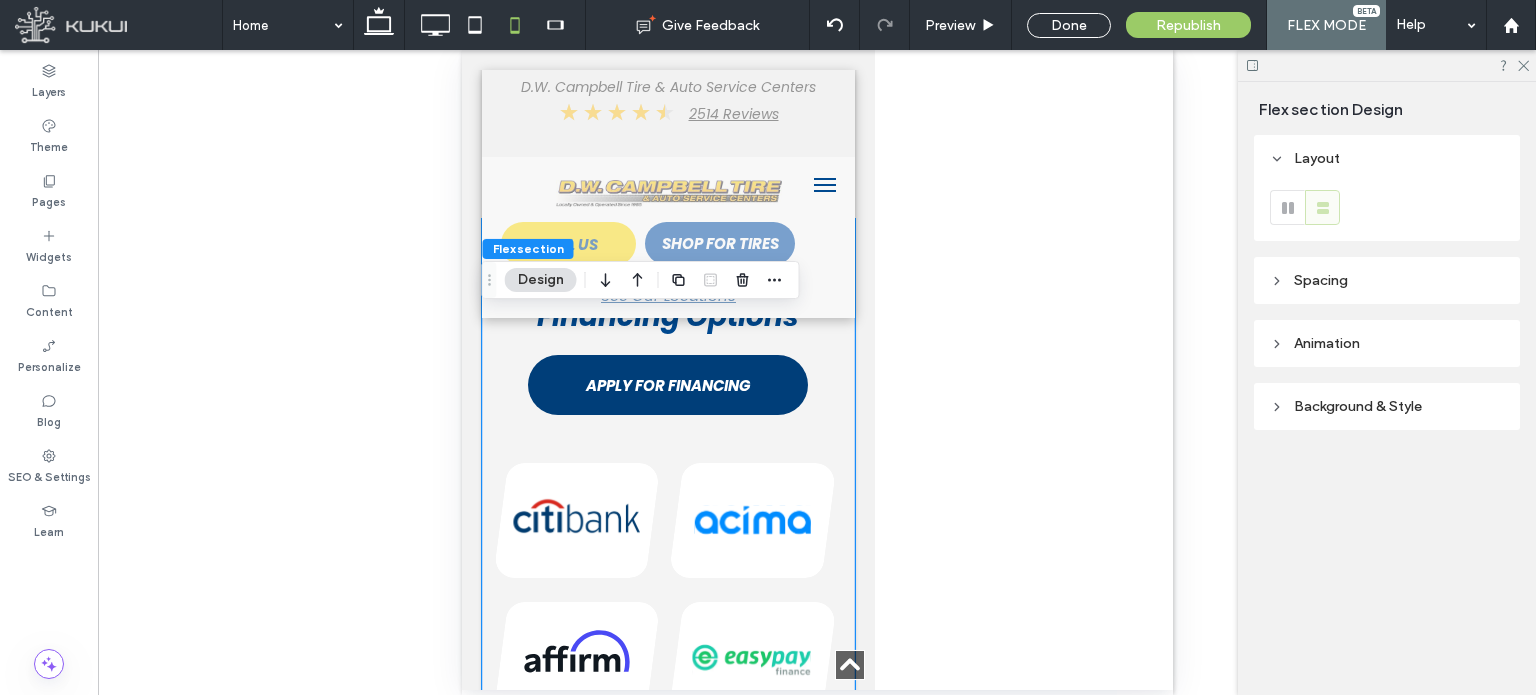 click on "APPLY FOR FINANCING" at bounding box center (667, 385) 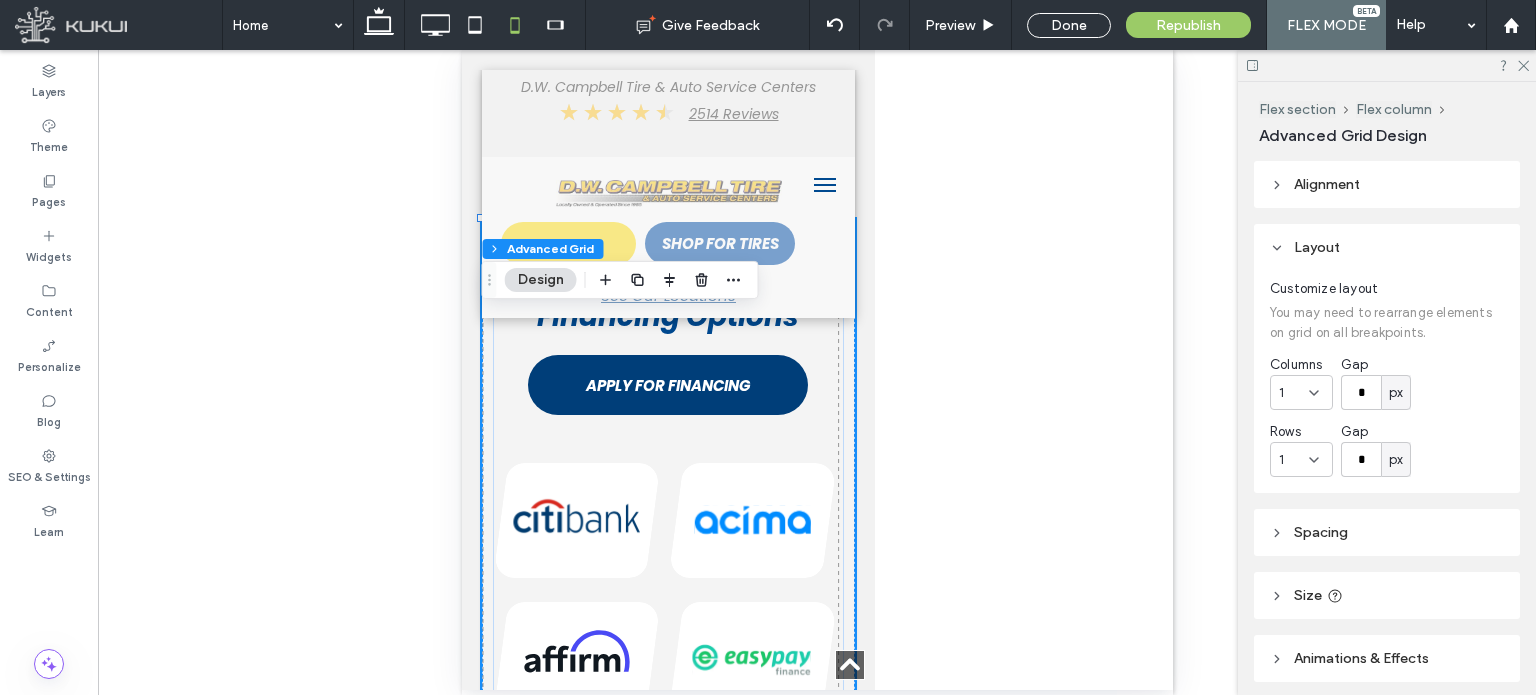 click on "APPLY FOR FINANCING" at bounding box center [667, 385] 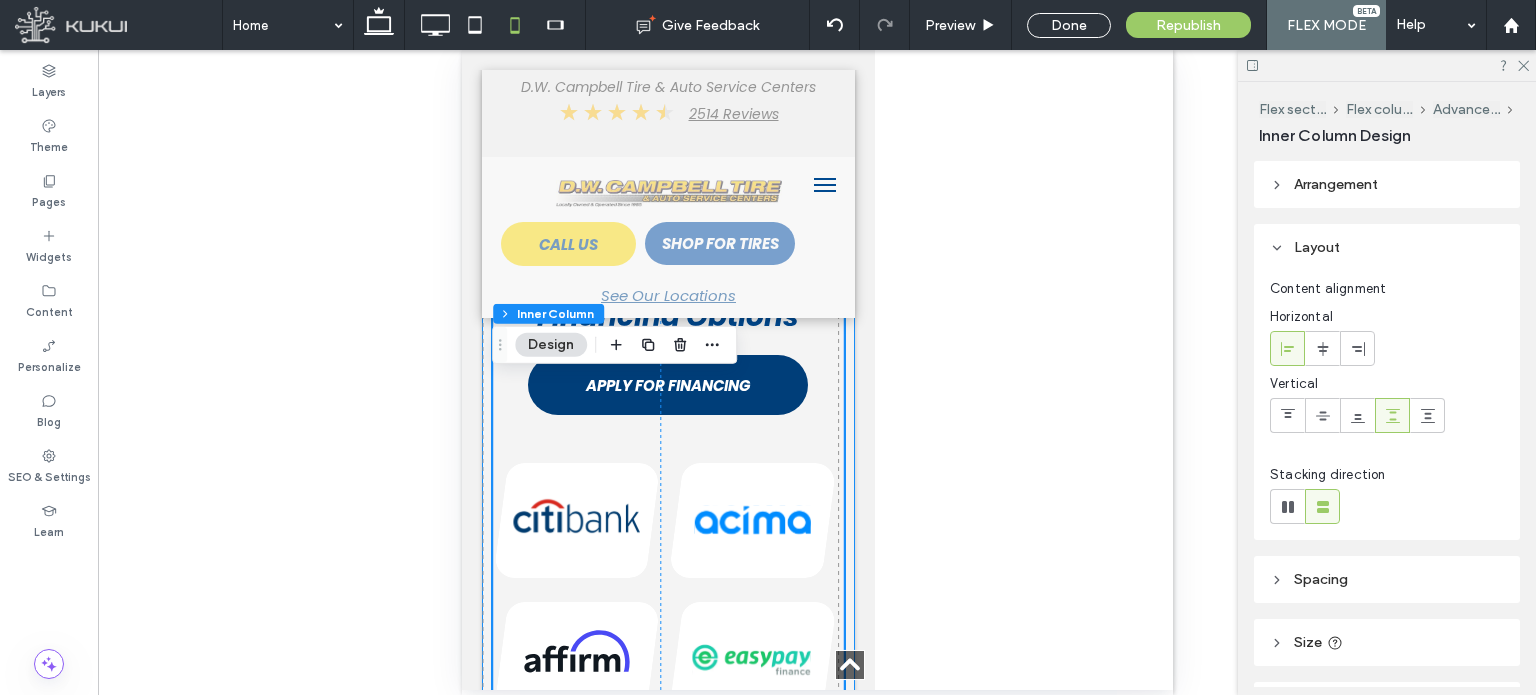 click on "APPLY FOR FINANCING" at bounding box center (667, 385) 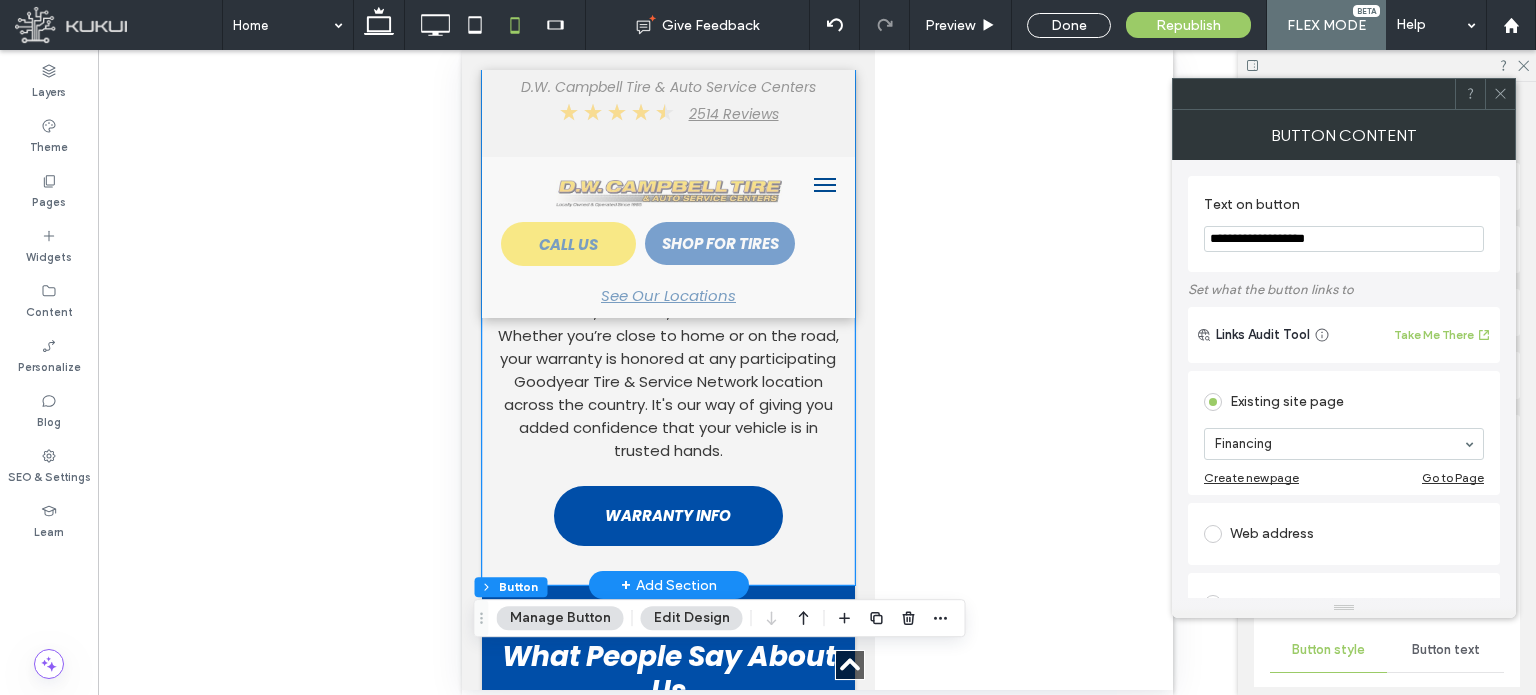 scroll, scrollTop: 5119, scrollLeft: 0, axis: vertical 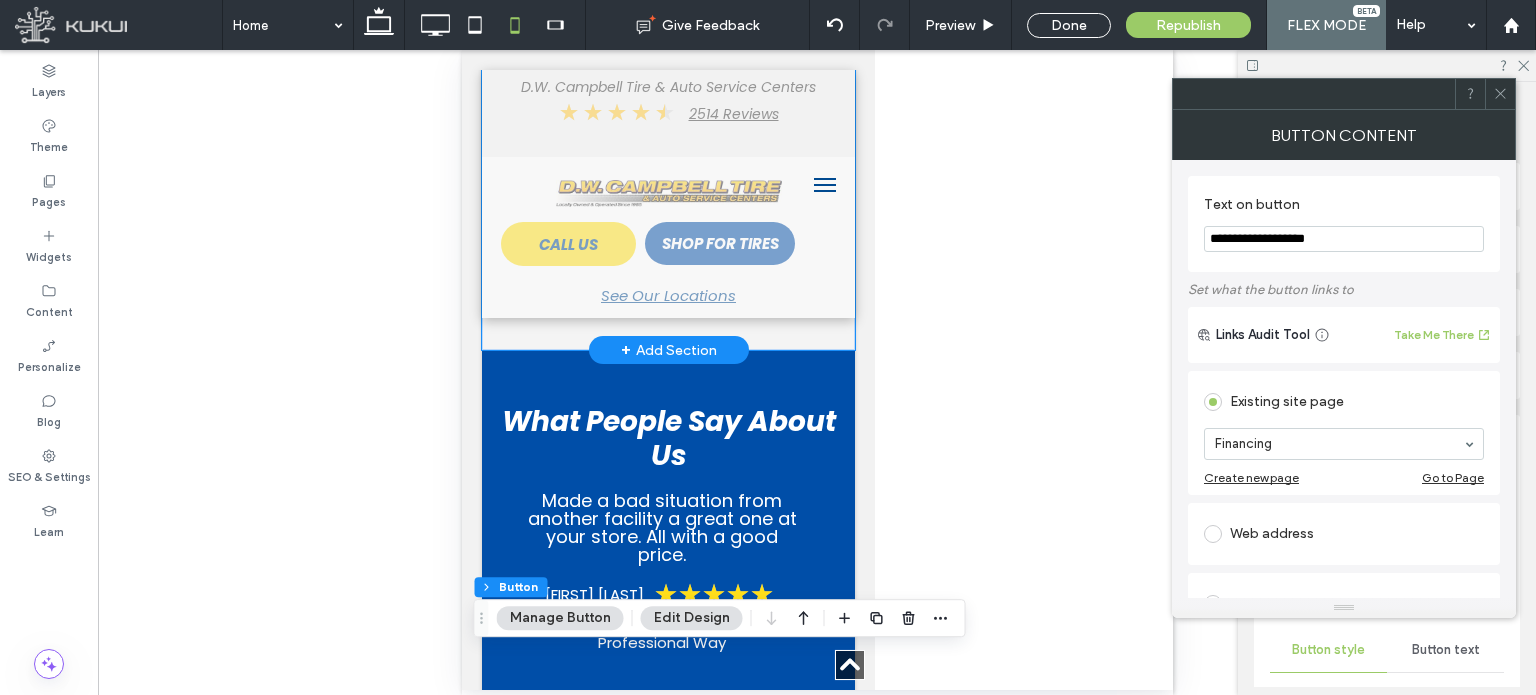 click on "WARRANTY INFO" at bounding box center (667, 280) 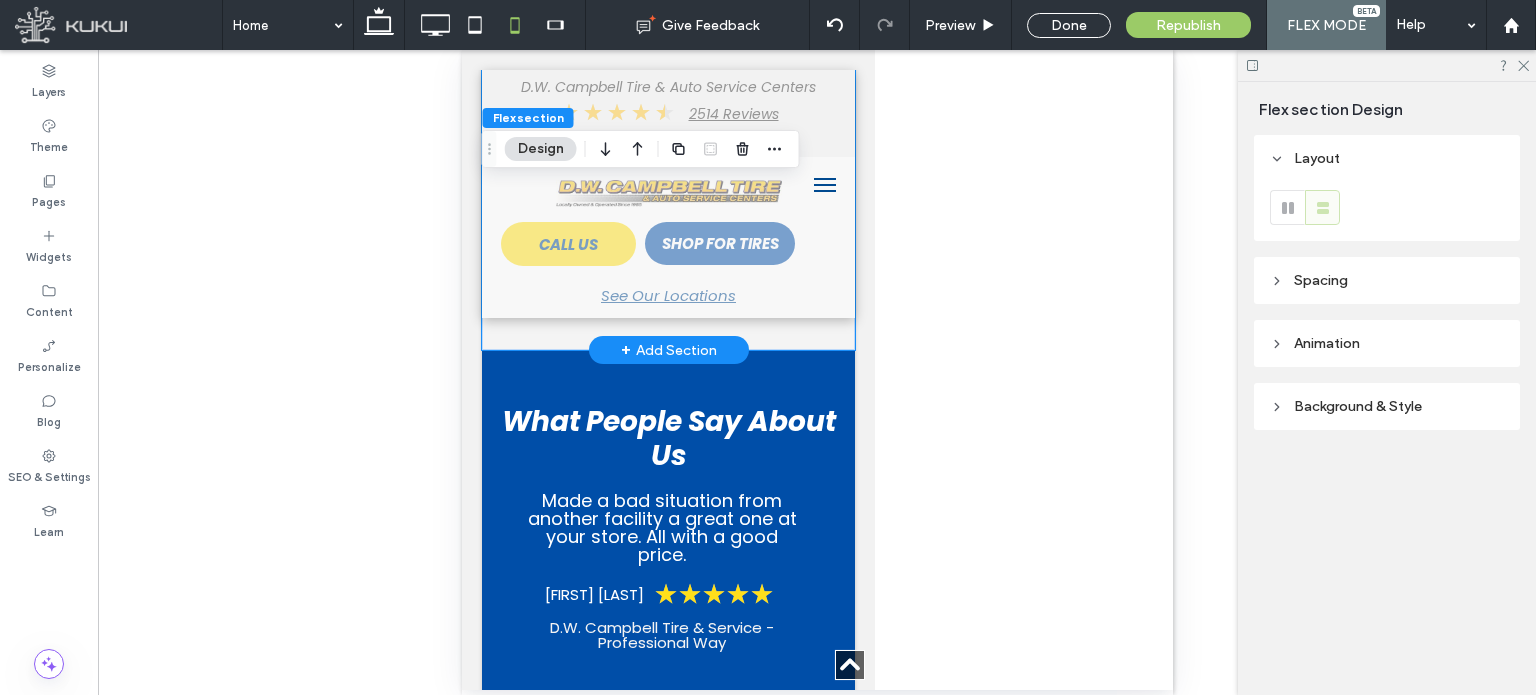 click on "We proudly stand behind our work with a Nationwide Limited Service Warranty—24 months or 24,000 miles, whichever comes first. Whether you’re close to home or on the road, your warranty is honored at any participating Goodyear Tire & Service Network location across the country. It's our way of giving you added confidence that your vehicle is in trusted hands.
WARRANTY INFO
WARRANTY INFO" at bounding box center (667, 165) 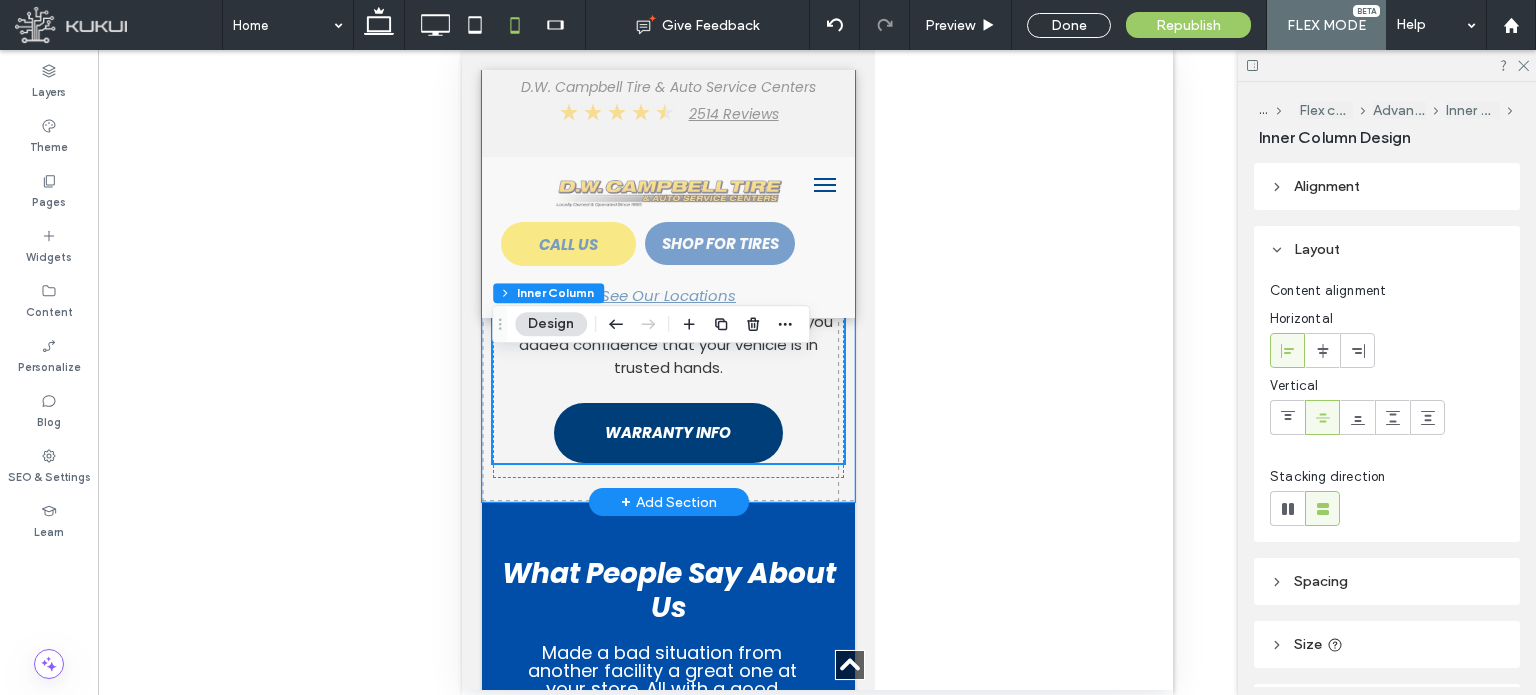 scroll, scrollTop: 4873, scrollLeft: 0, axis: vertical 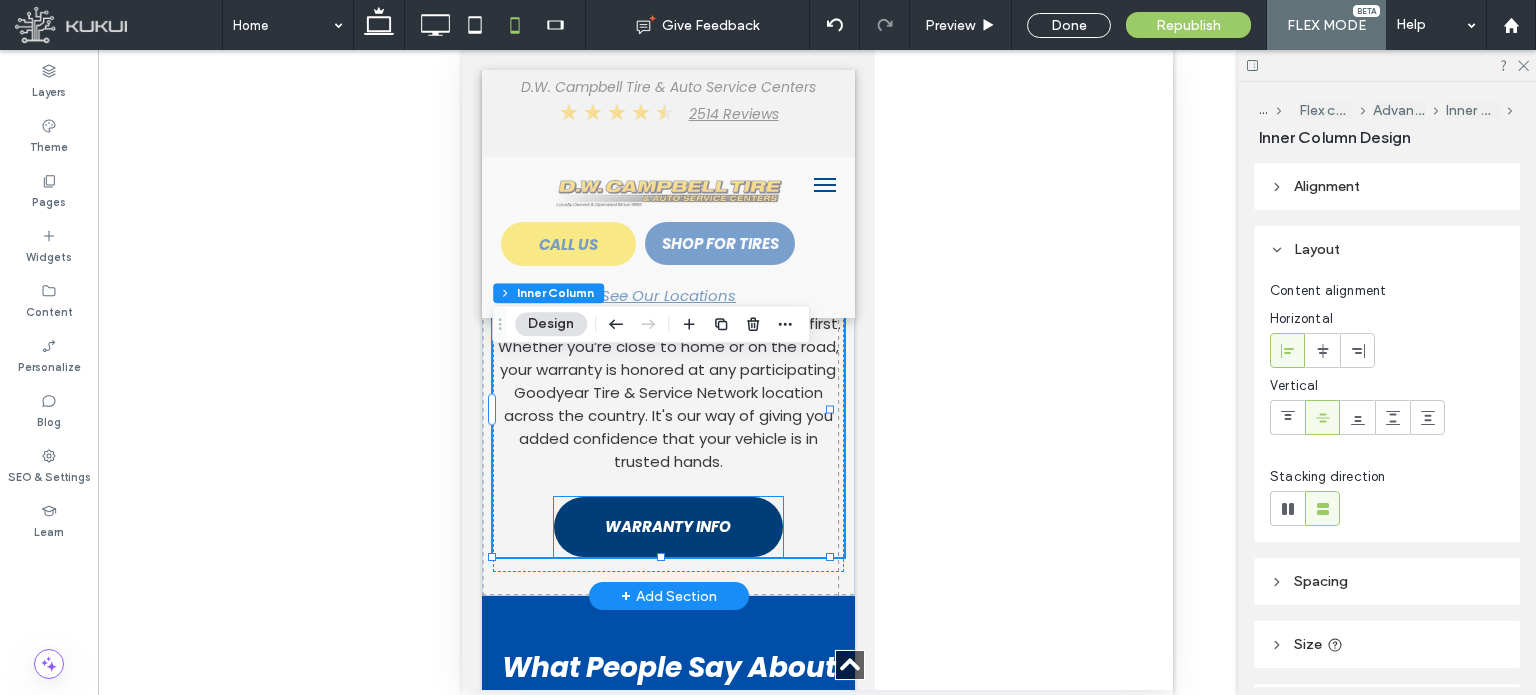 click on "WARRANTY INFO" at bounding box center [667, 526] 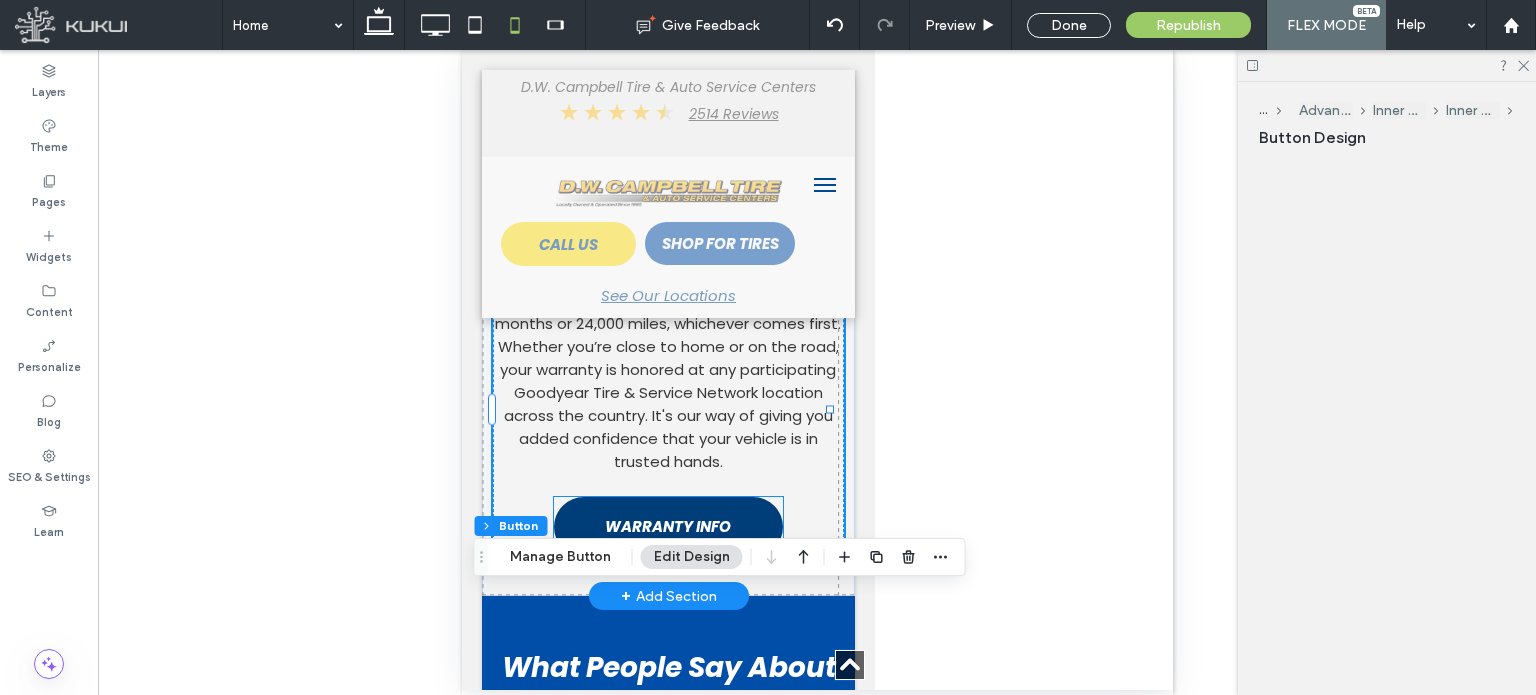 click on "WARRANTY INFO" at bounding box center (667, 526) 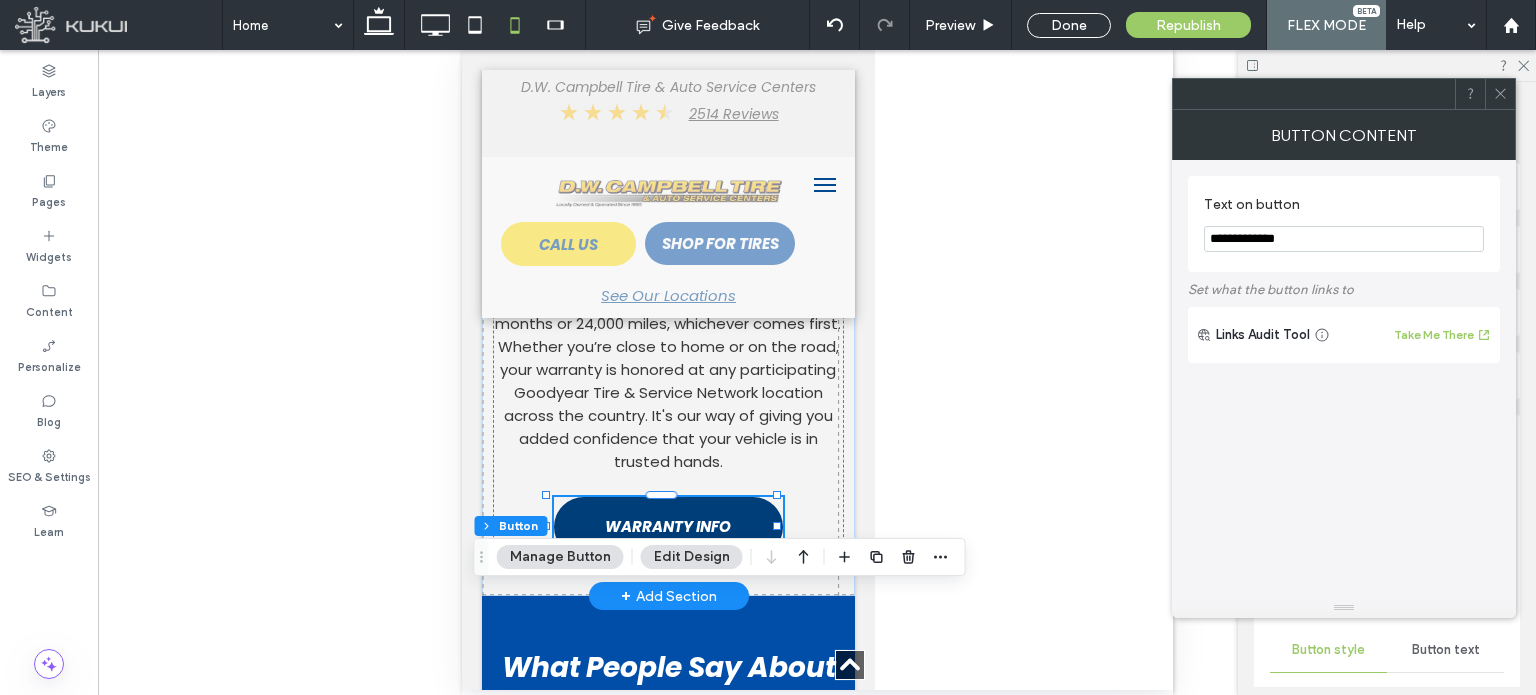 type on "**" 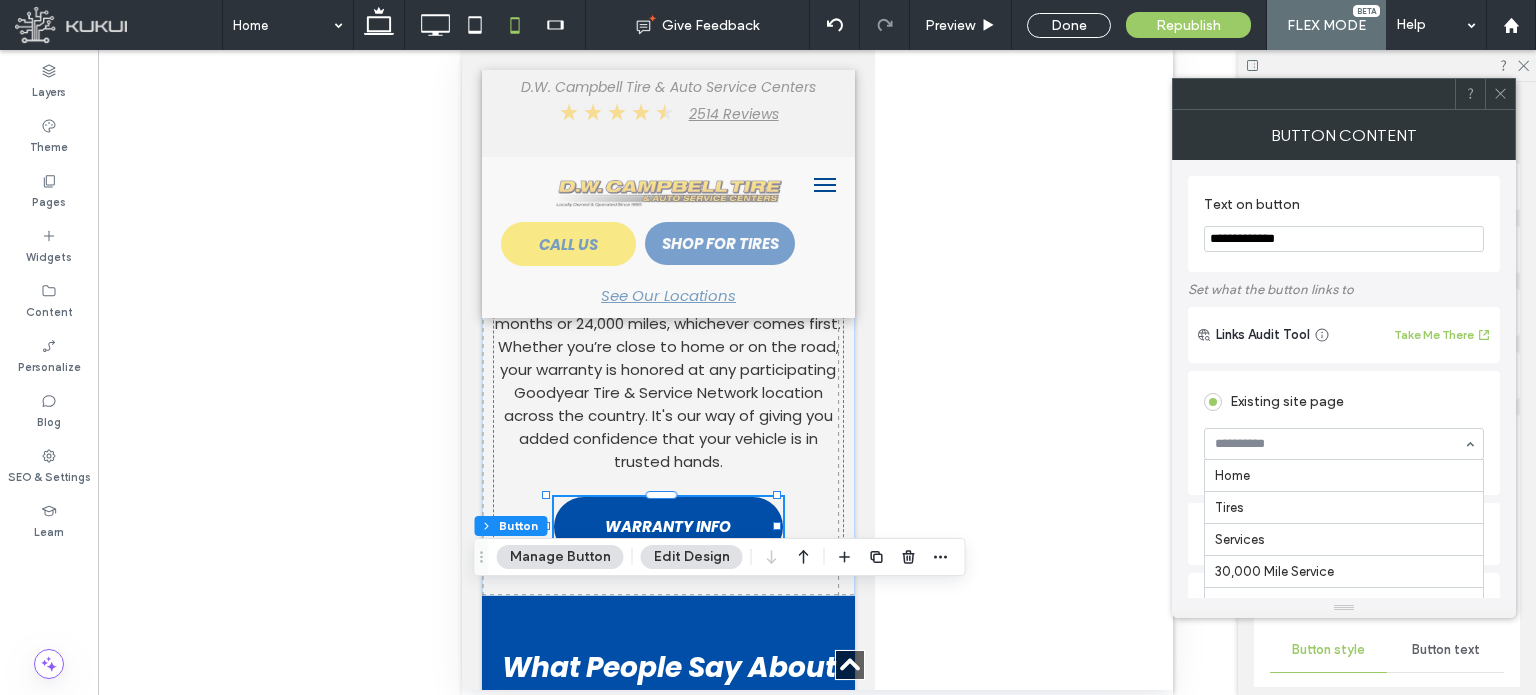 scroll, scrollTop: 4556, scrollLeft: 0, axis: vertical 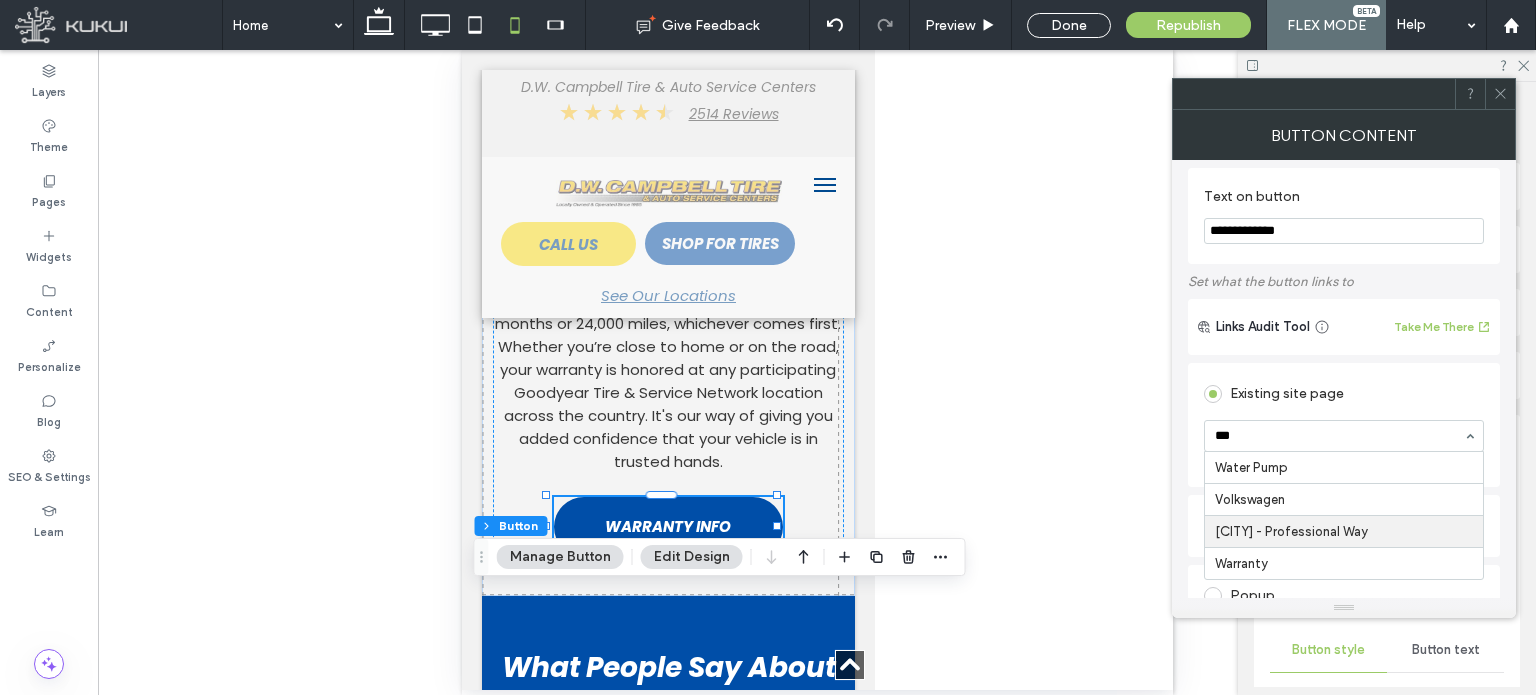 type on "****" 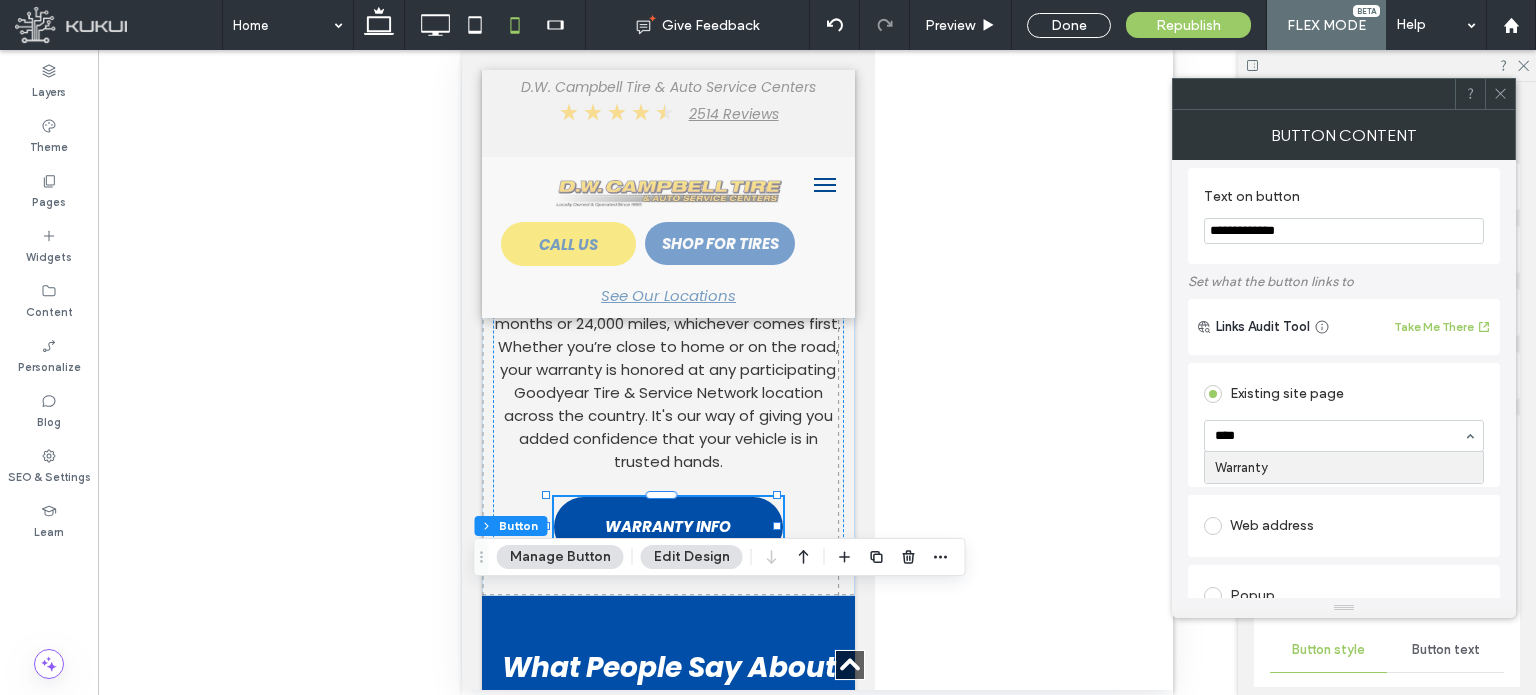 type 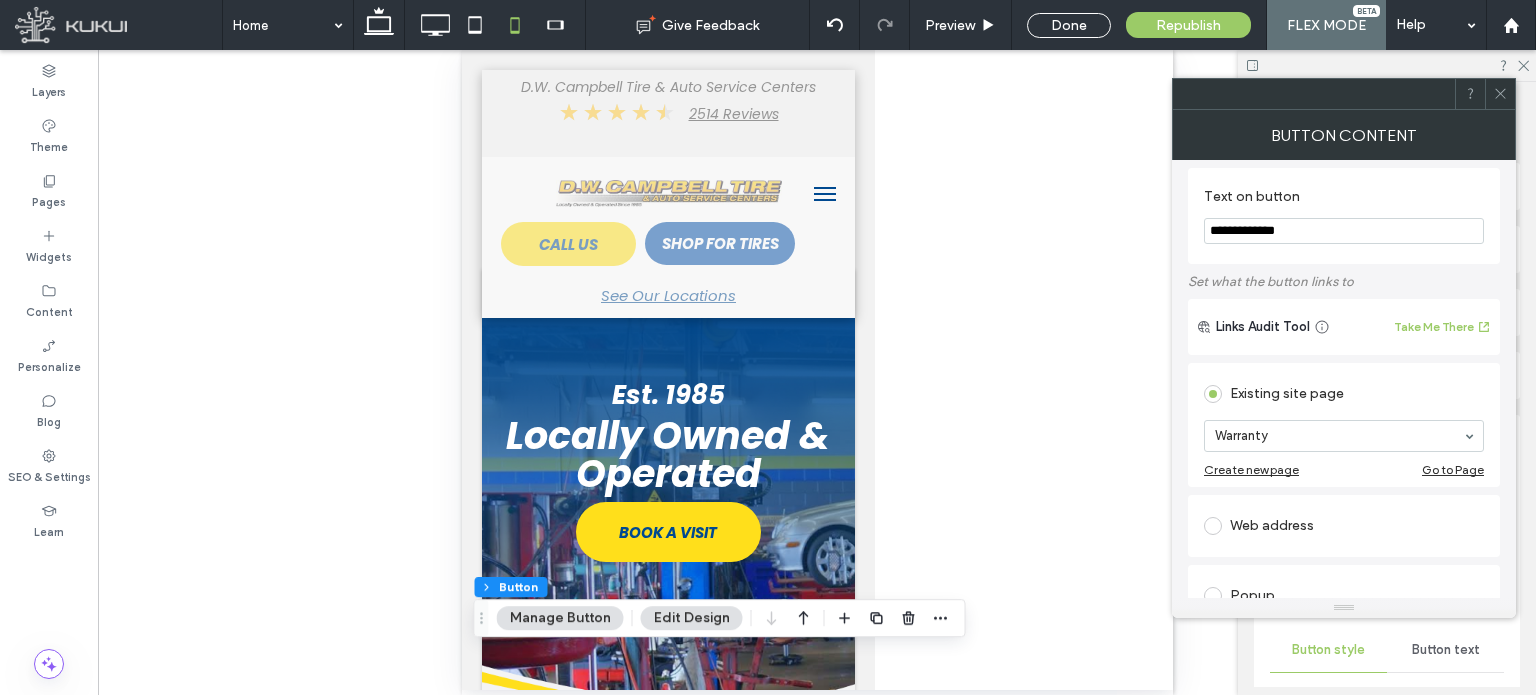 scroll, scrollTop: 0, scrollLeft: 0, axis: both 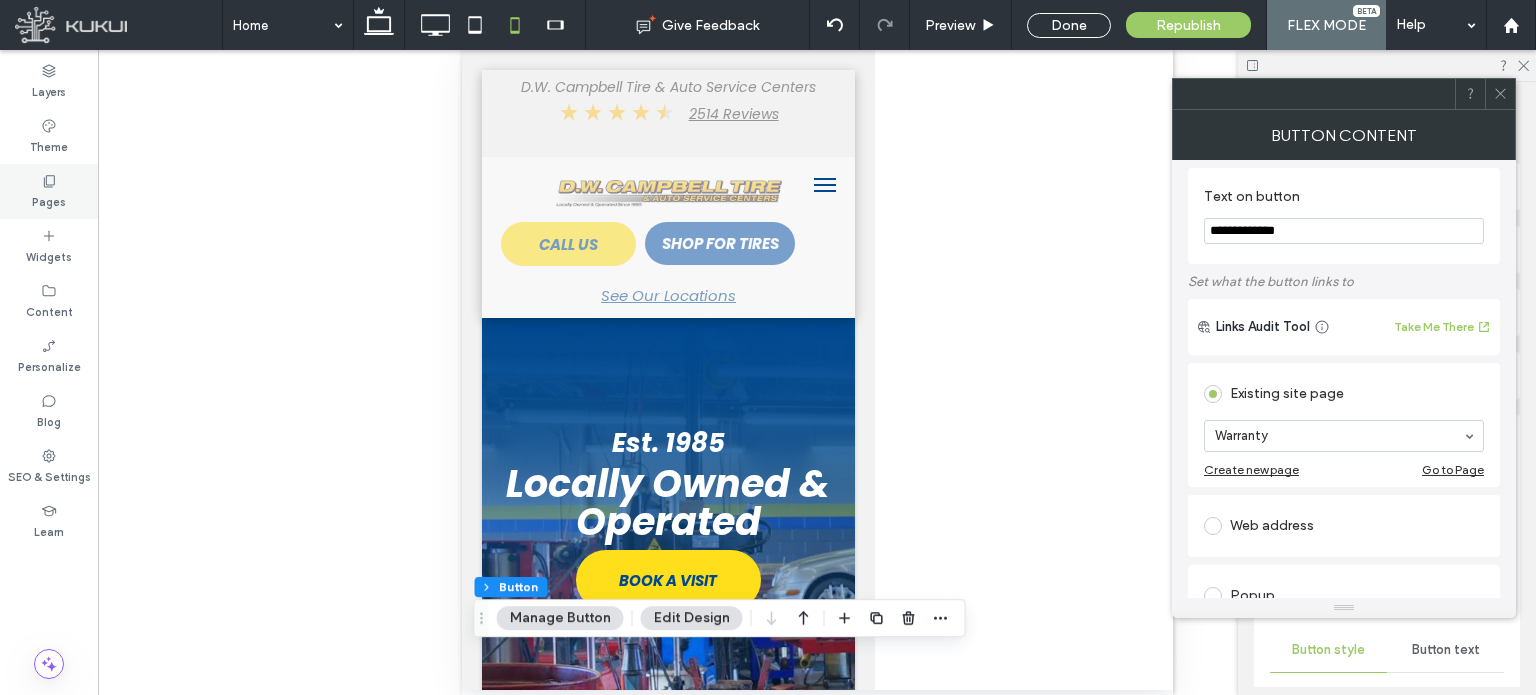 click 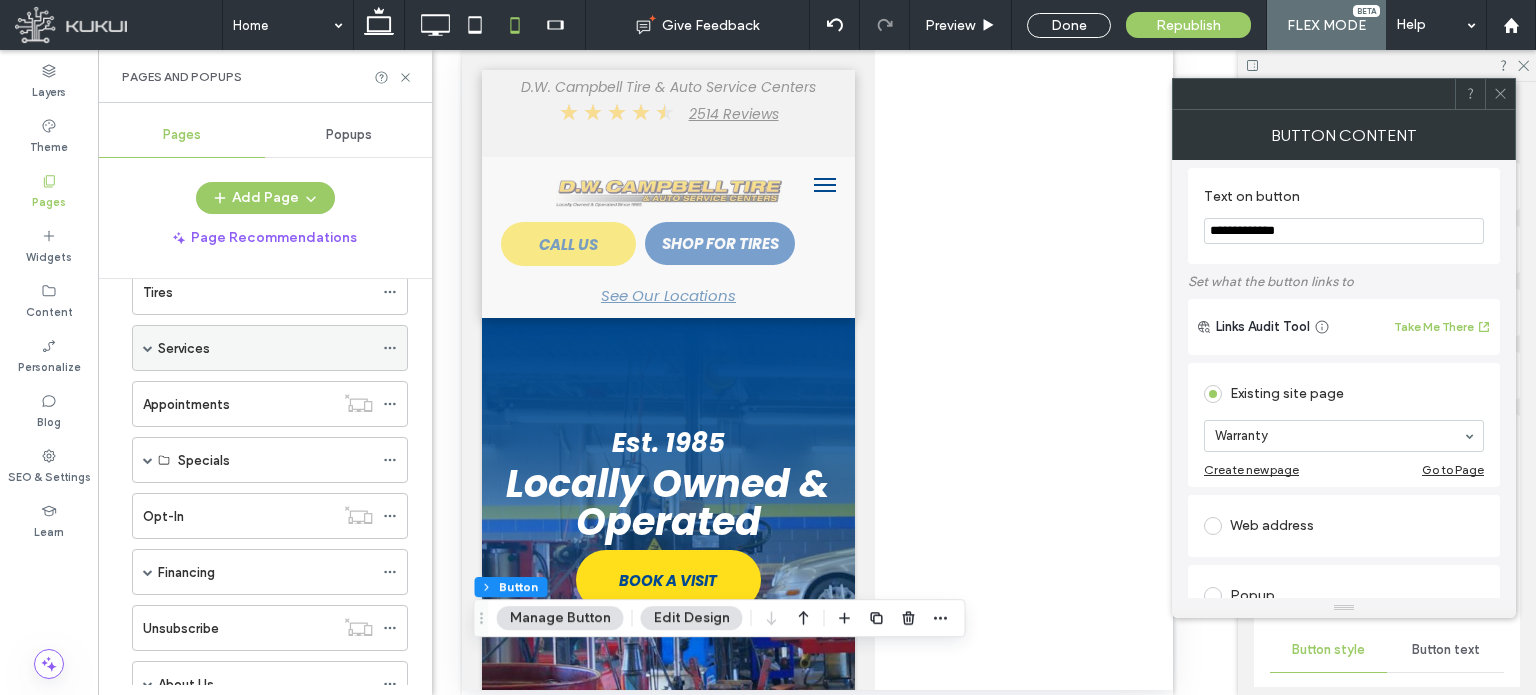 scroll, scrollTop: 132, scrollLeft: 0, axis: vertical 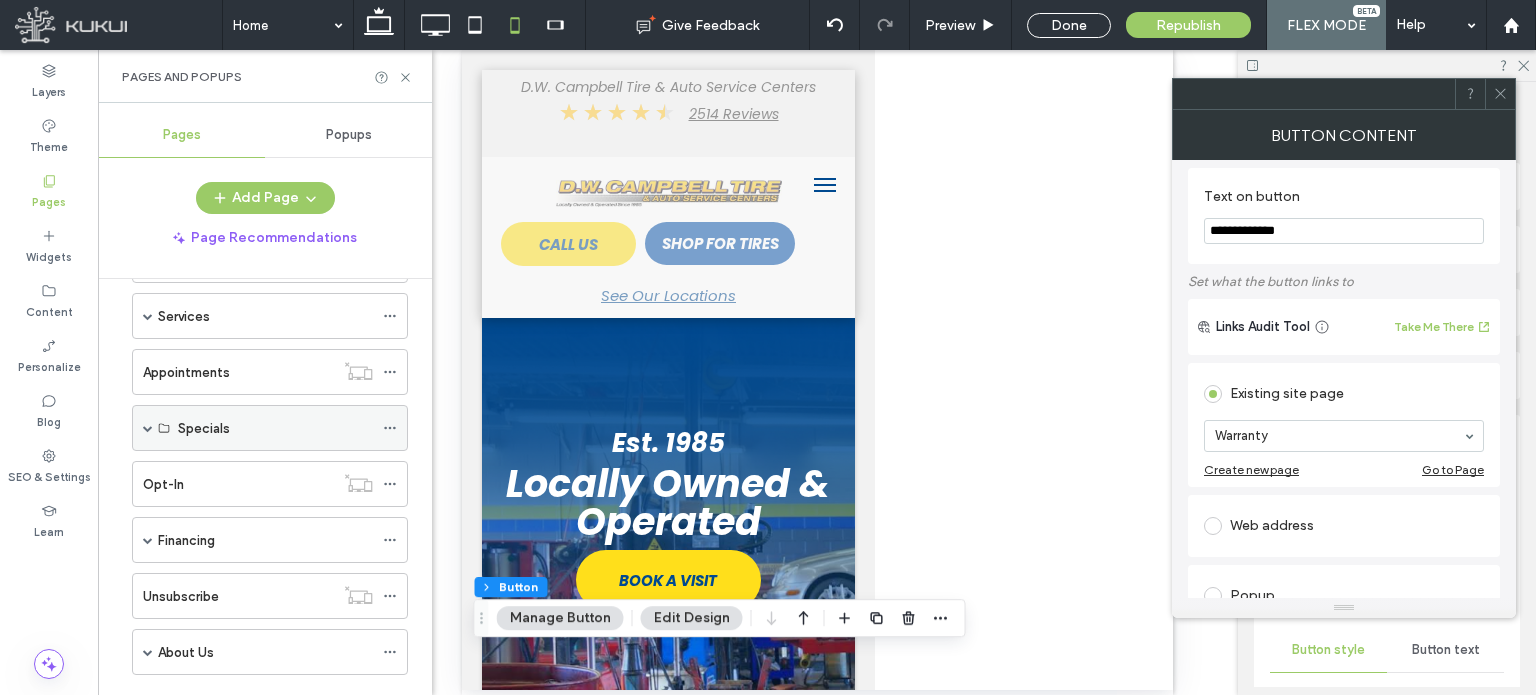 click on "Specials" at bounding box center (204, 428) 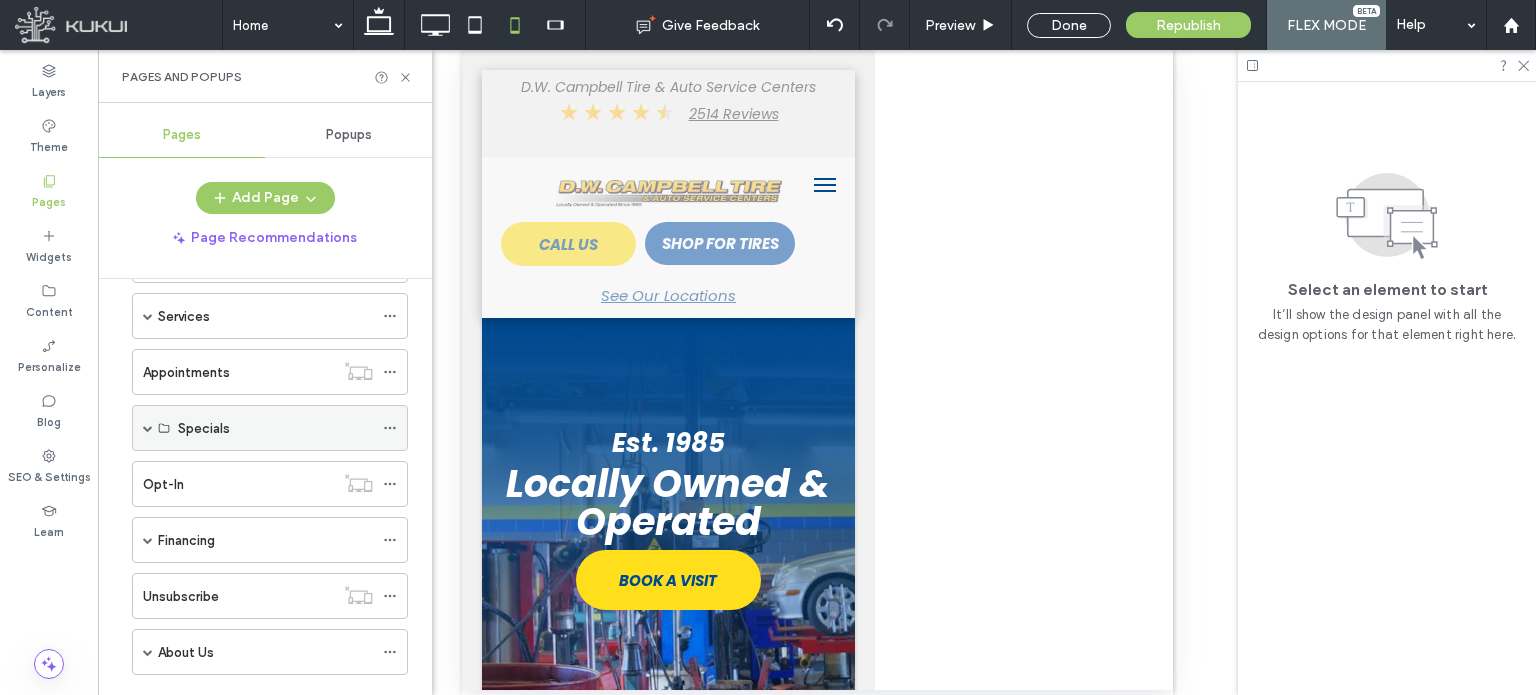 click at bounding box center (148, 428) 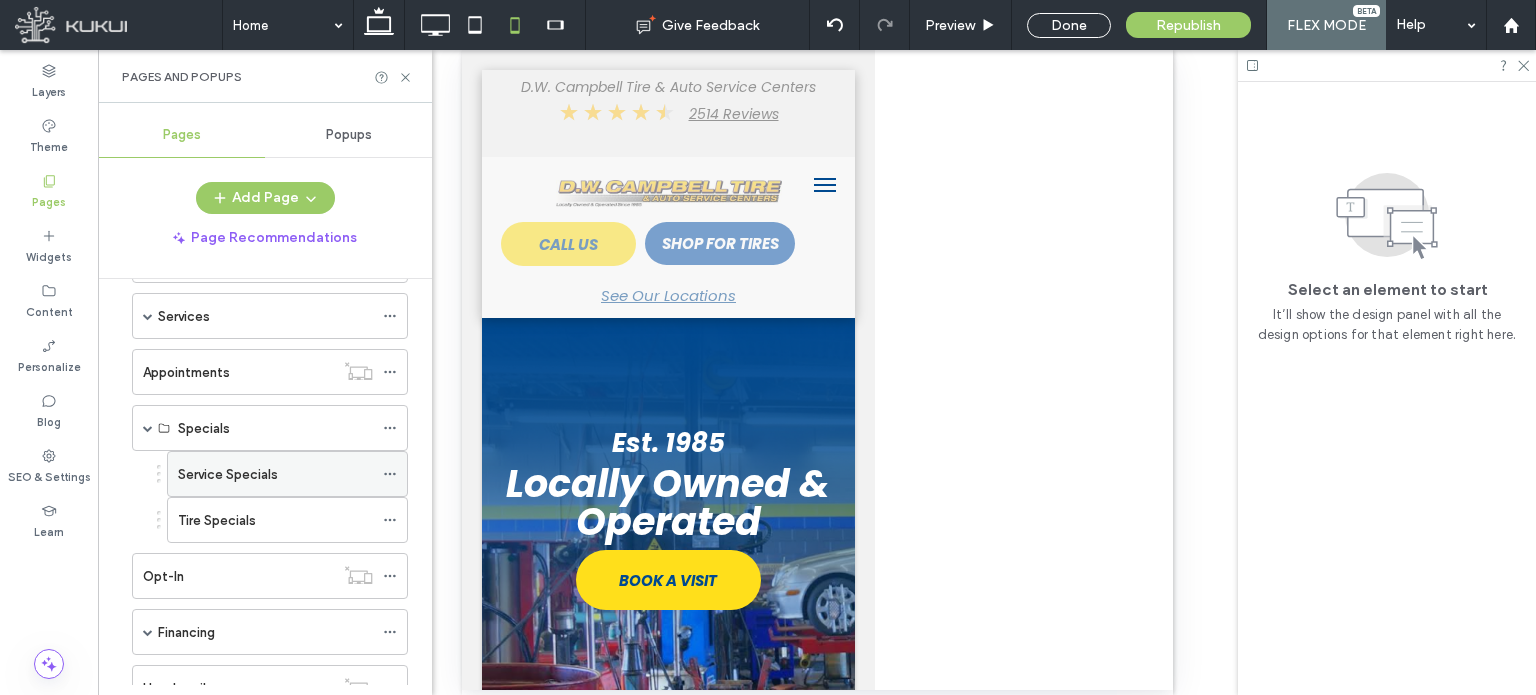 click on "Service Specials" at bounding box center (228, 474) 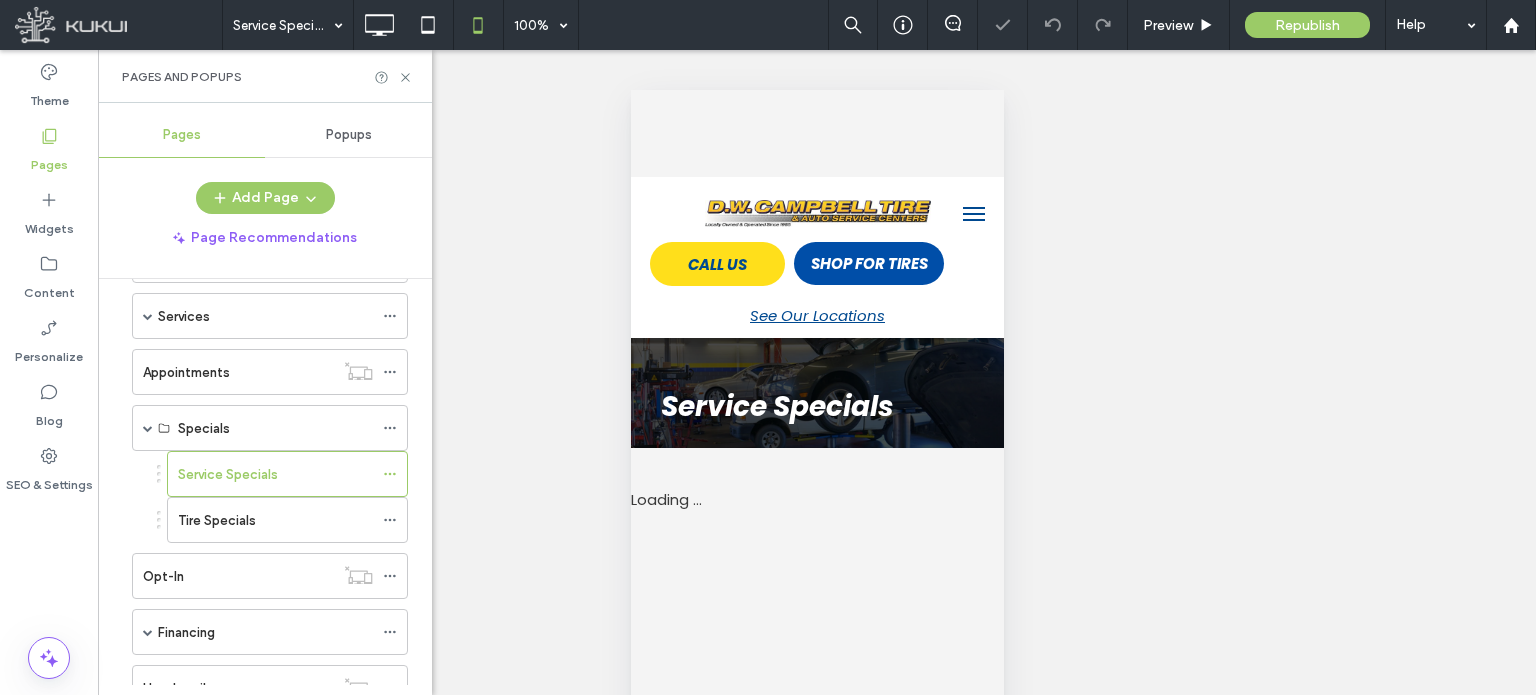 scroll, scrollTop: 0, scrollLeft: 0, axis: both 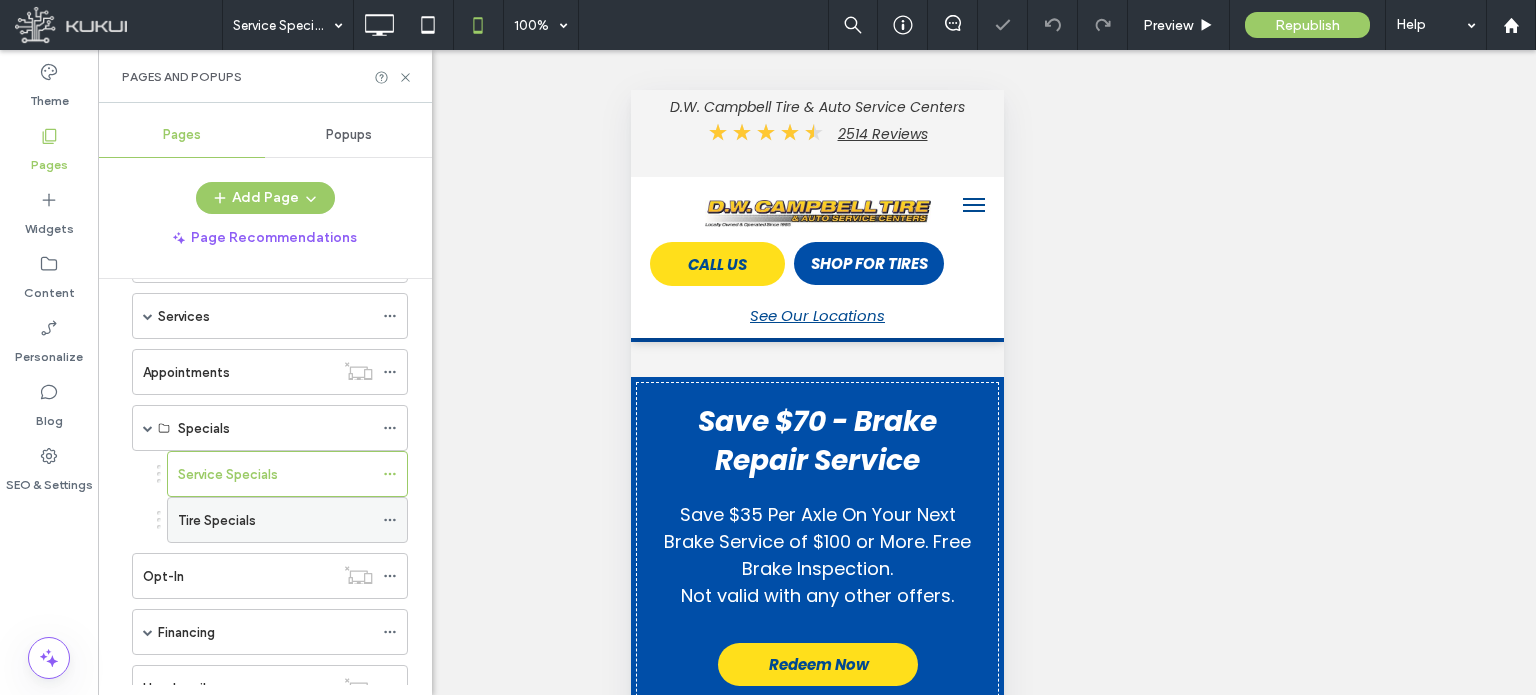 click on "Tire Specials" at bounding box center [217, 520] 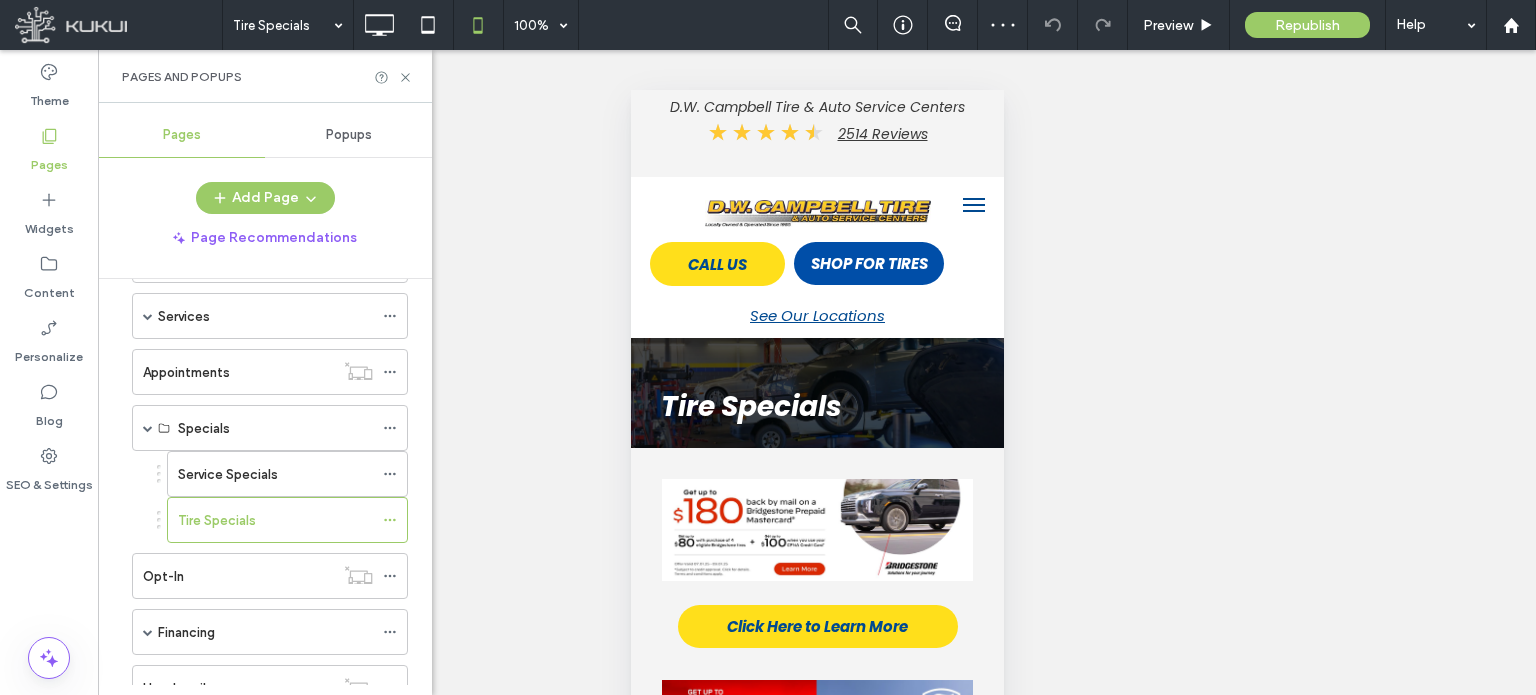scroll, scrollTop: 303, scrollLeft: 0, axis: vertical 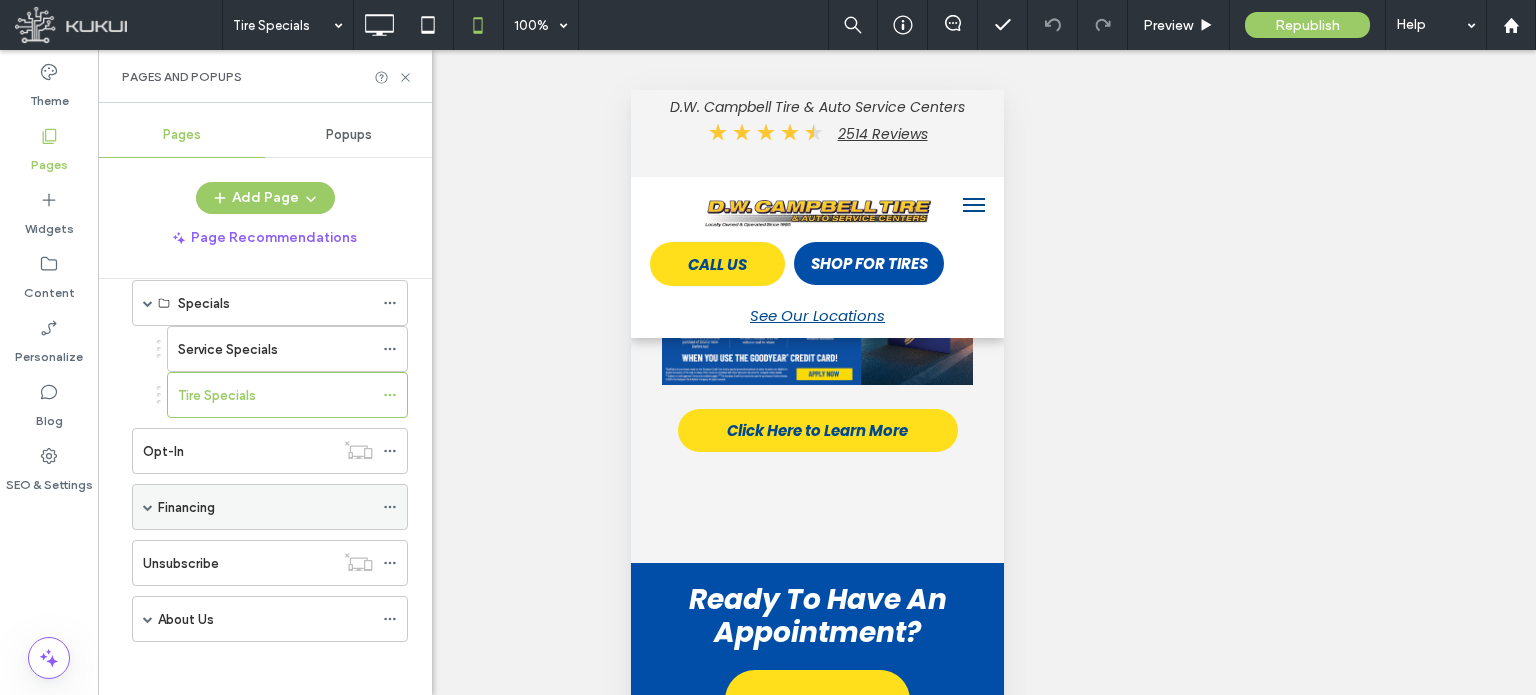 click at bounding box center (148, 507) 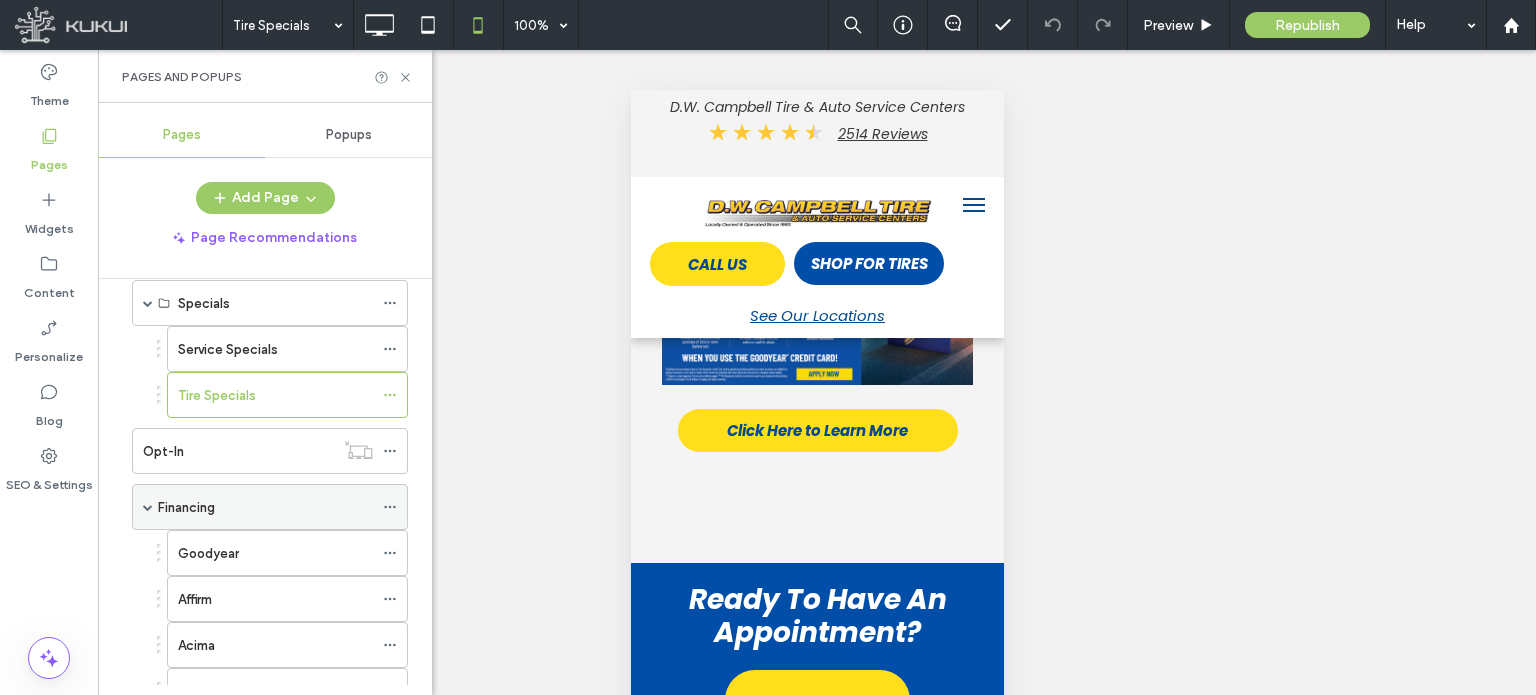 click on "Financing" at bounding box center [265, 507] 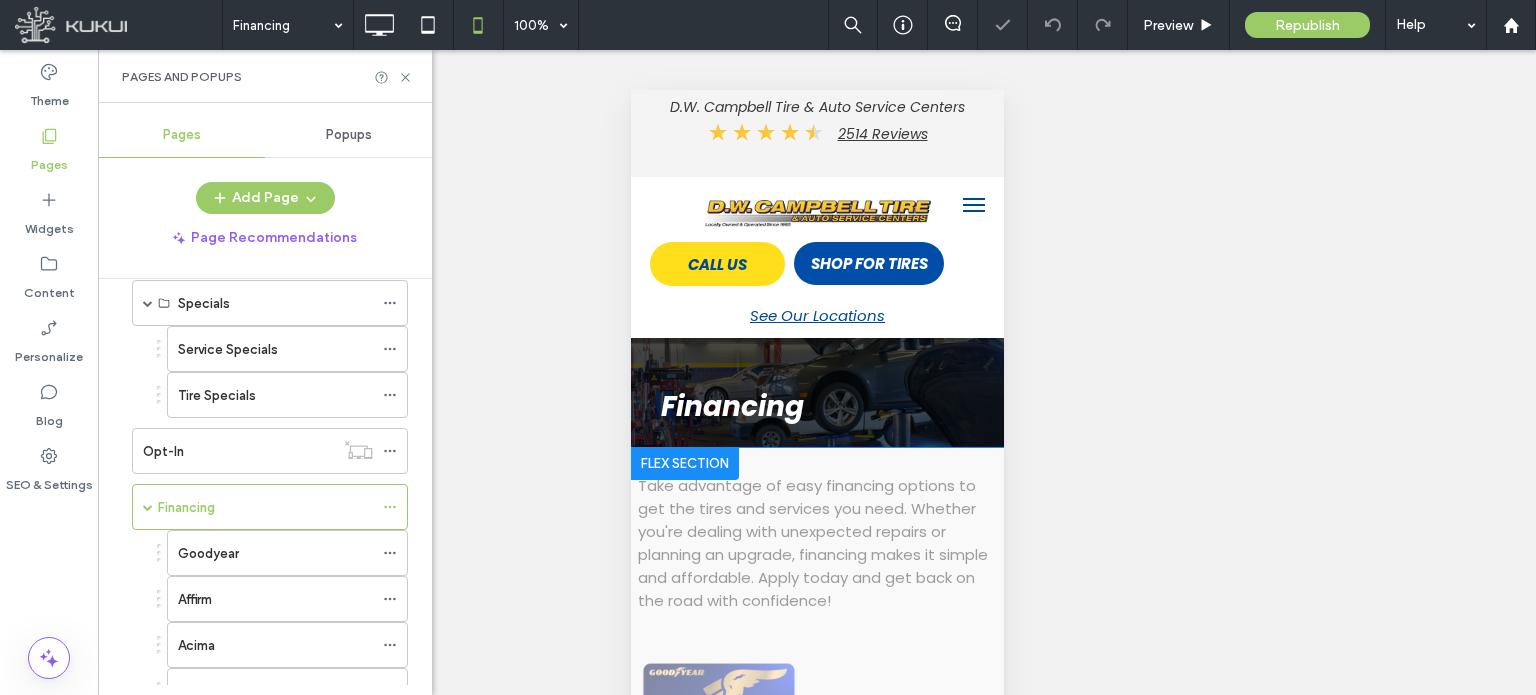 scroll, scrollTop: 0, scrollLeft: 0, axis: both 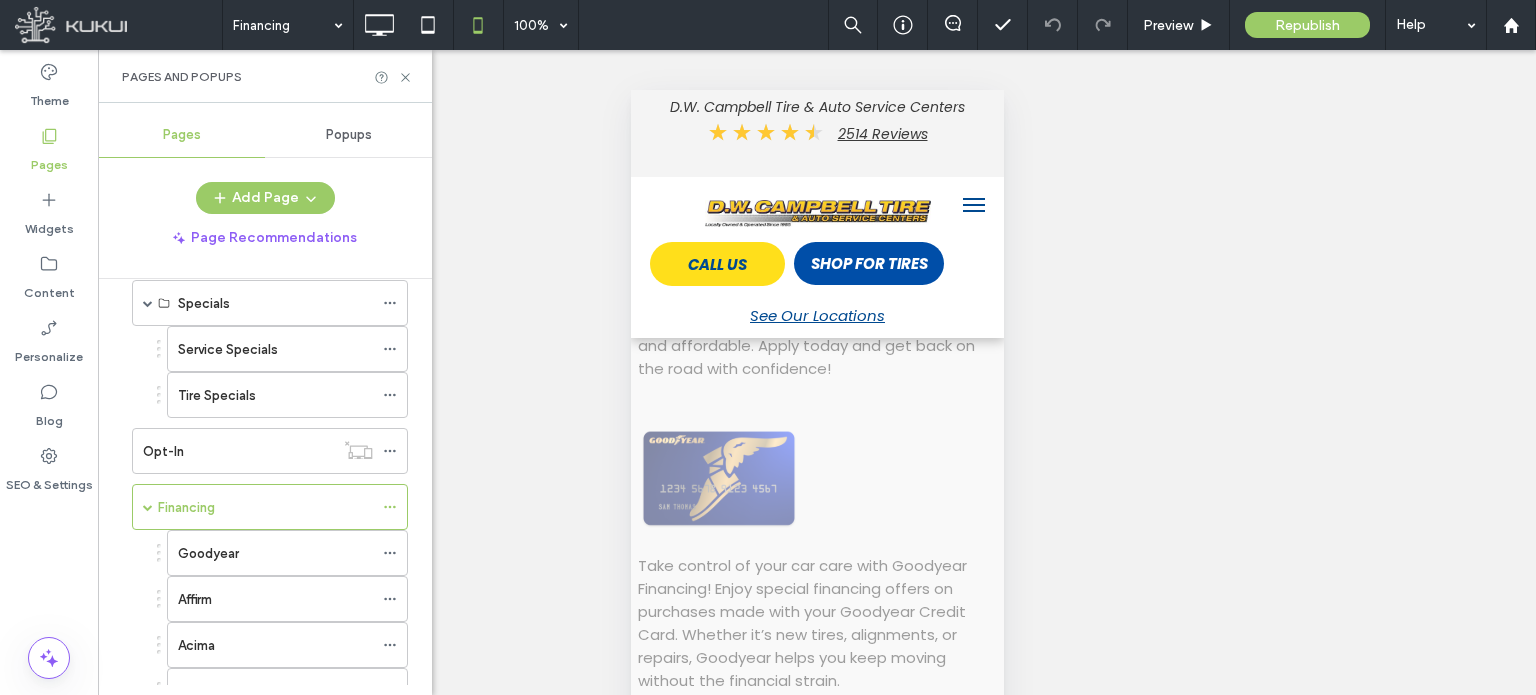 click on "Click to edit in Flex Mode" at bounding box center [816, 1046] 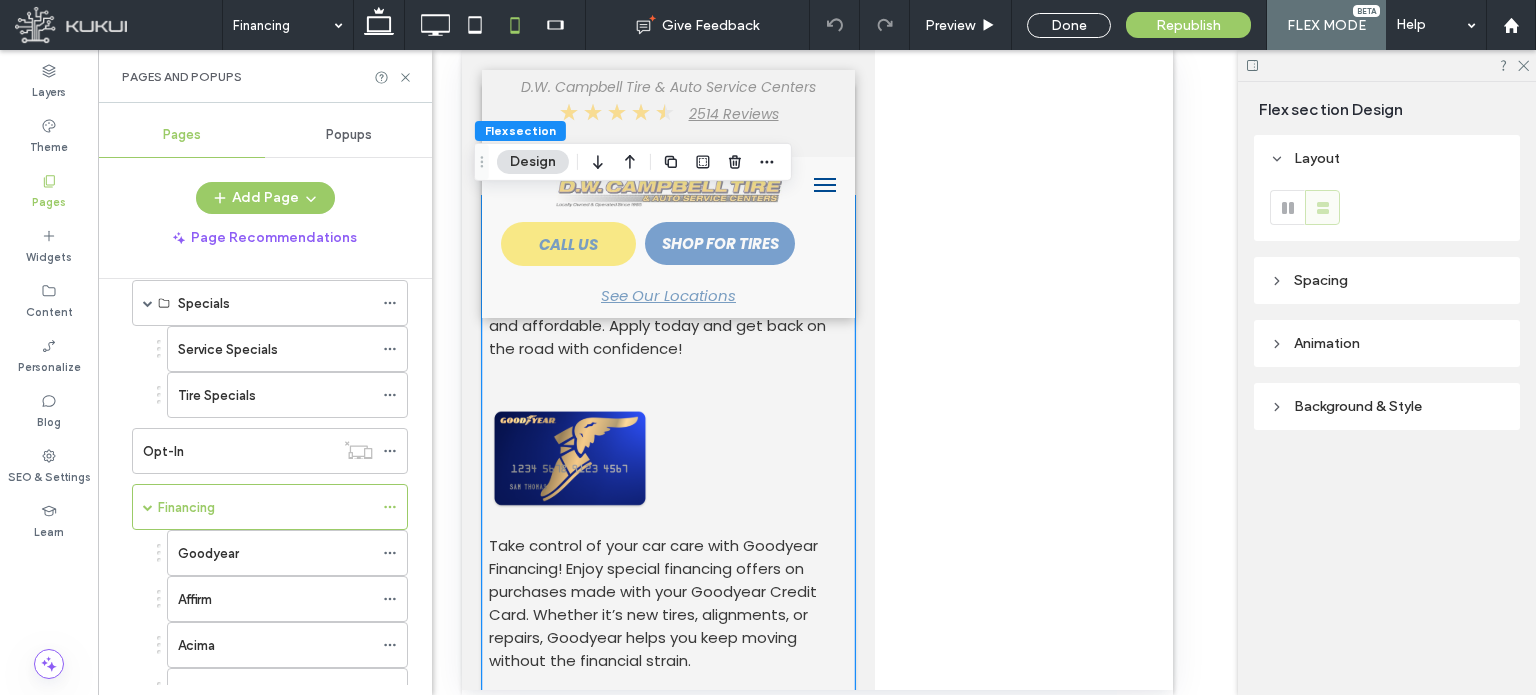click at bounding box center [568, 459] 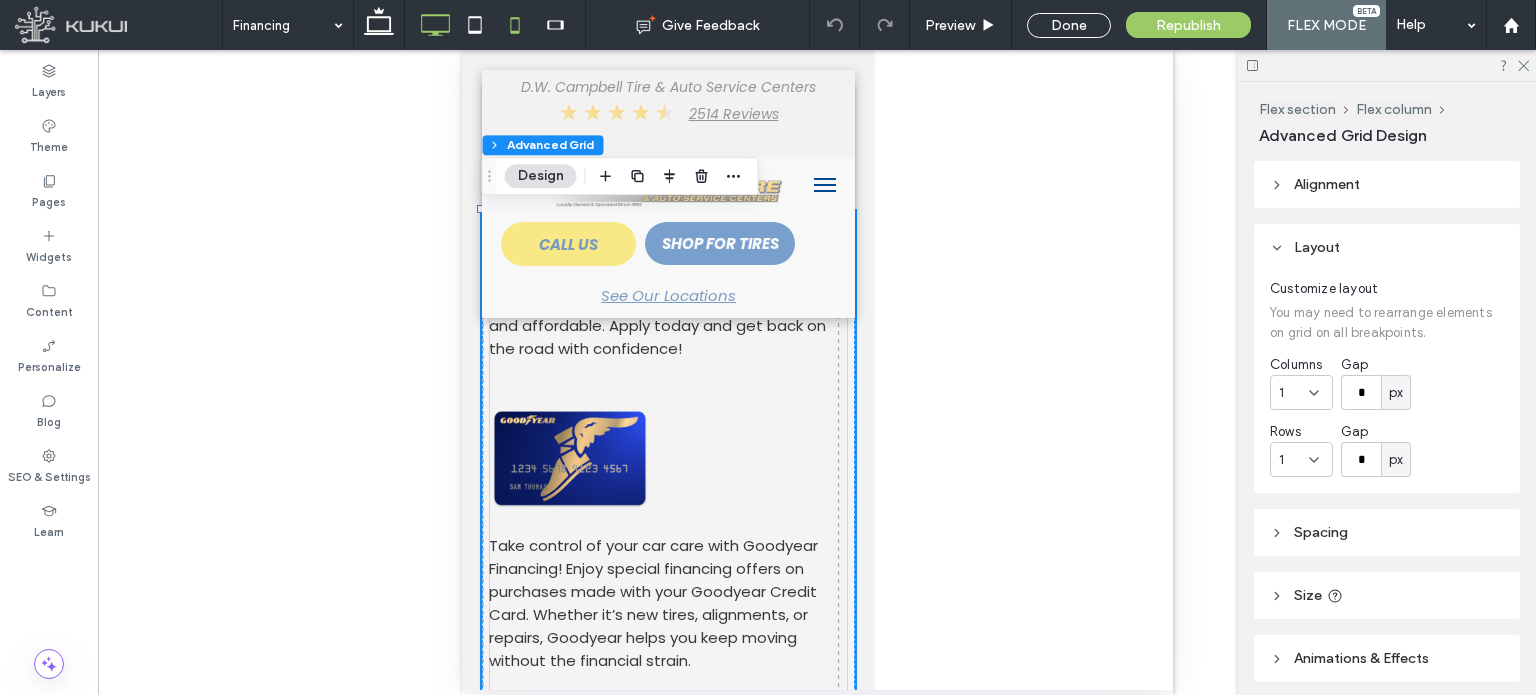 click 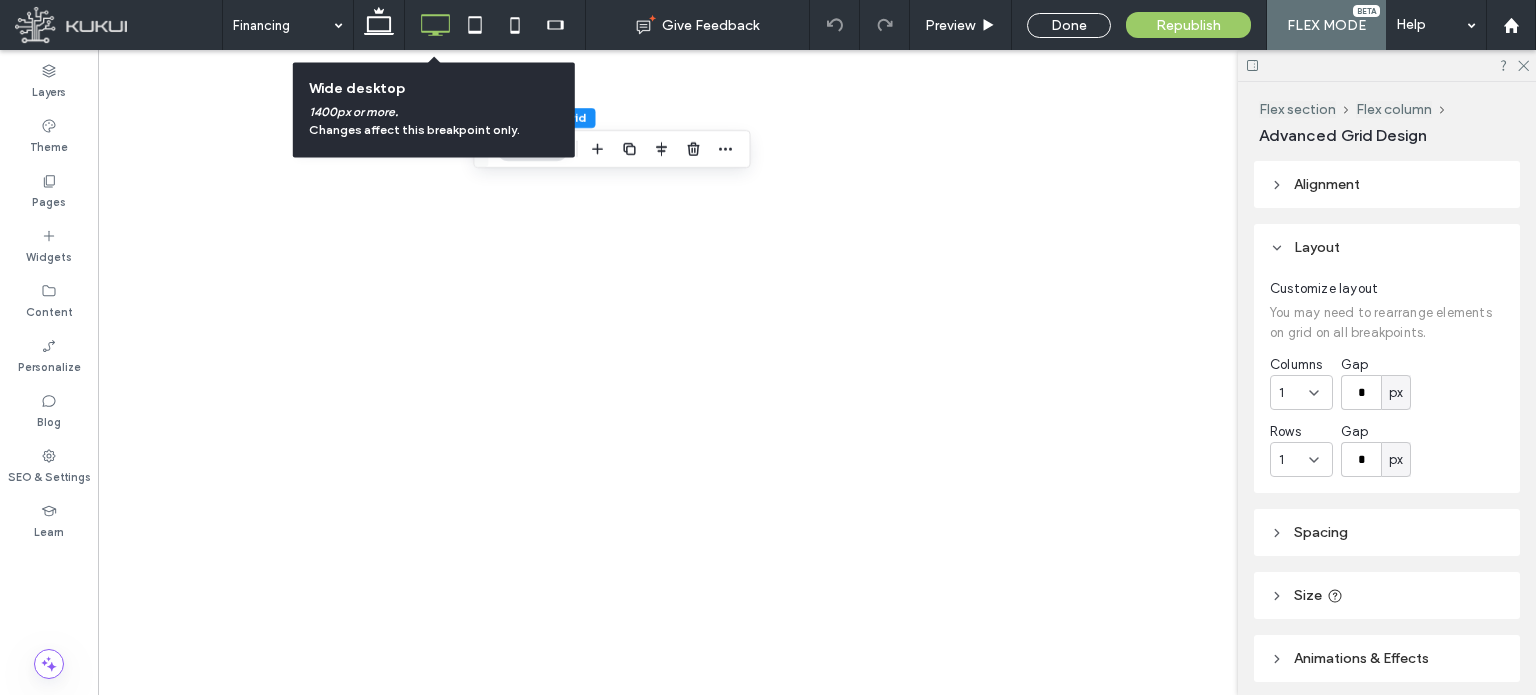 type on "***" 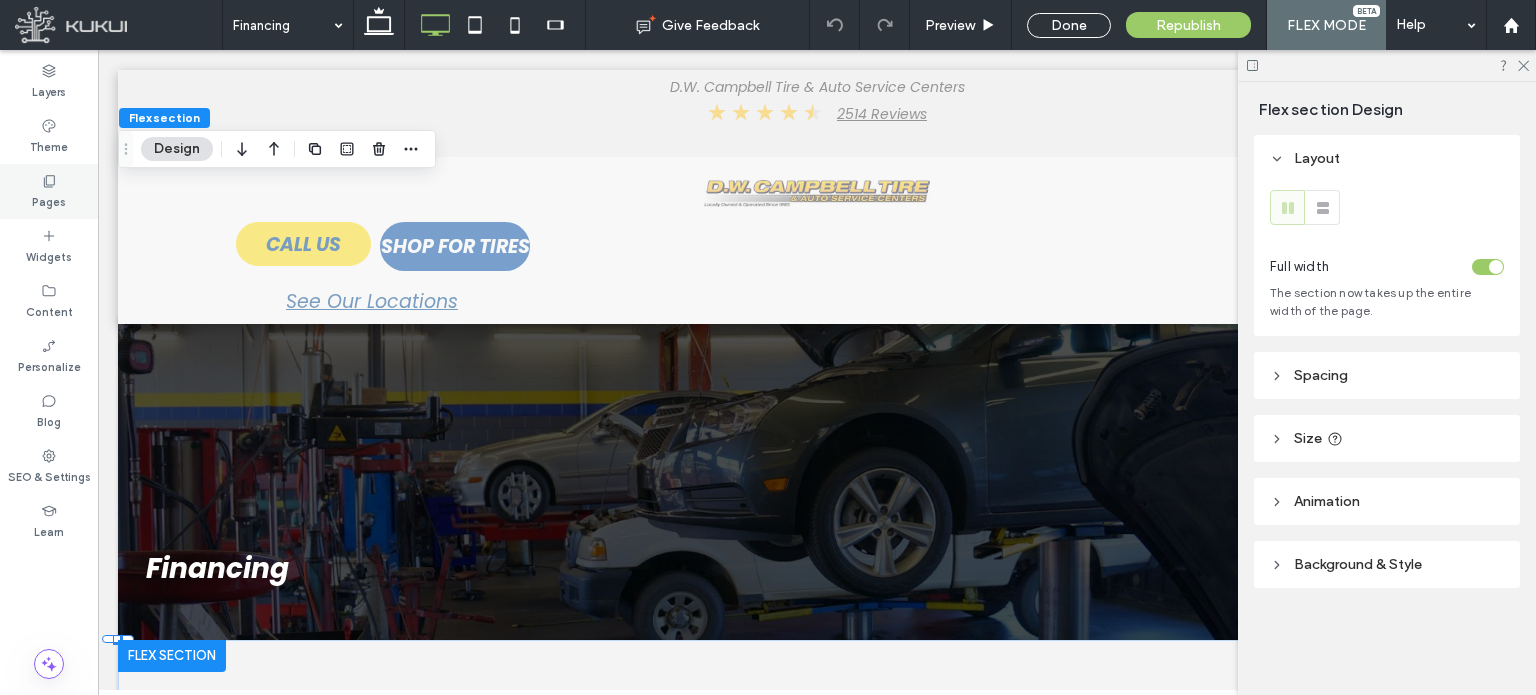click 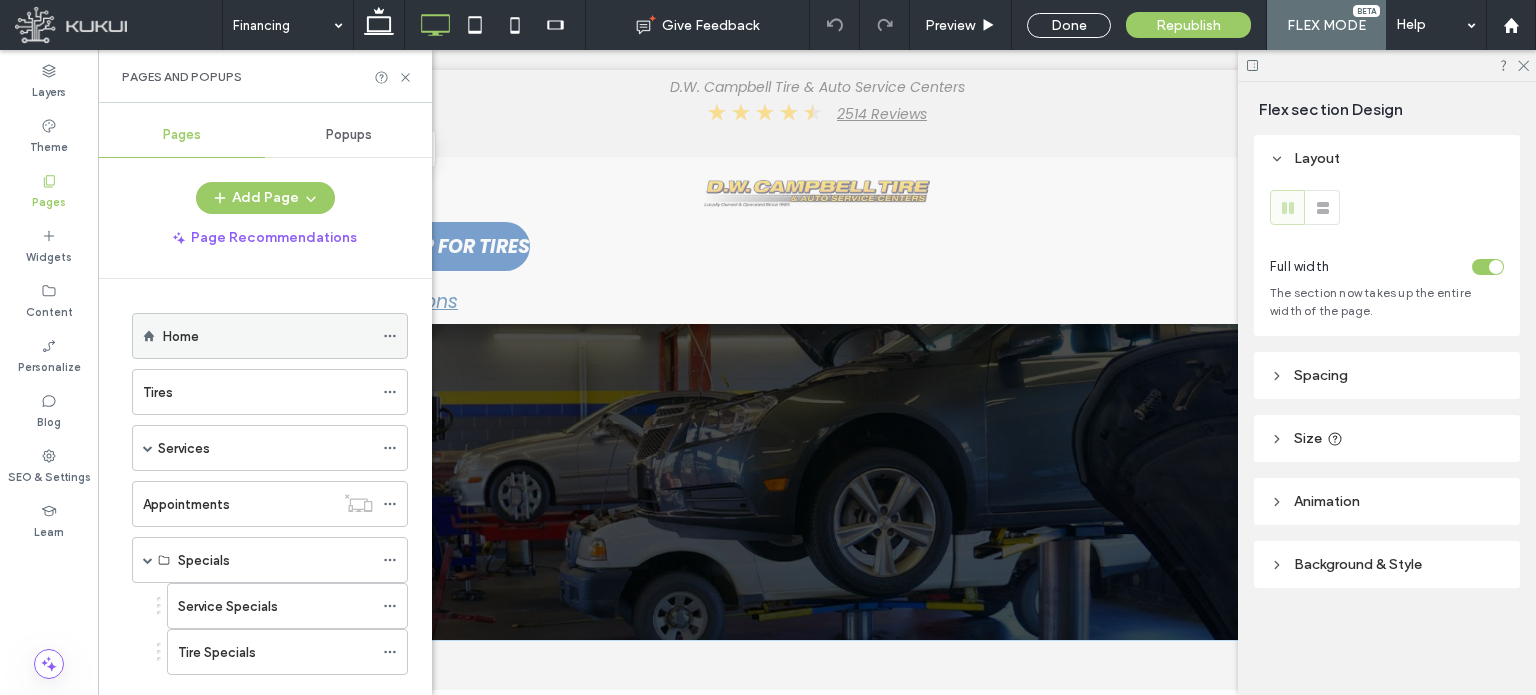 click on "Home" at bounding box center (268, 336) 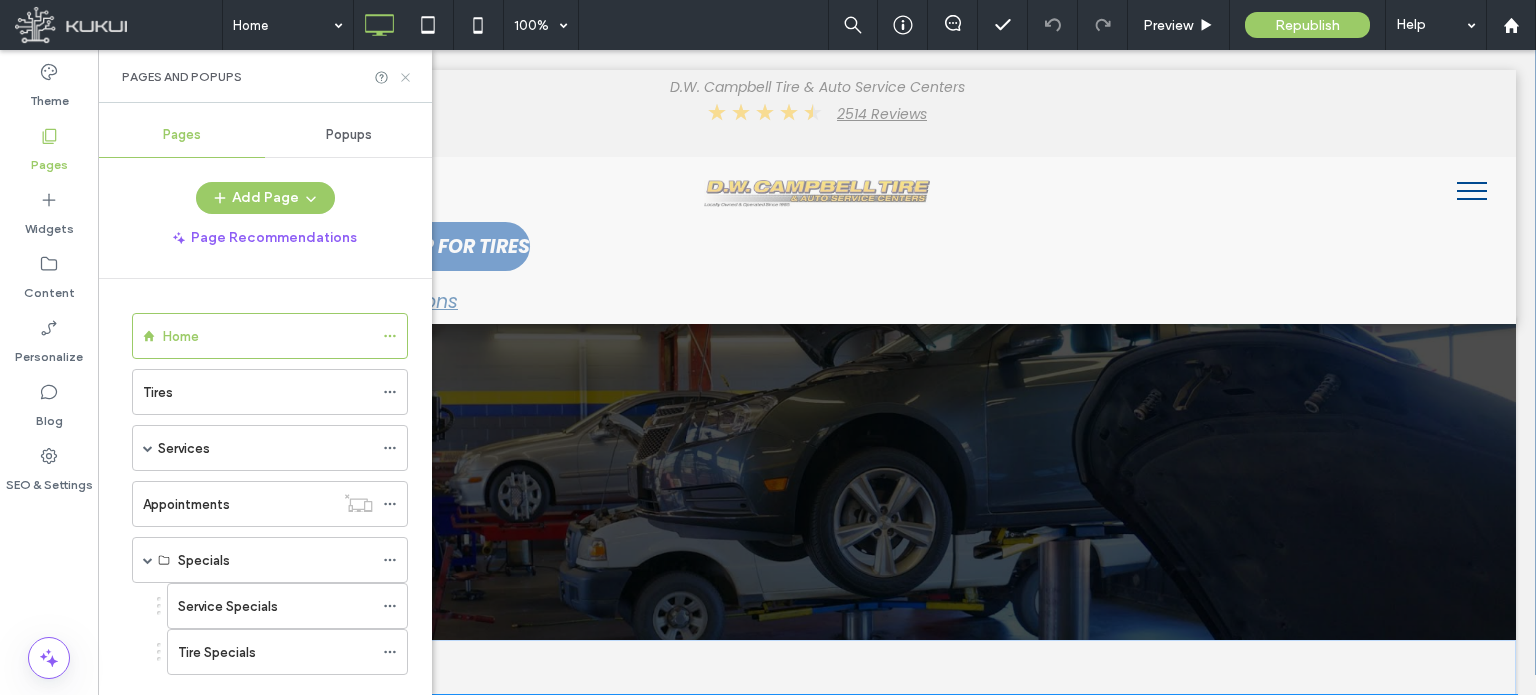 click 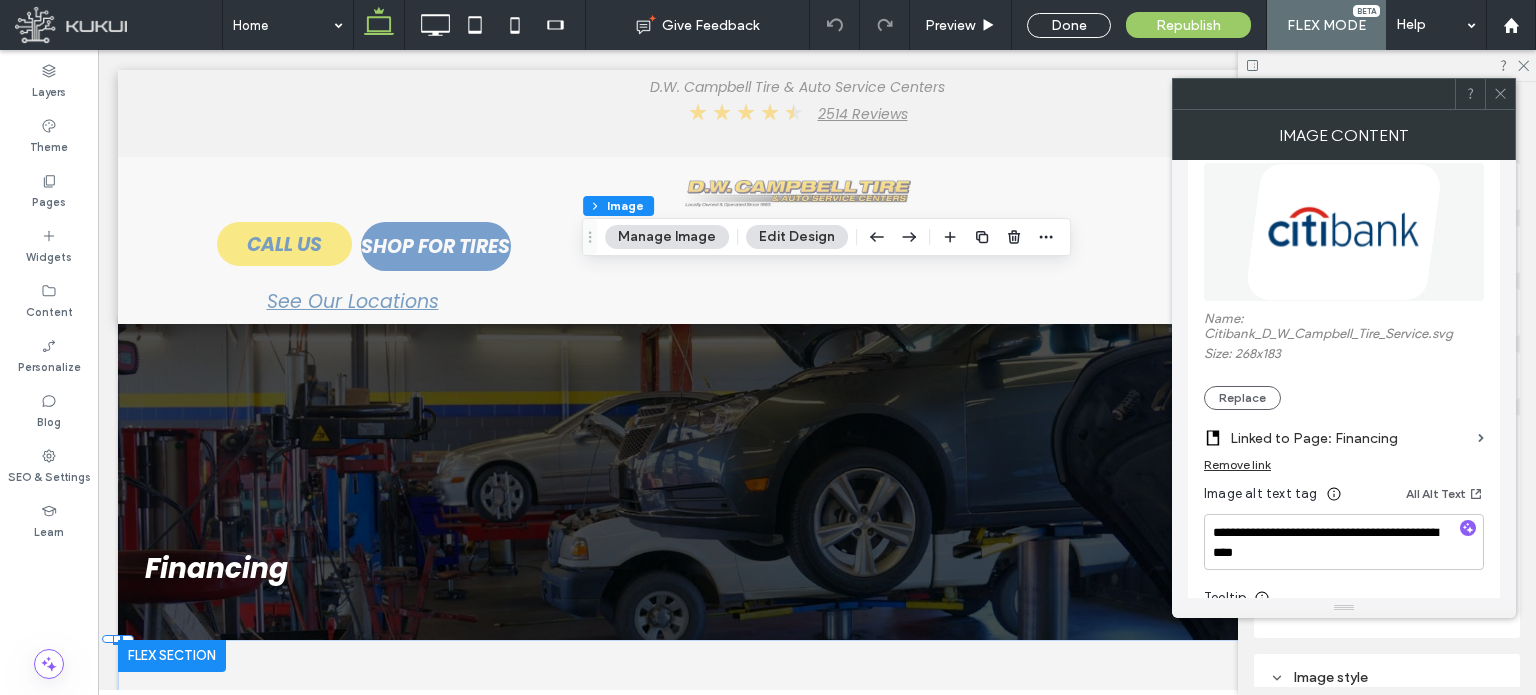 scroll, scrollTop: 280, scrollLeft: 0, axis: vertical 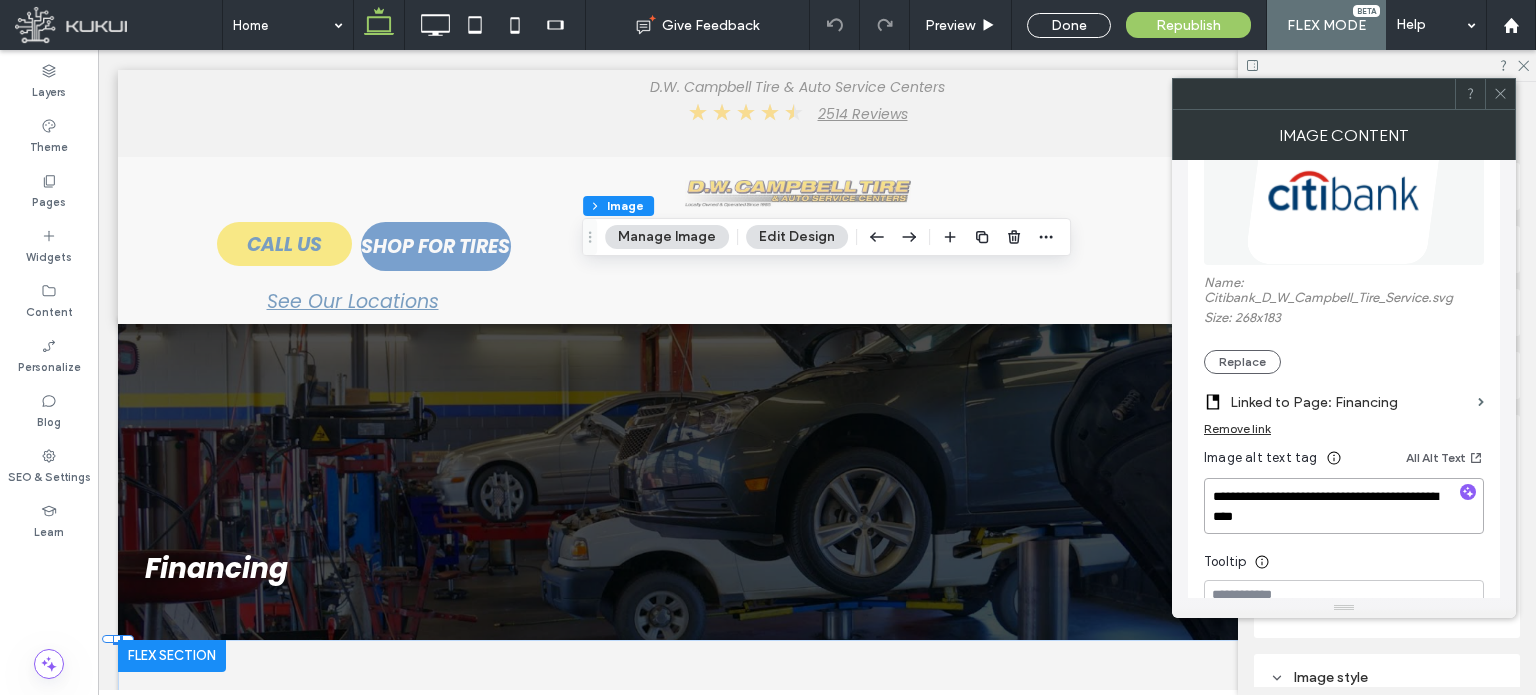 drag, startPoint x: 1262, startPoint y: 495, endPoint x: 1194, endPoint y: 494, distance: 68.007355 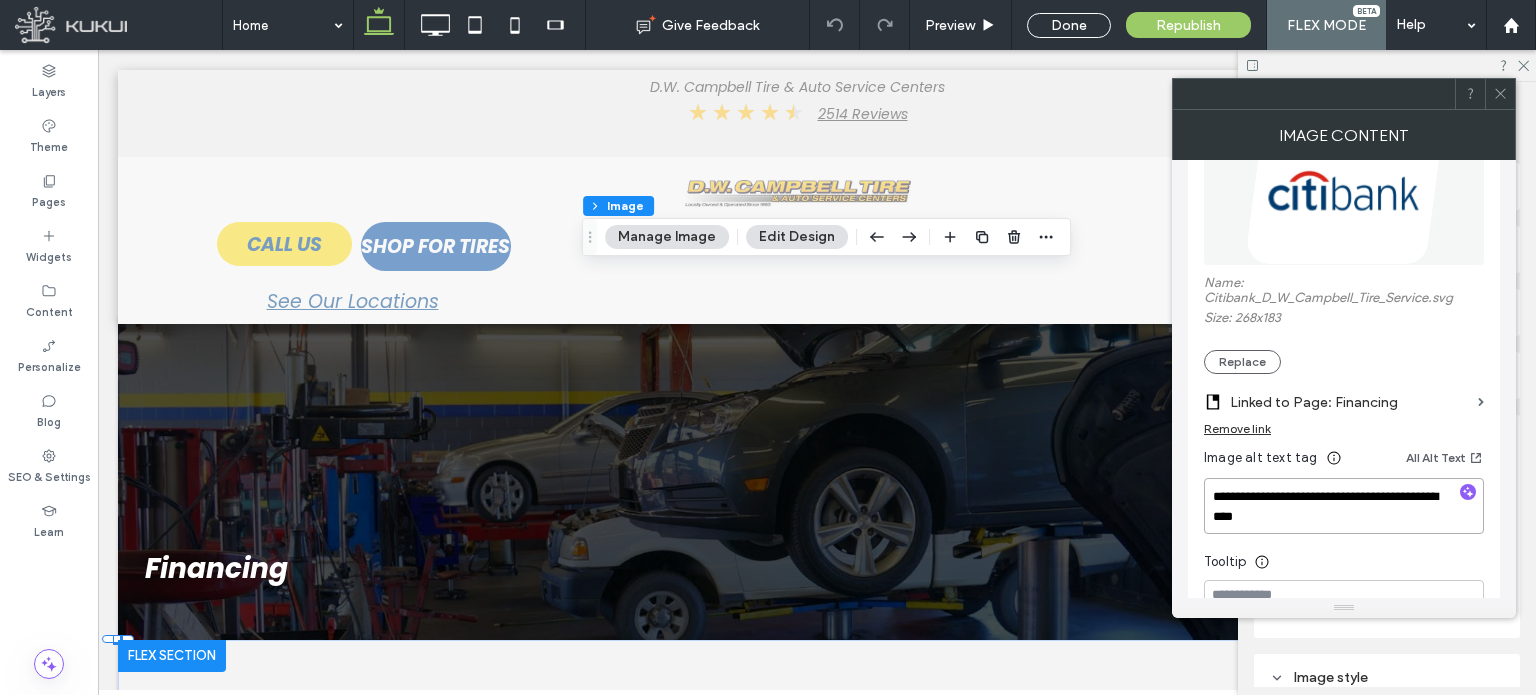 click on "**********" at bounding box center [1344, 379] 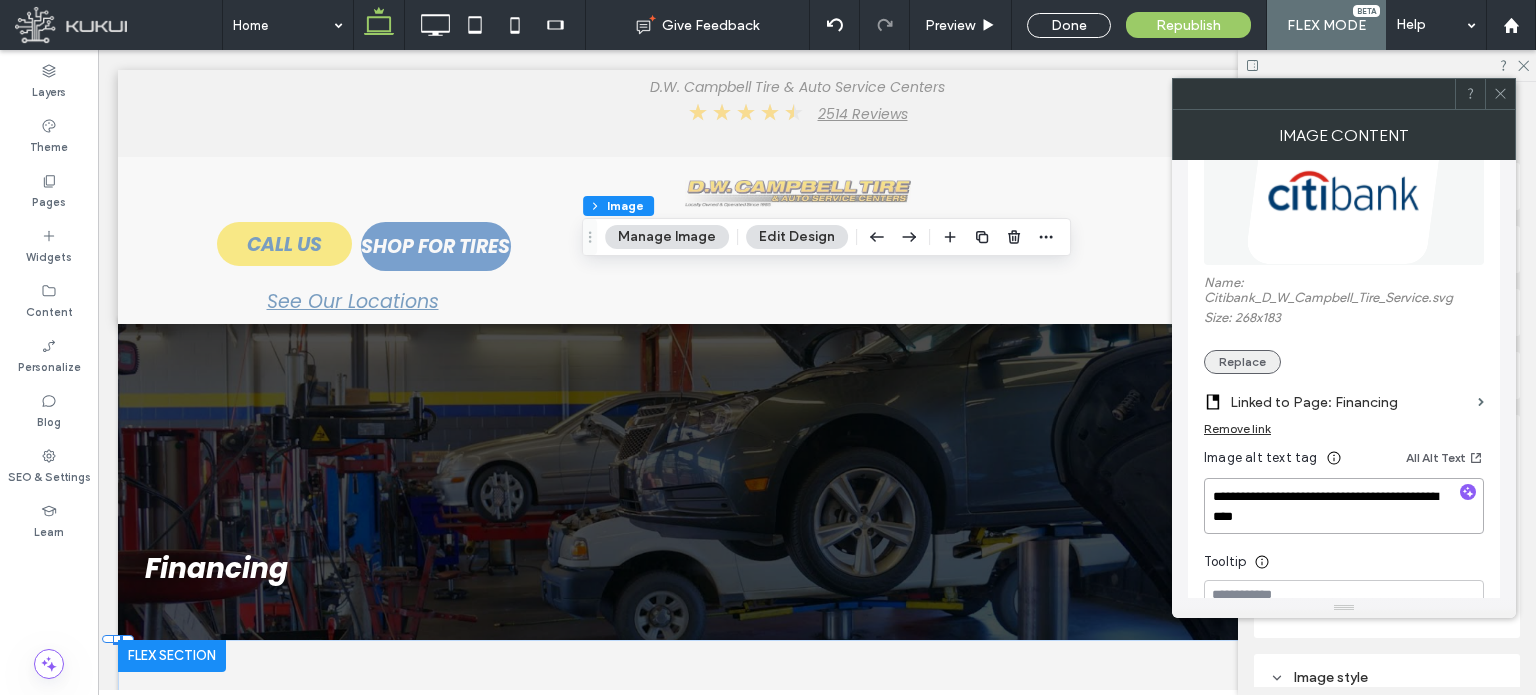 type on "**********" 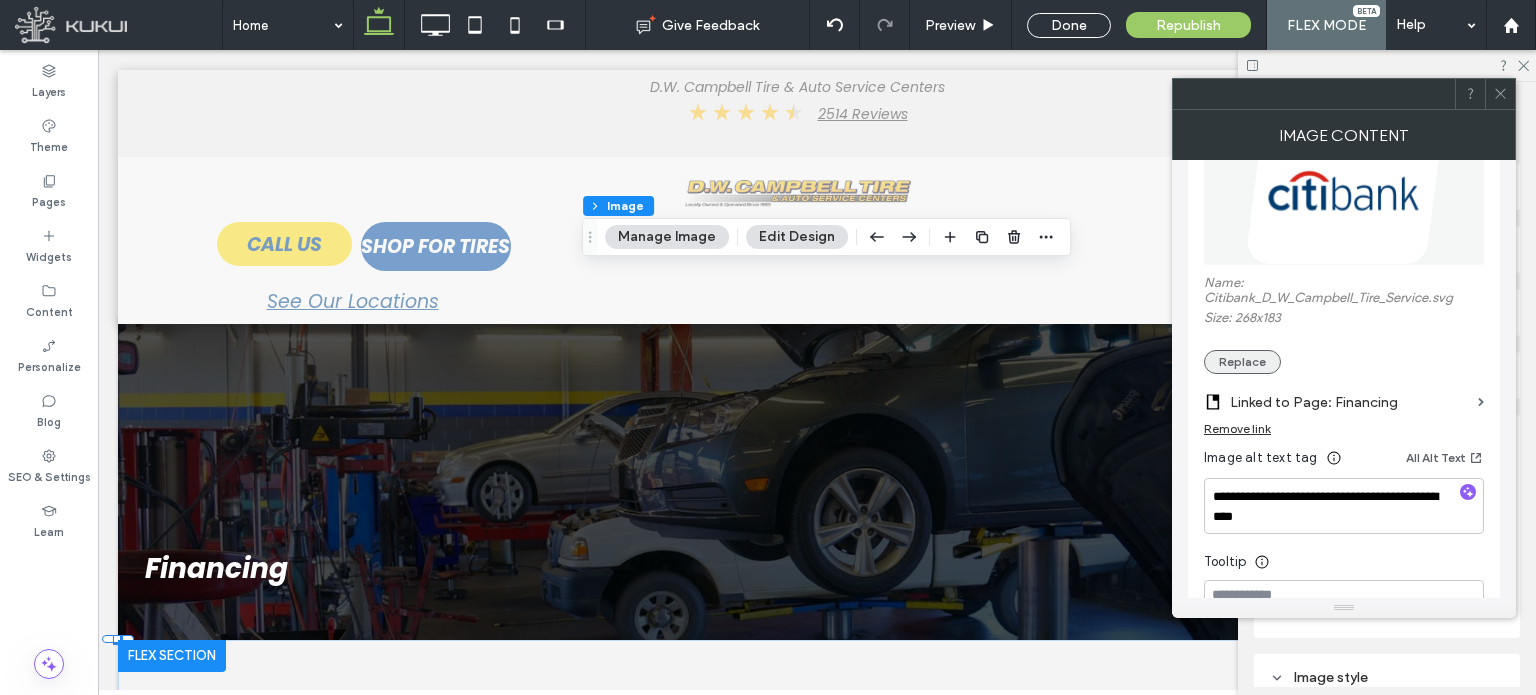 click on "Replace" at bounding box center [1242, 362] 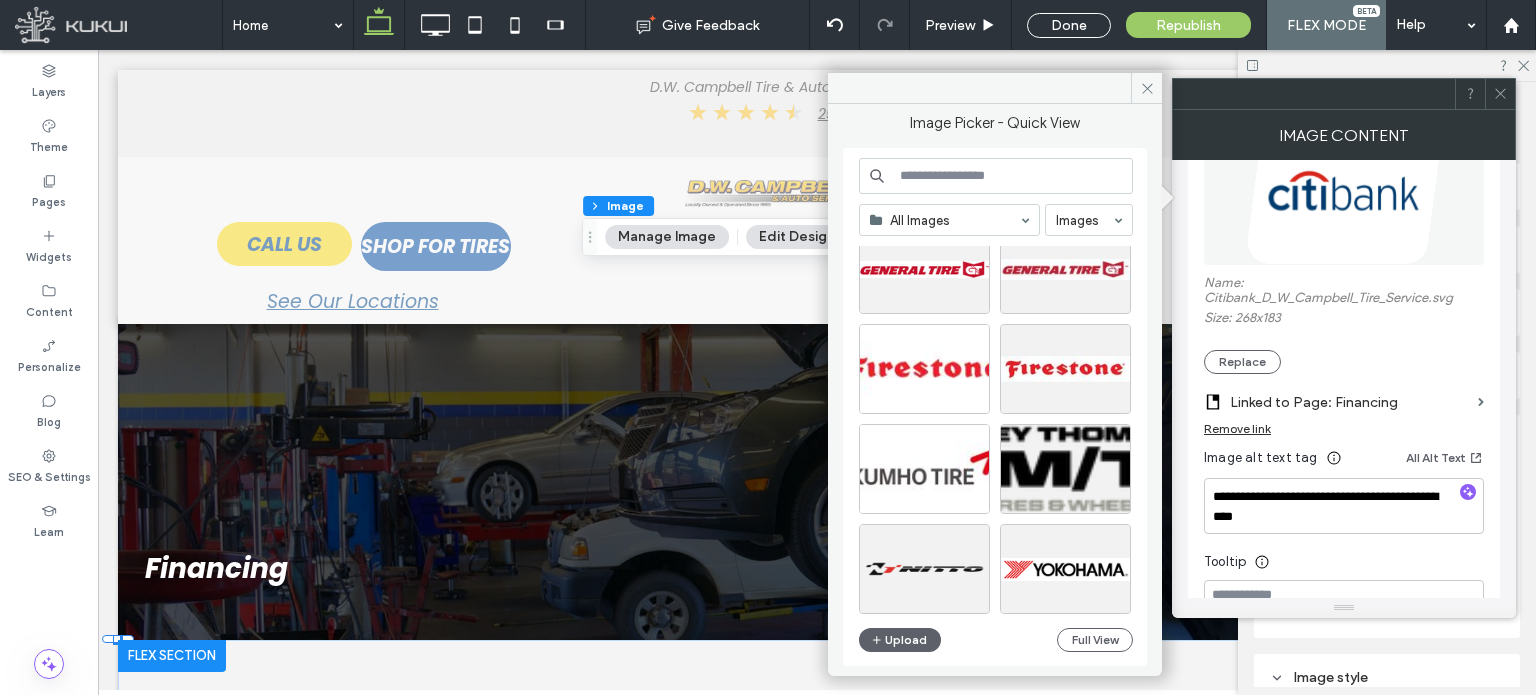 scroll, scrollTop: 852, scrollLeft: 0, axis: vertical 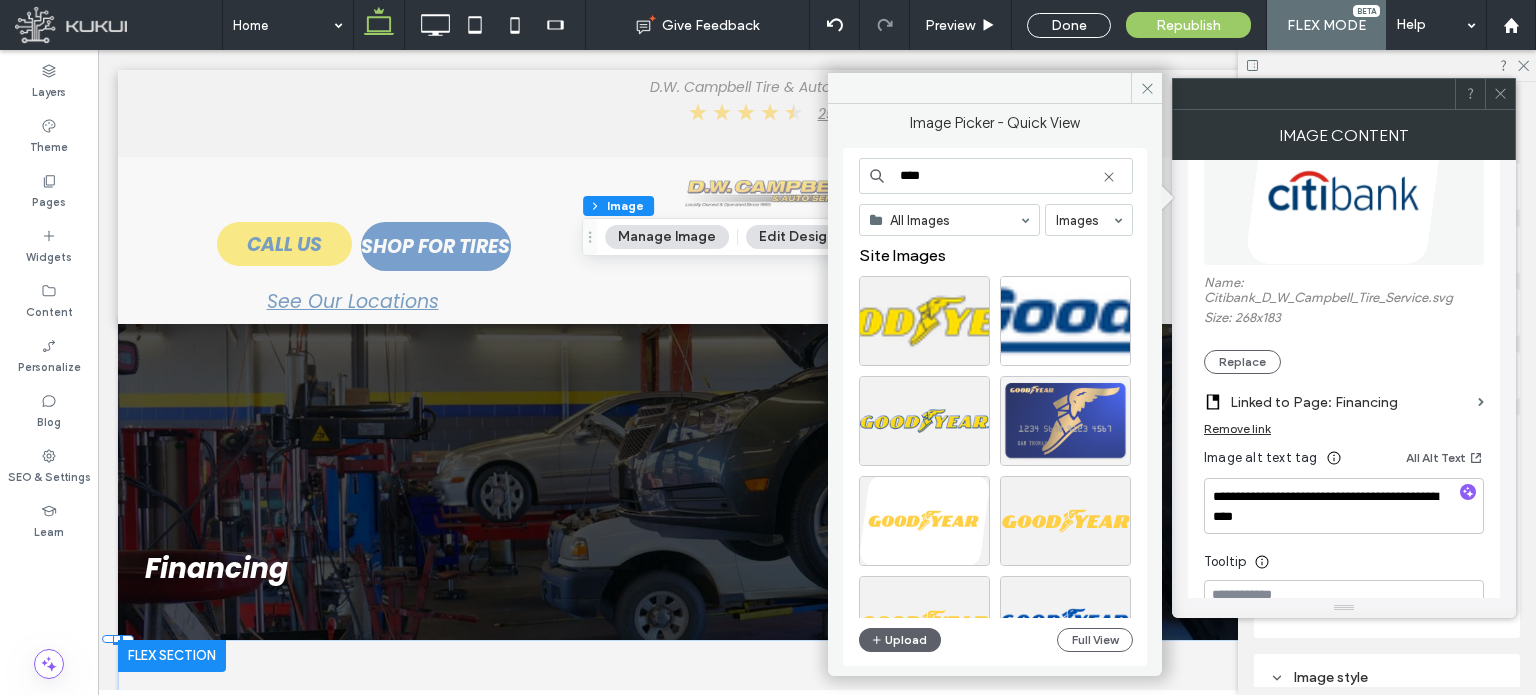 type on "****" 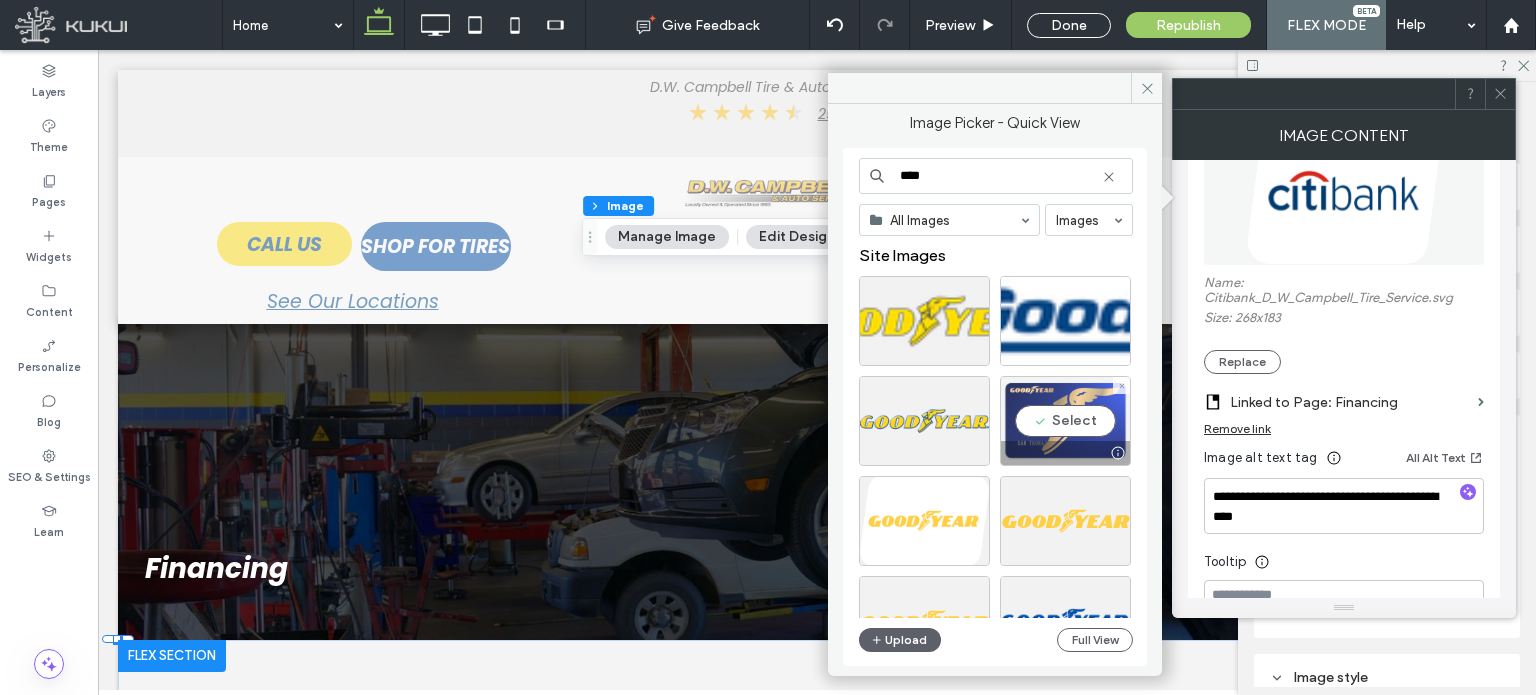 click on "Select" at bounding box center [1065, 421] 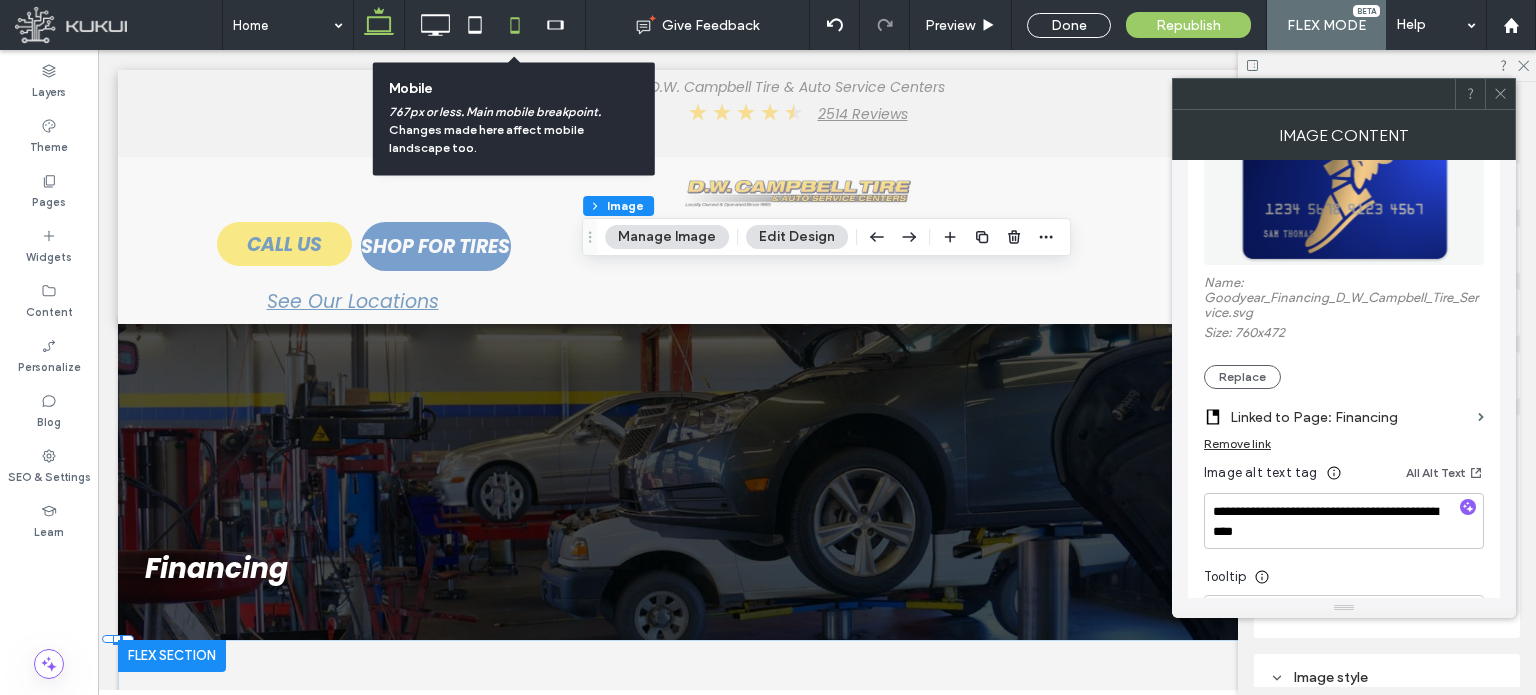 click 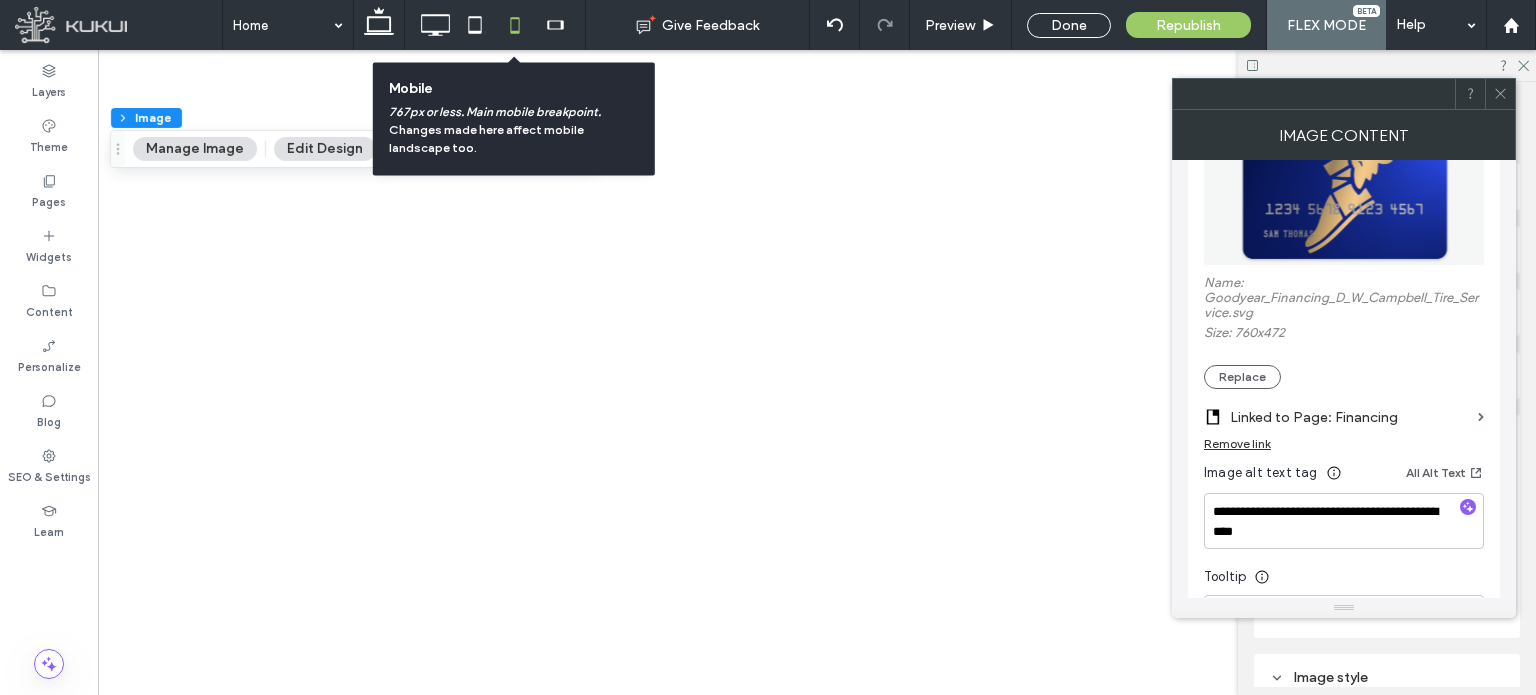 type on "**" 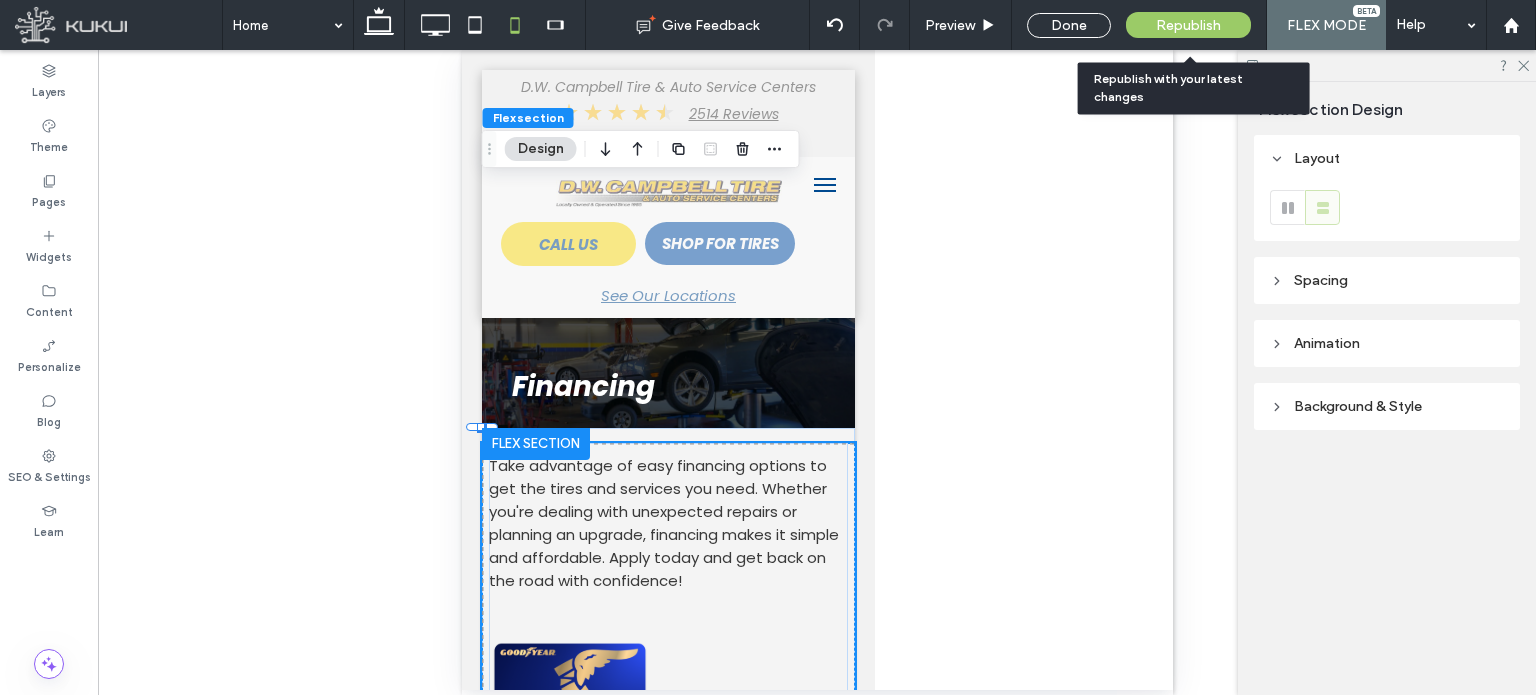 click on "Republish" at bounding box center [1188, 25] 